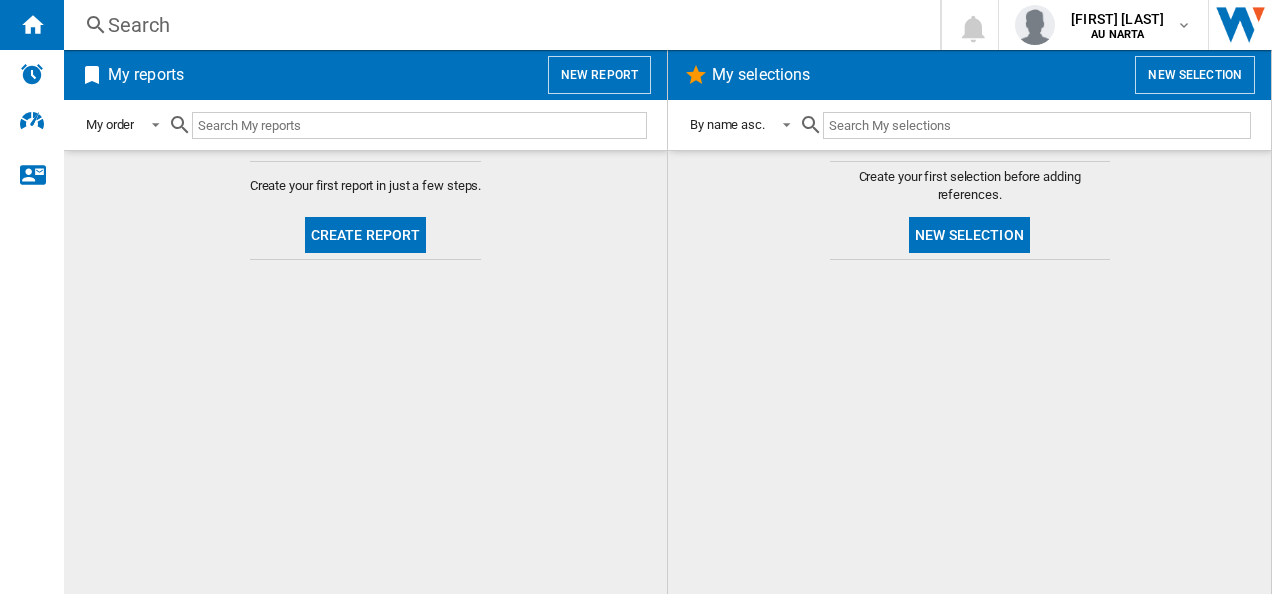 scroll, scrollTop: 0, scrollLeft: 0, axis: both 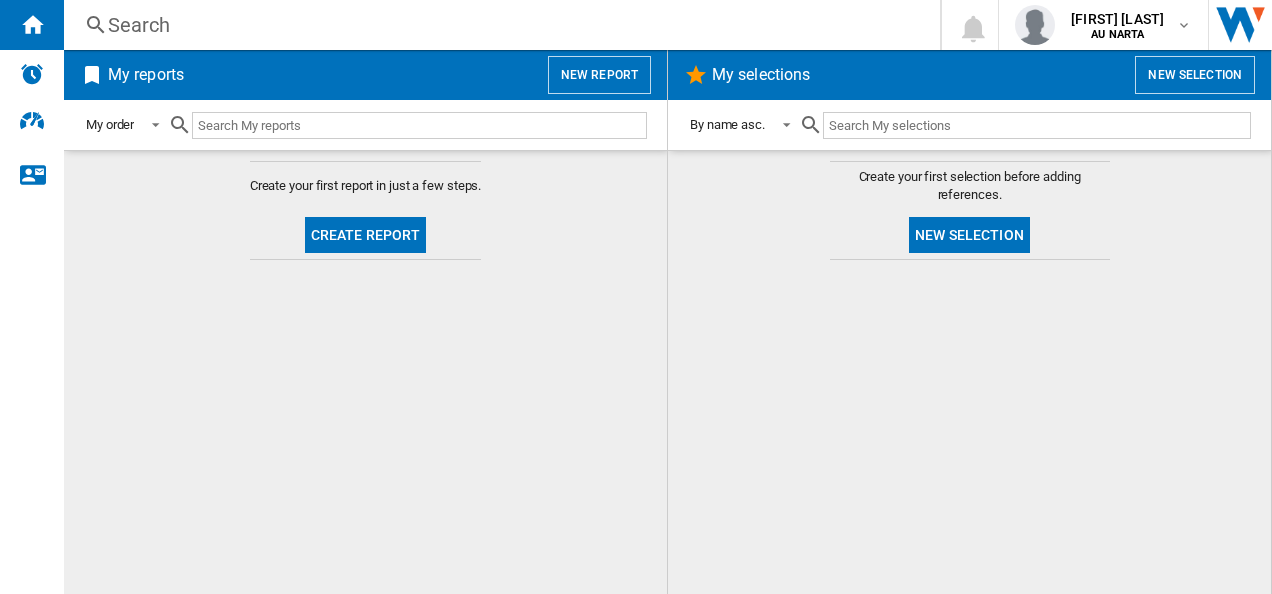 click on "Create your first report in just a few steps.
Create report" 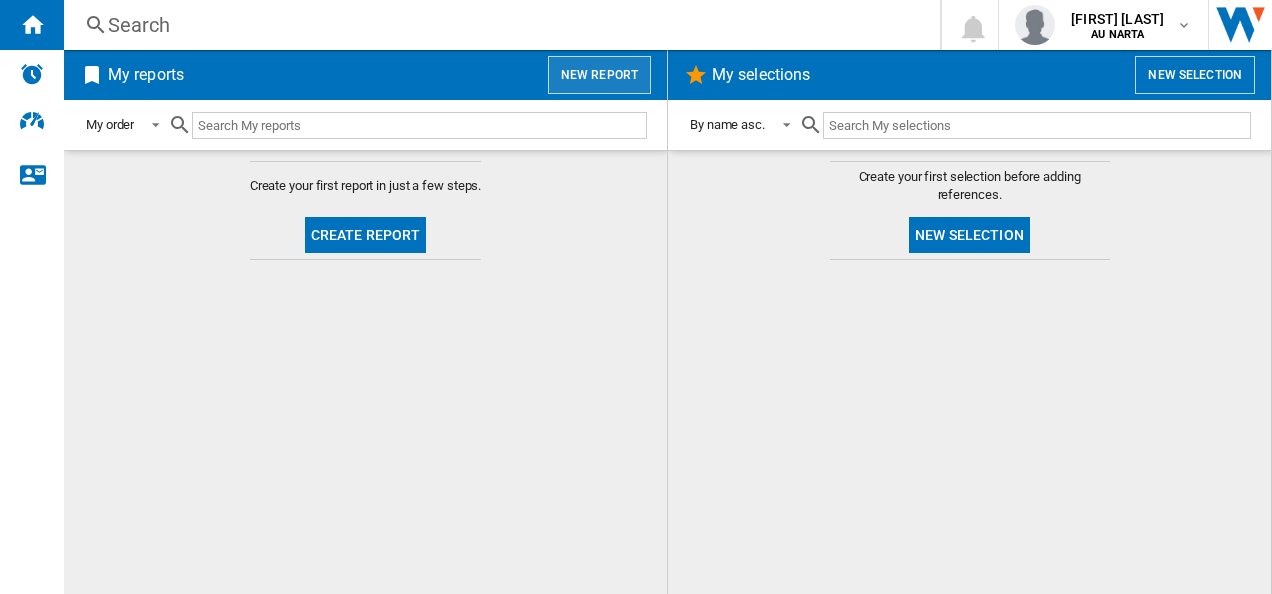 click on "New report" at bounding box center (599, 75) 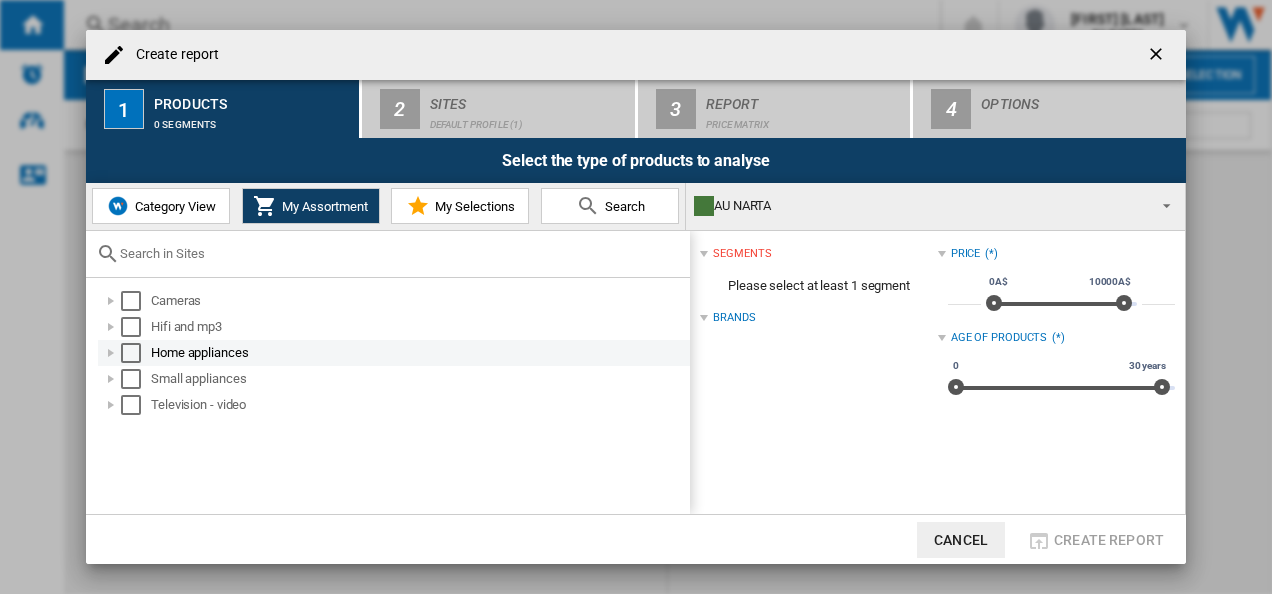 click at bounding box center [111, 353] 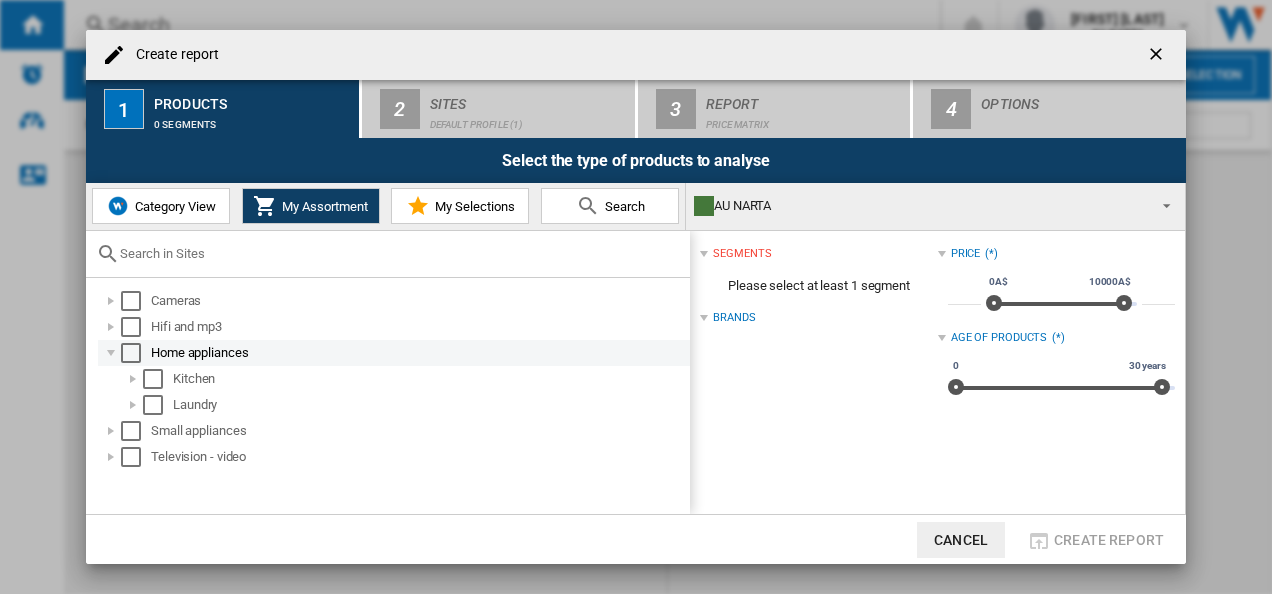 click at bounding box center (111, 353) 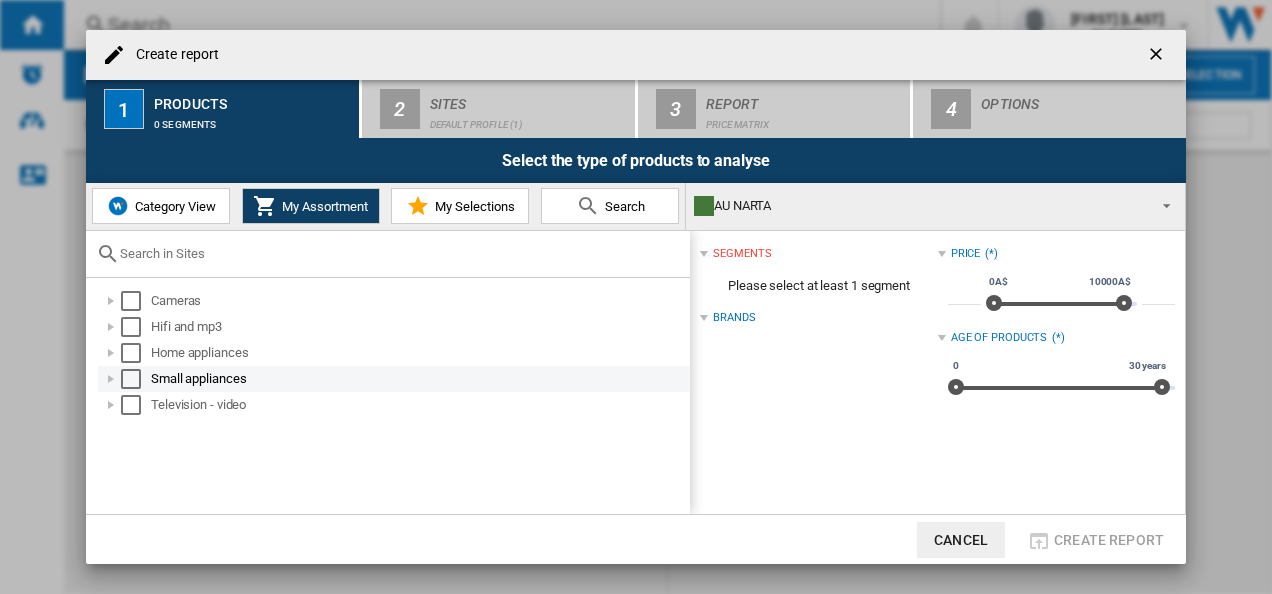 click at bounding box center (111, 379) 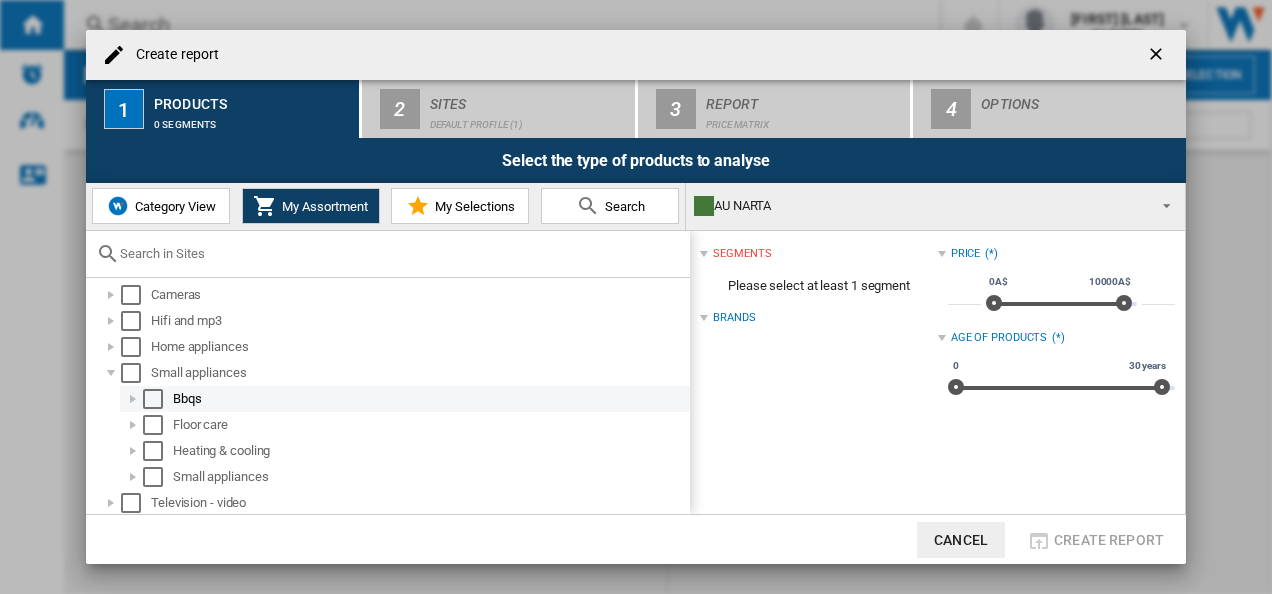 scroll, scrollTop: 7, scrollLeft: 0, axis: vertical 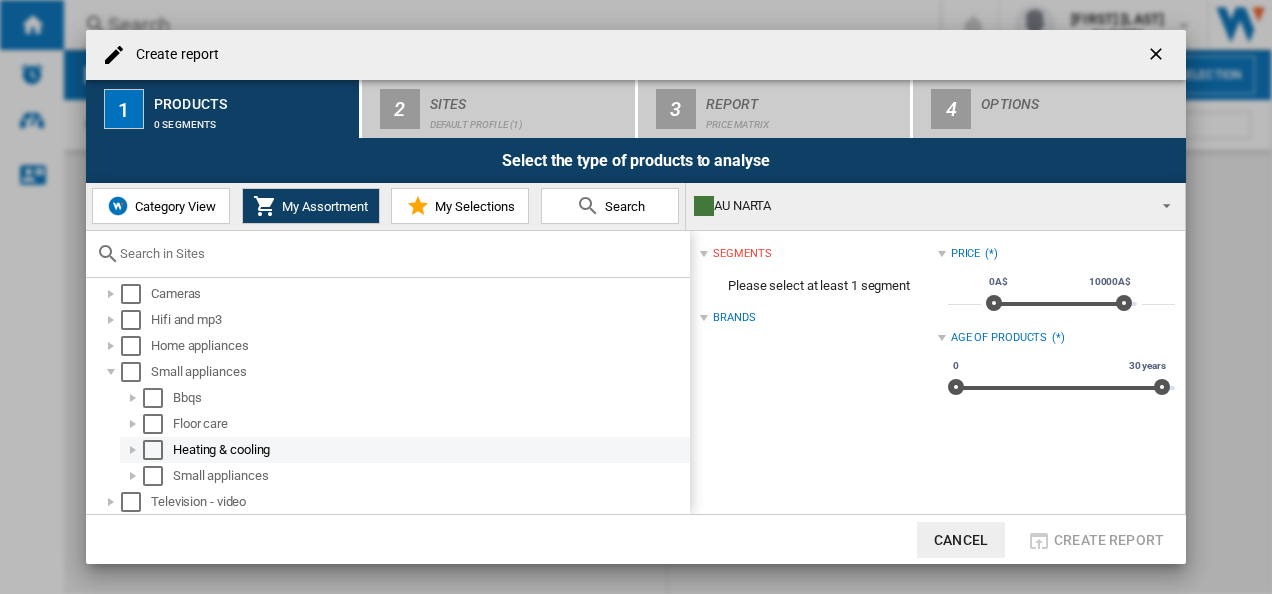 click at bounding box center (153, 450) 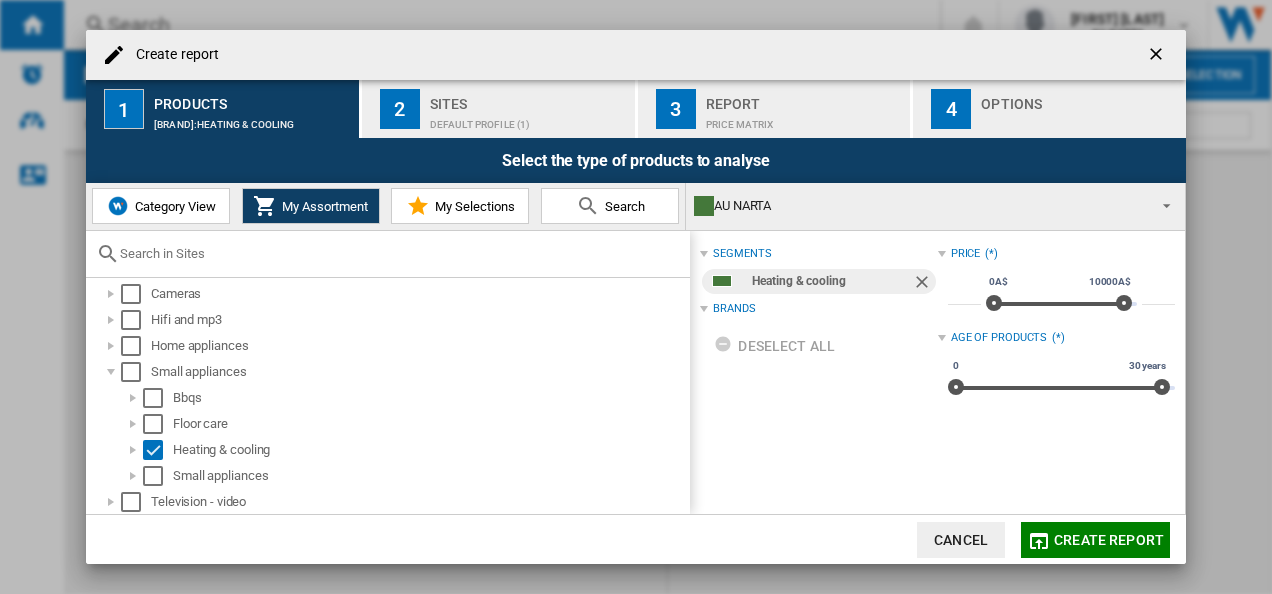 click on "Bbqs
Floor care
Heating & cooling
Small appliances" at bounding box center [394, 437] 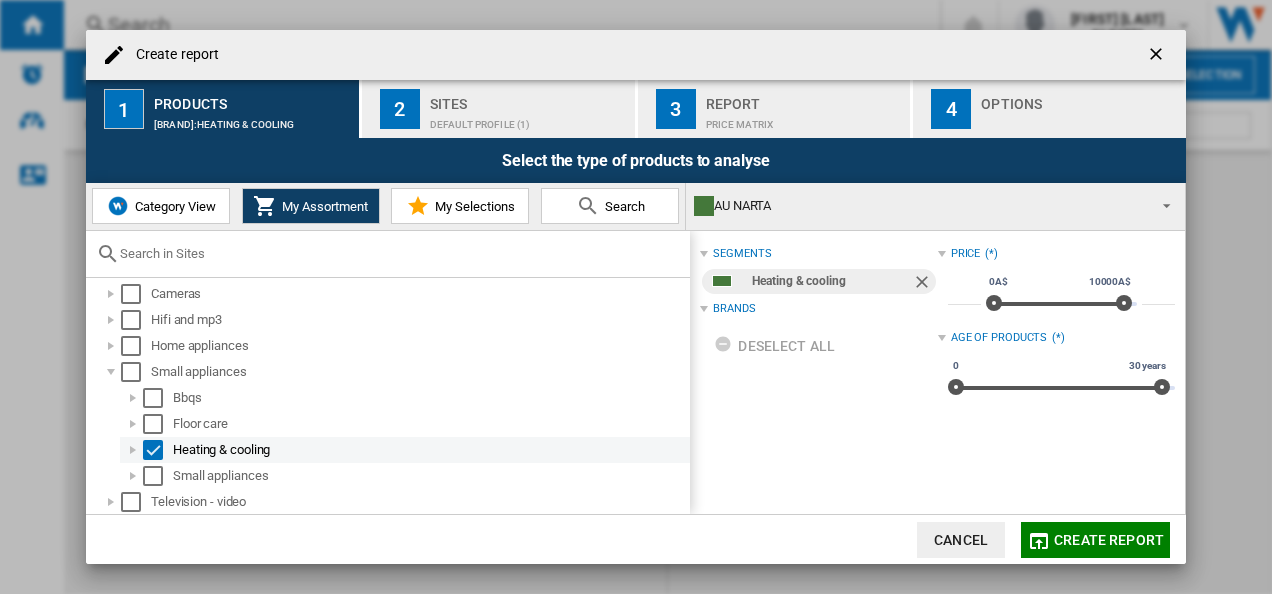click at bounding box center (133, 450) 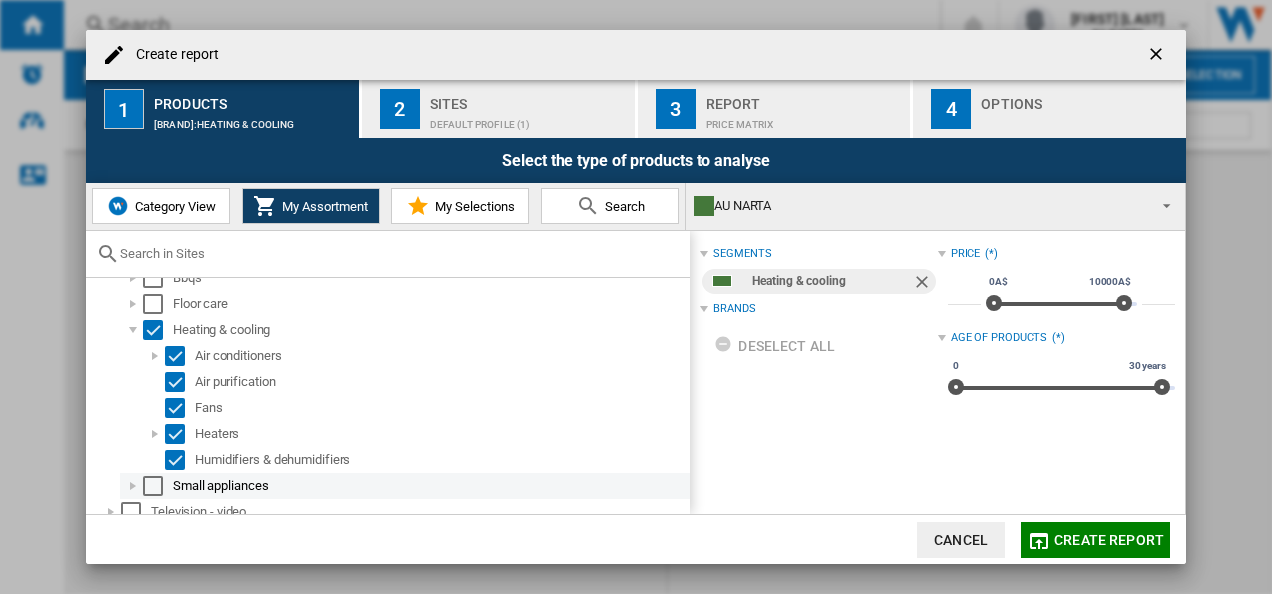 scroll, scrollTop: 137, scrollLeft: 0, axis: vertical 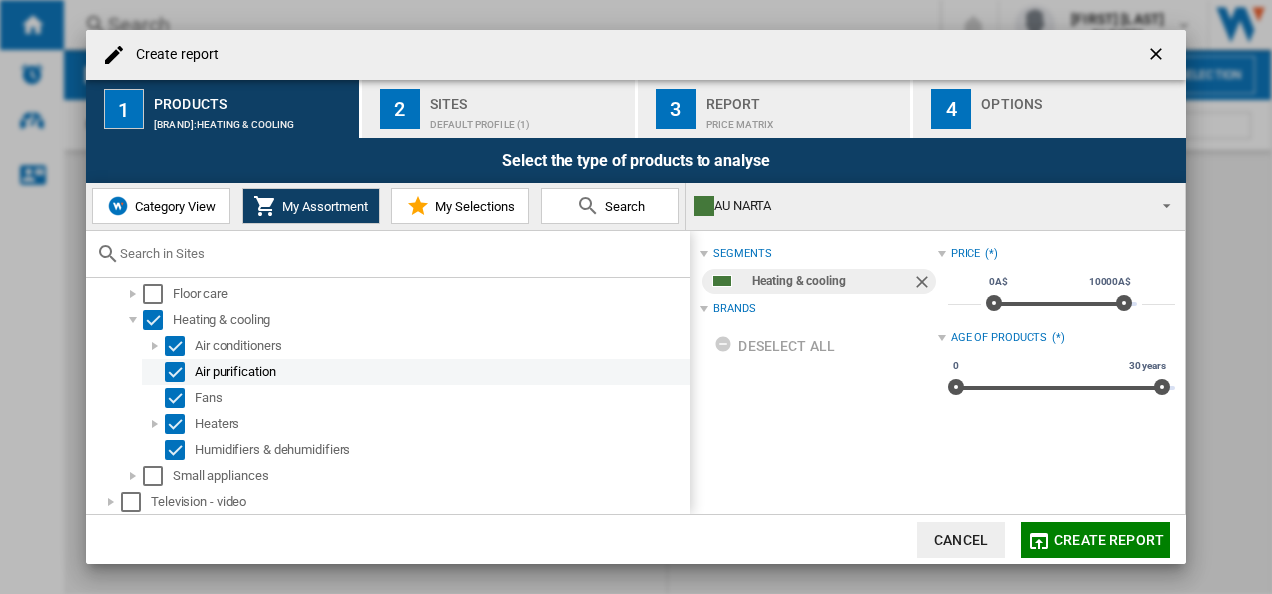 click on "Air purification" at bounding box center [441, 372] 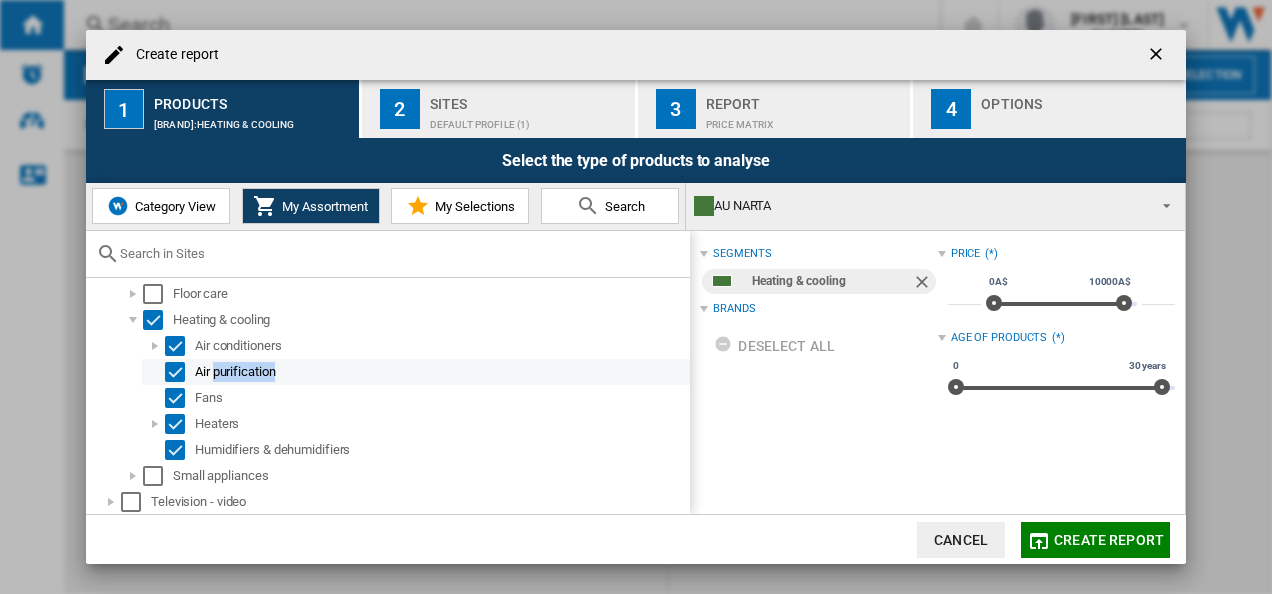 click on "Air purification" at bounding box center (441, 372) 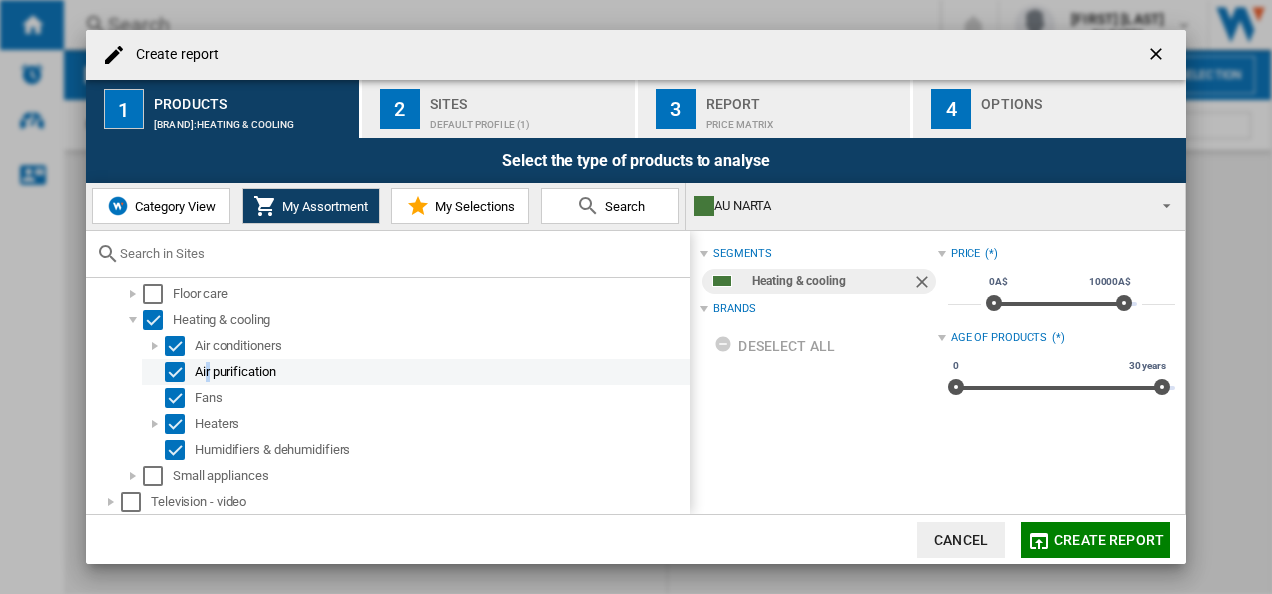 drag, startPoint x: 245, startPoint y: 369, endPoint x: 208, endPoint y: 369, distance: 37 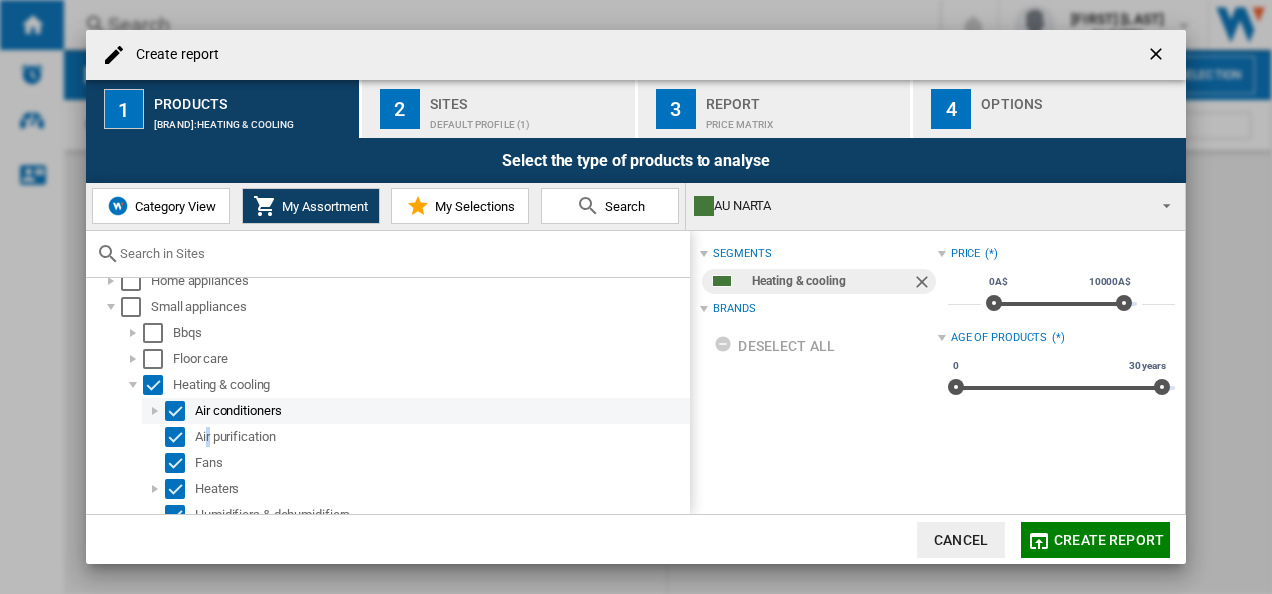 scroll, scrollTop: 37, scrollLeft: 0, axis: vertical 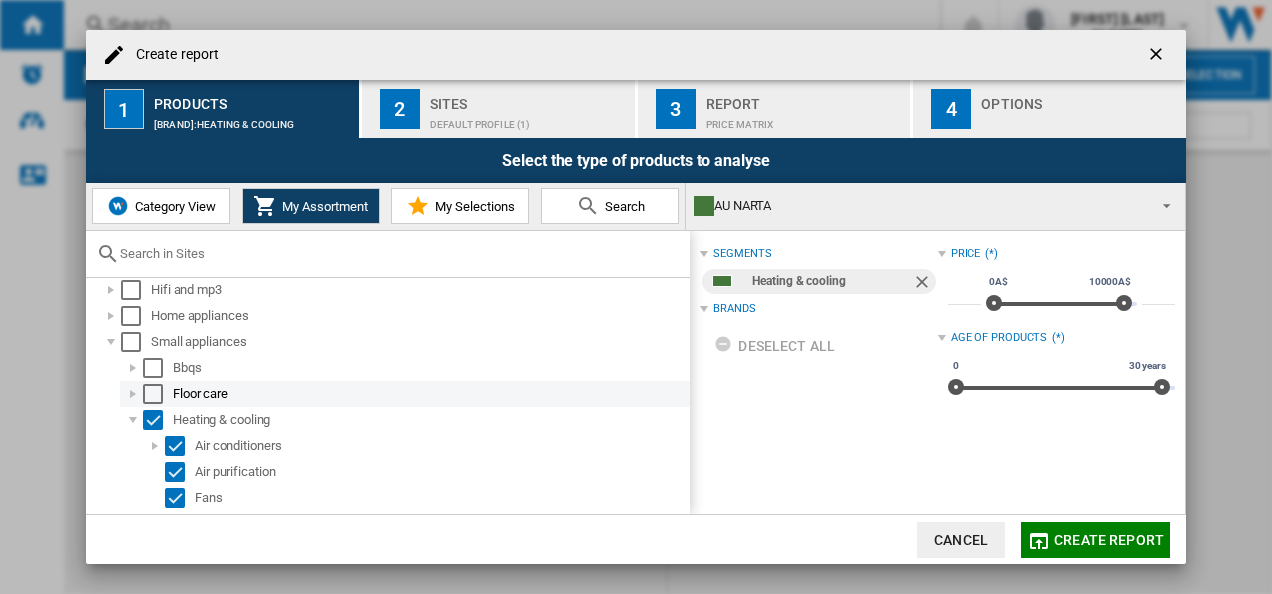 click on "Floor care" at bounding box center (430, 394) 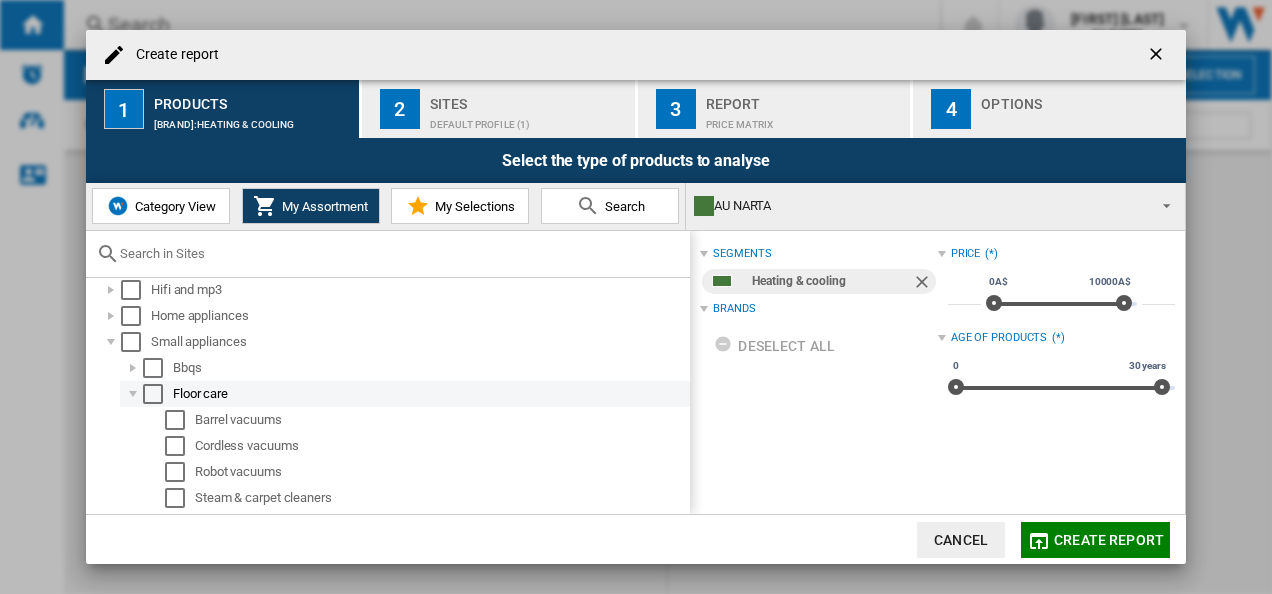 scroll, scrollTop: 237, scrollLeft: 0, axis: vertical 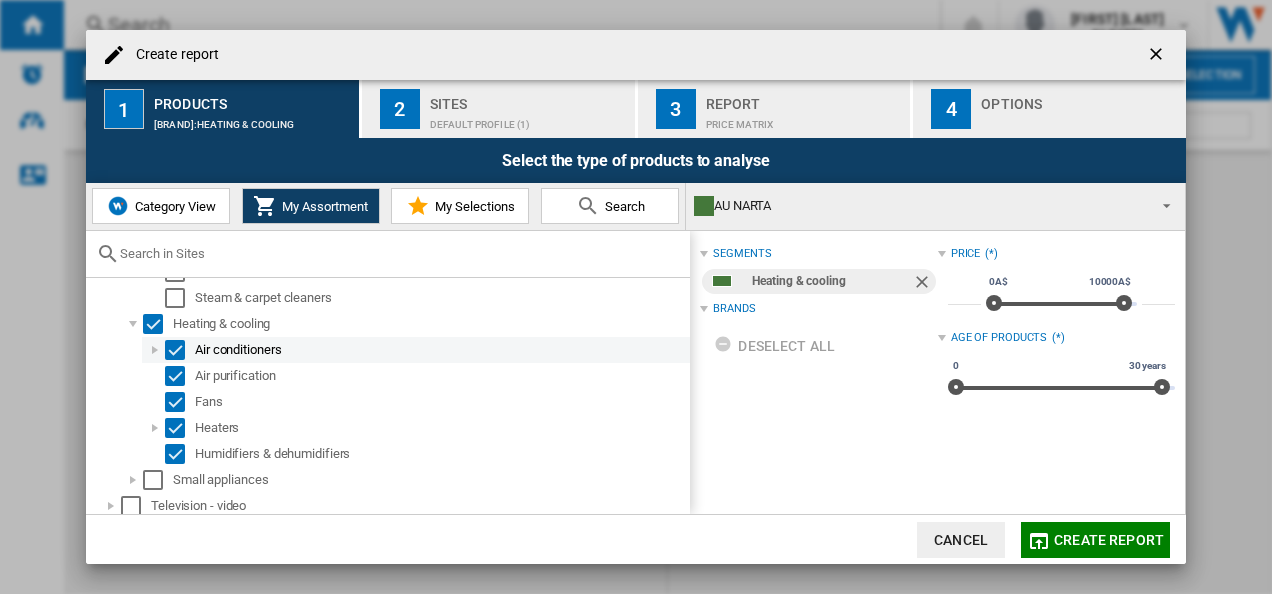 click at bounding box center (155, 350) 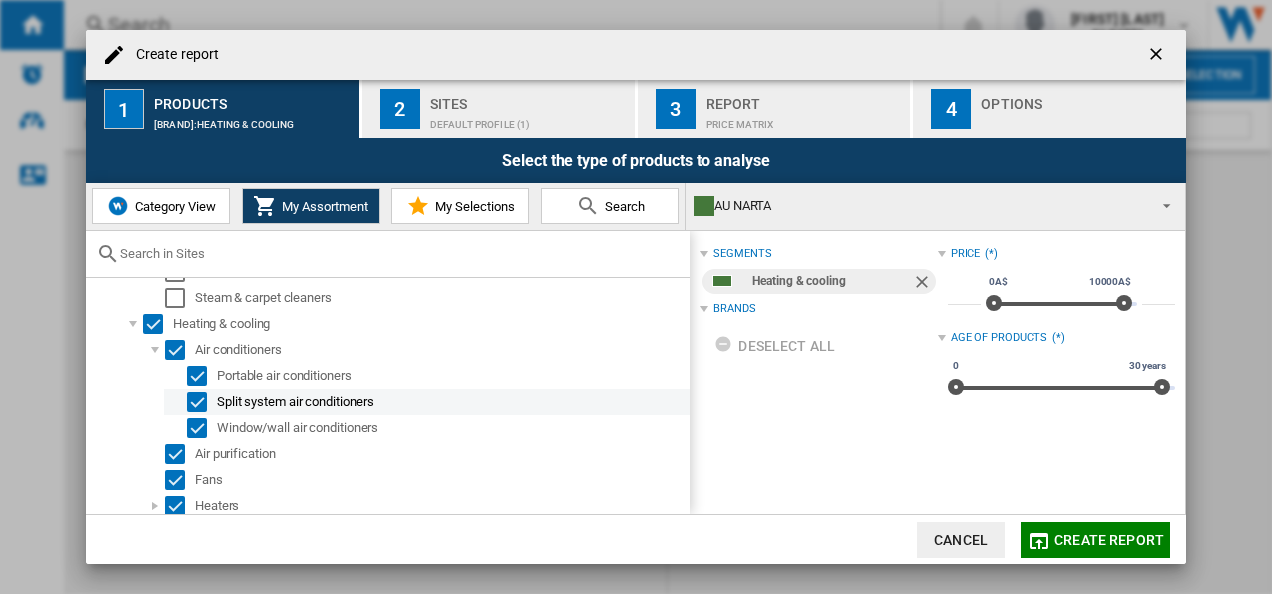 scroll, scrollTop: 319, scrollLeft: 0, axis: vertical 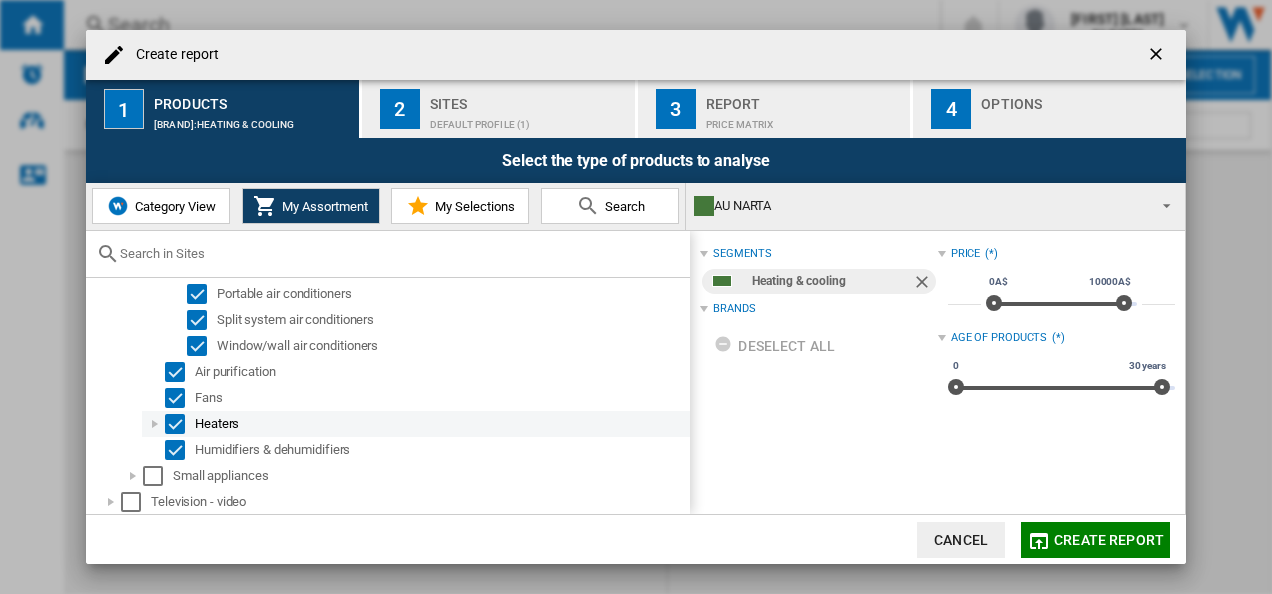 click at bounding box center (155, 424) 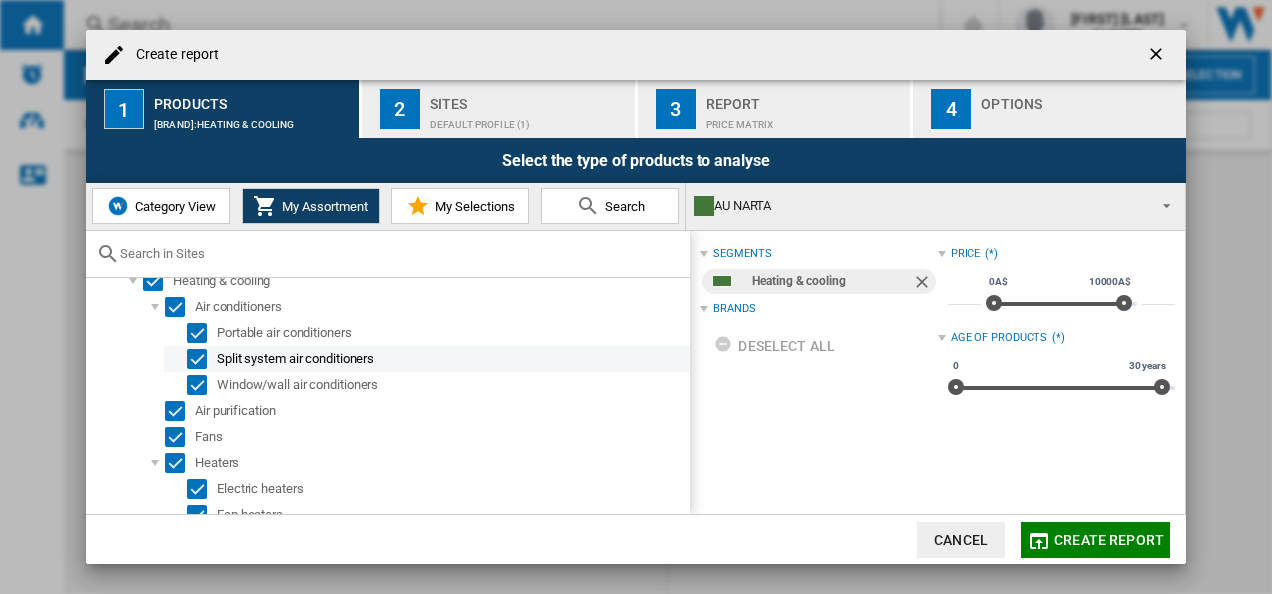 scroll, scrollTop: 219, scrollLeft: 0, axis: vertical 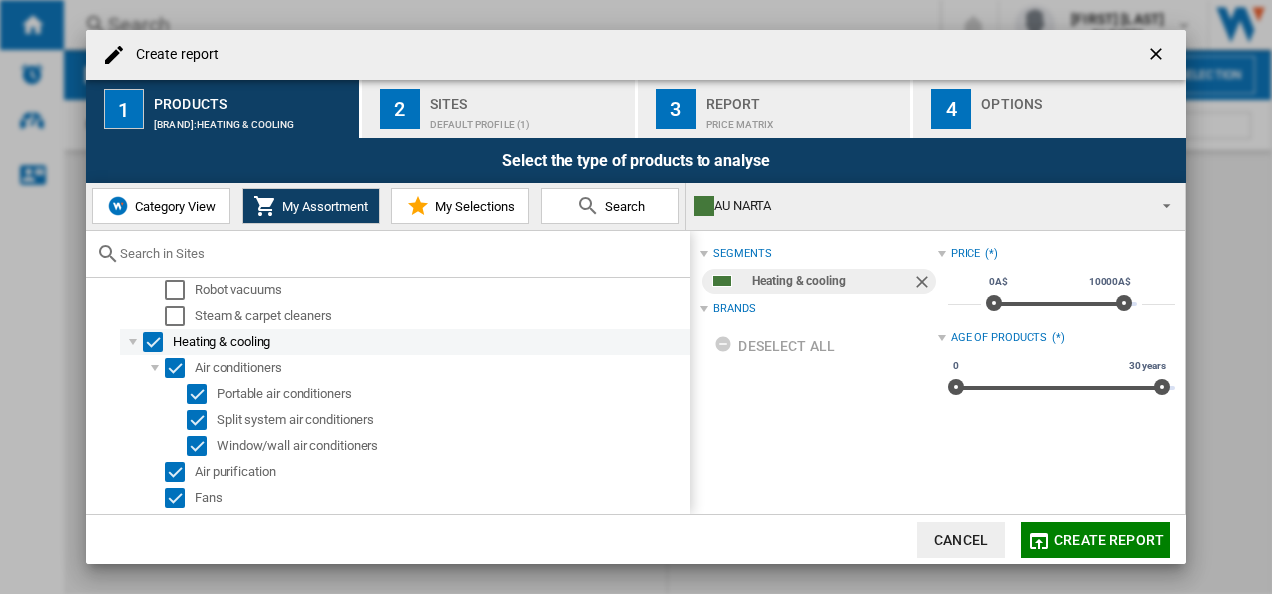 click at bounding box center (153, 342) 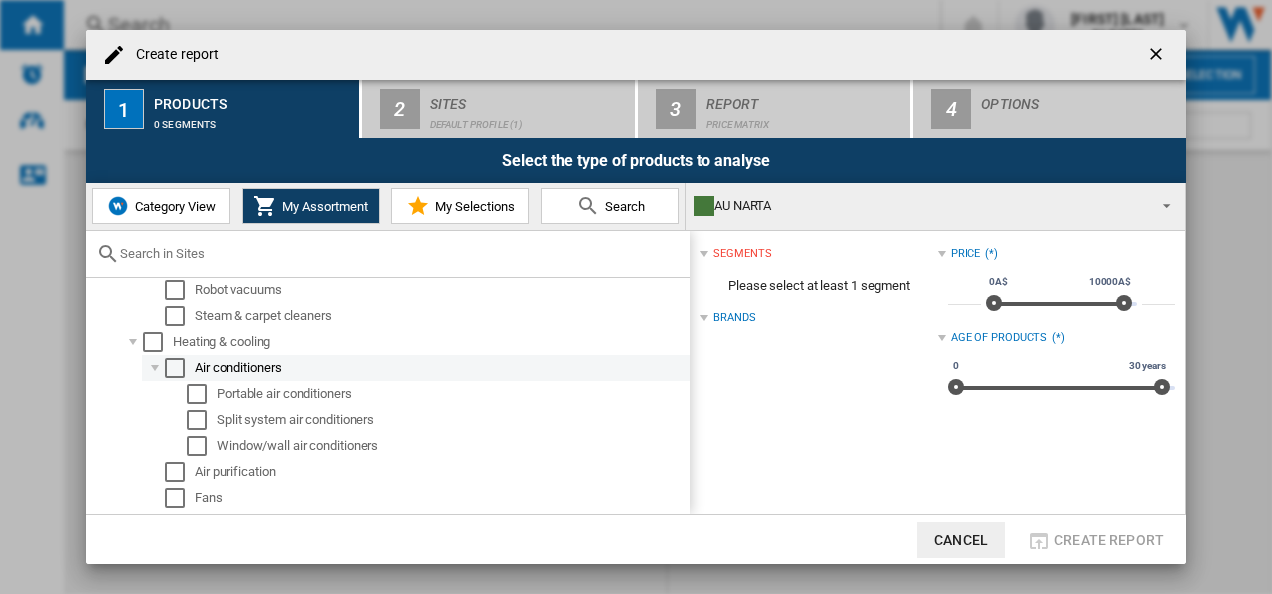 scroll, scrollTop: 419, scrollLeft: 0, axis: vertical 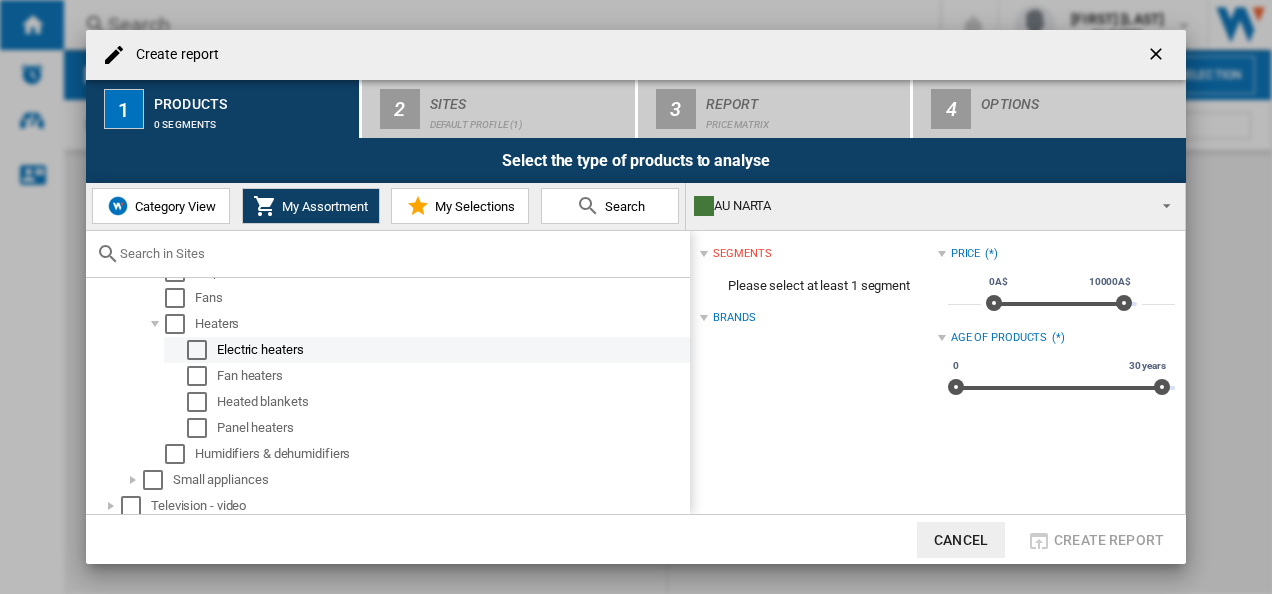 click at bounding box center (197, 350) 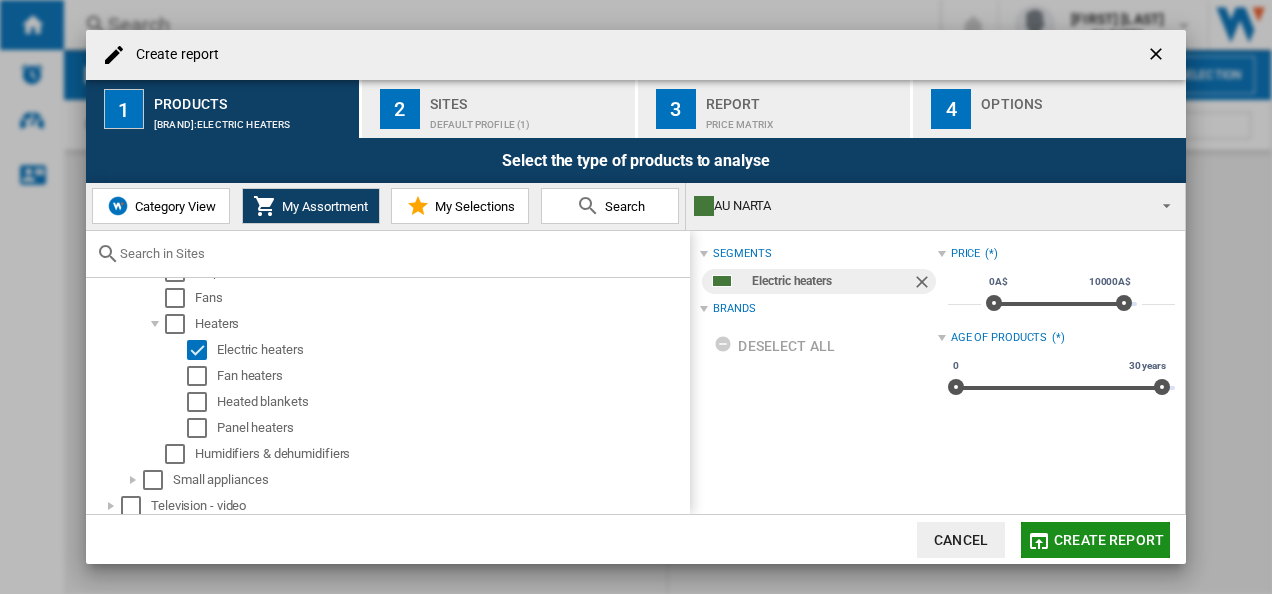 click on "Create report" 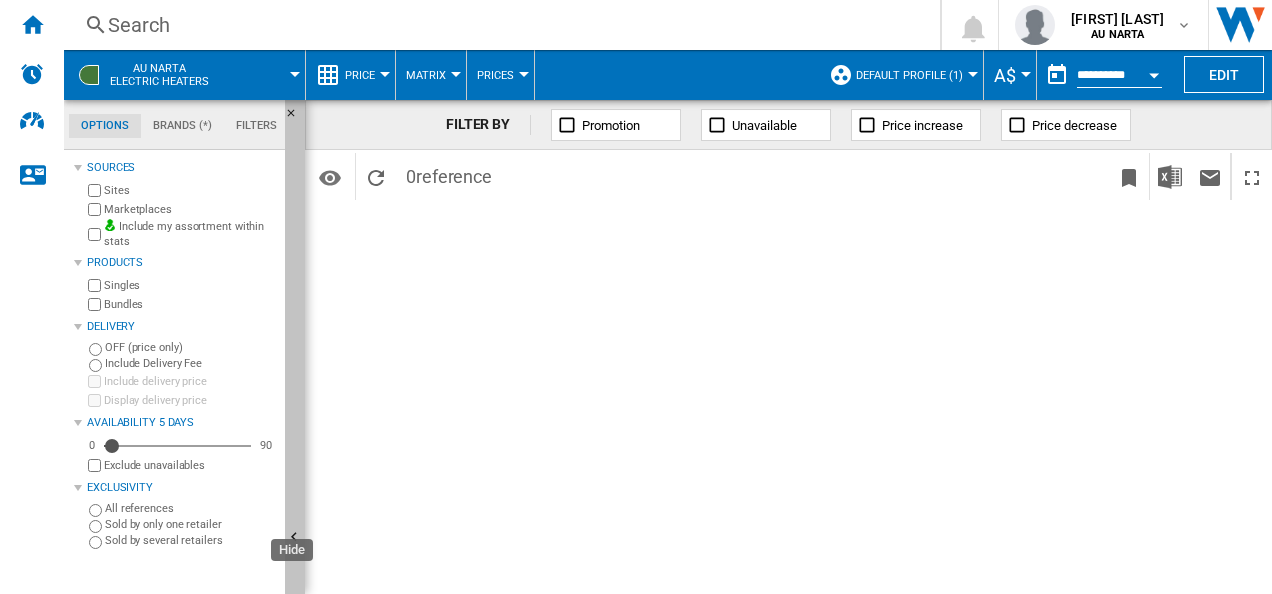 click at bounding box center (297, 540) 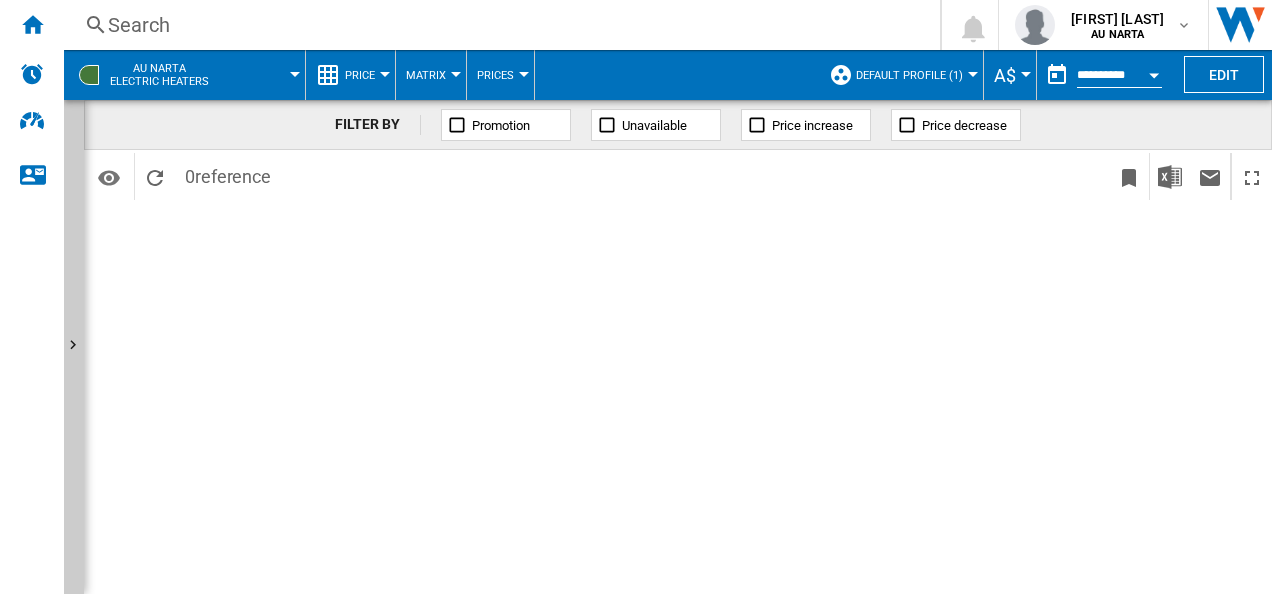 click on "FILTER BY
Promotion
Unavailable
Price increase
Price decrease
Identifiers
SKU - Stock Keeping Unit
EAN - European Article Numbering
Show SKU'S from my other site's
Show EAN's from my other site's
Use a custom identifier
Profile statistics (selected websites only)
No. sites in profile
No. sites cheaper than me in profile
Cheapest site in profile
Average price in profile
Most expensive site in profile
Market statistics (all websites)
No. sites in market" at bounding box center [678, 347] 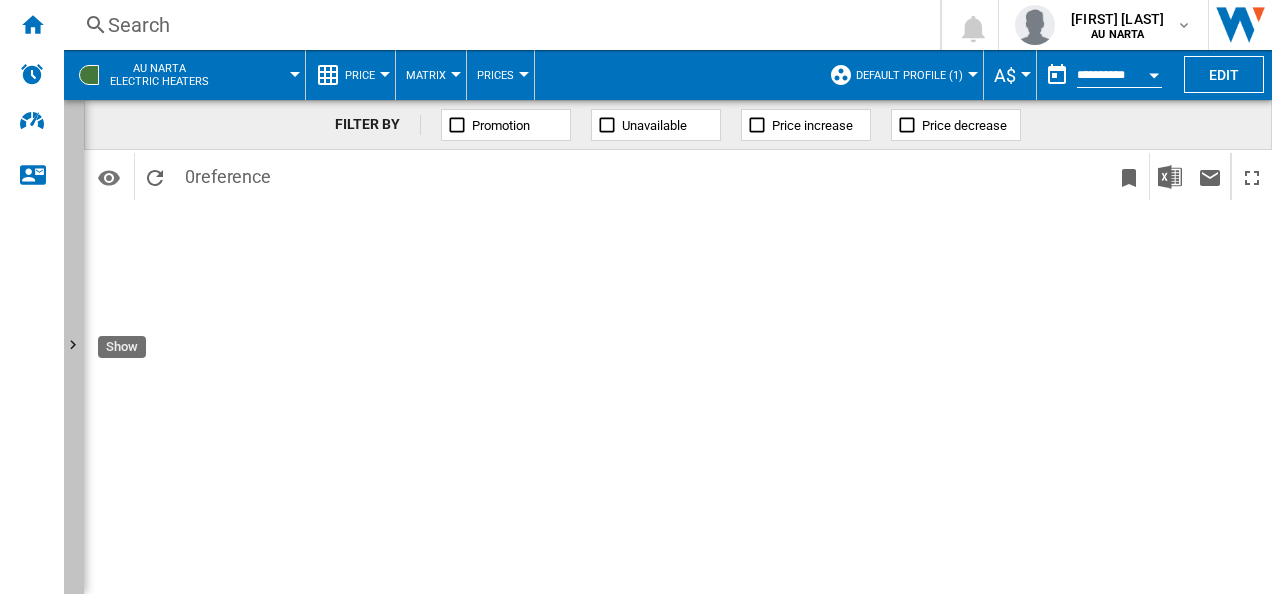 click at bounding box center [76, 348] 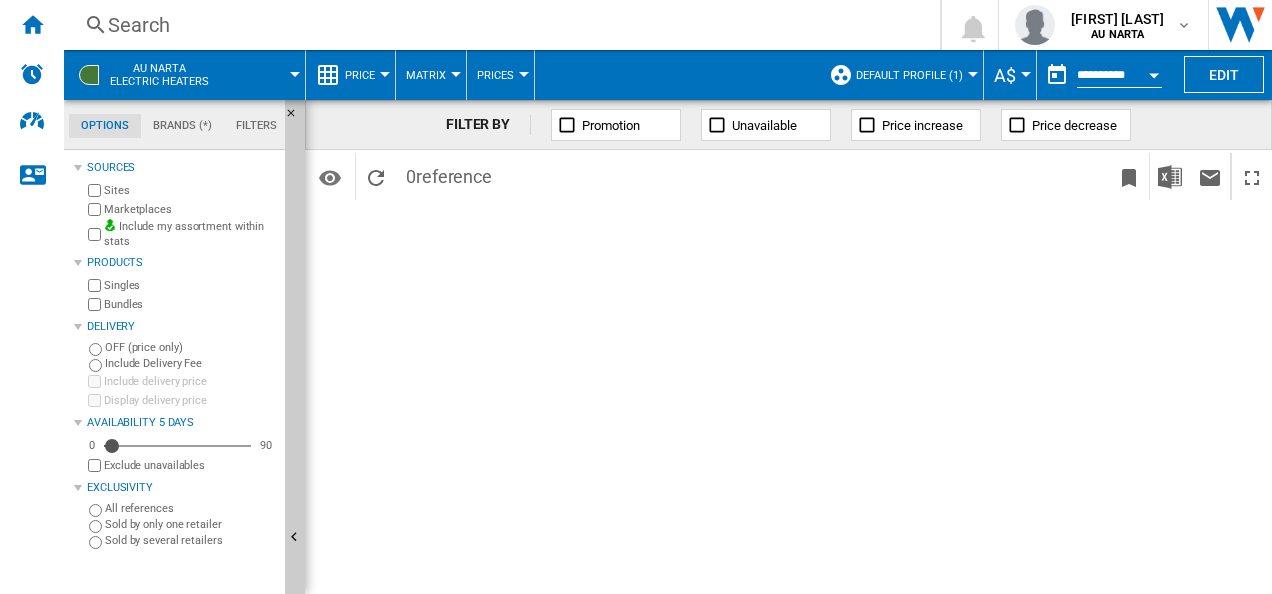 click at bounding box center (1017, 125) 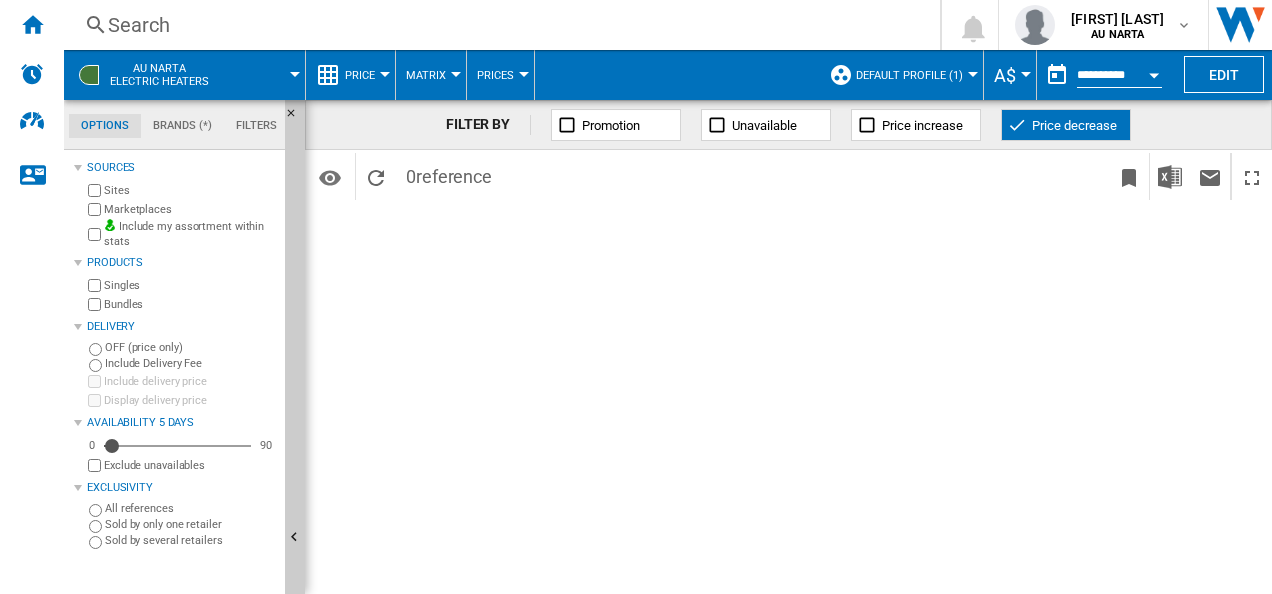 click at bounding box center (1017, 125) 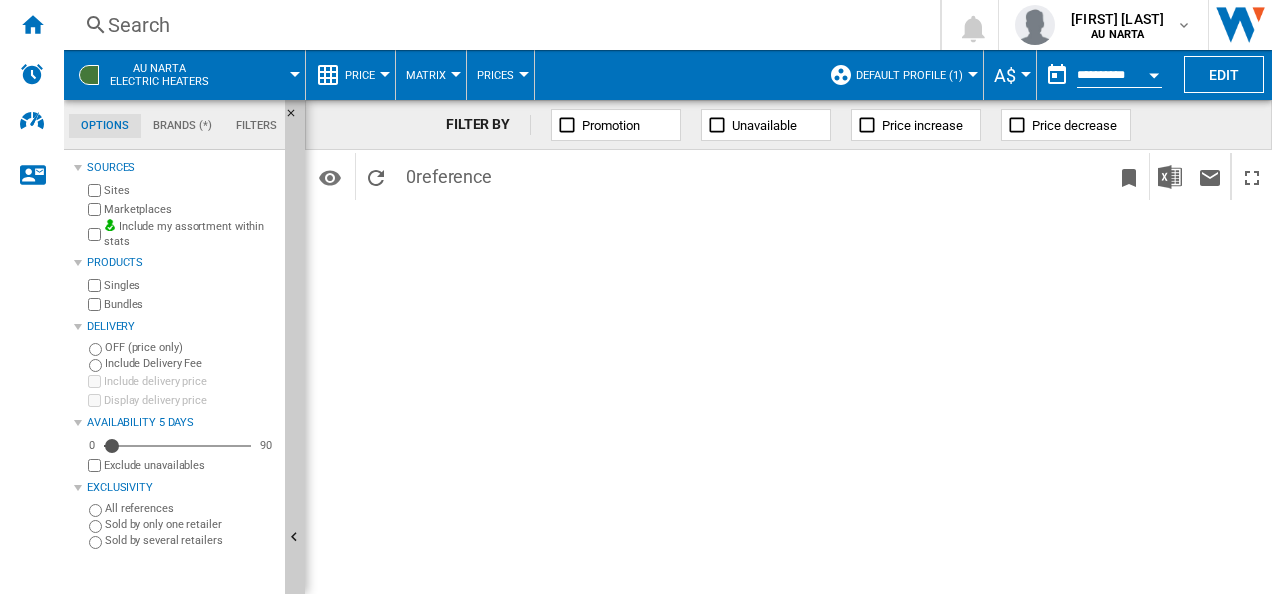 click at bounding box center [567, 125] 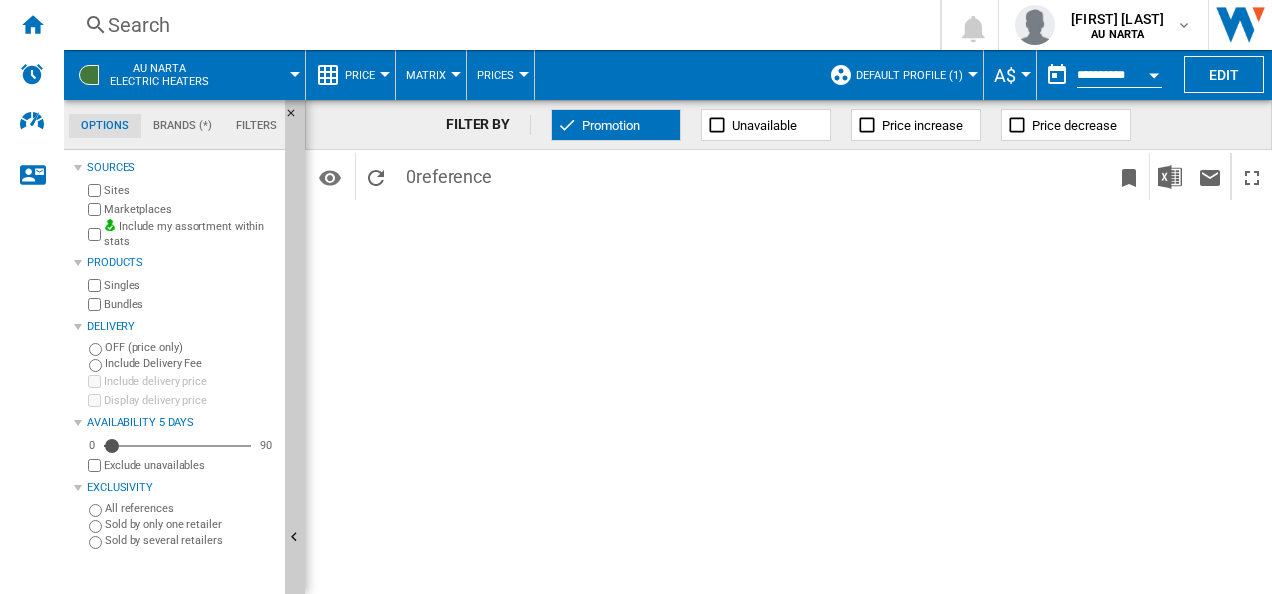 click at bounding box center [295, 74] 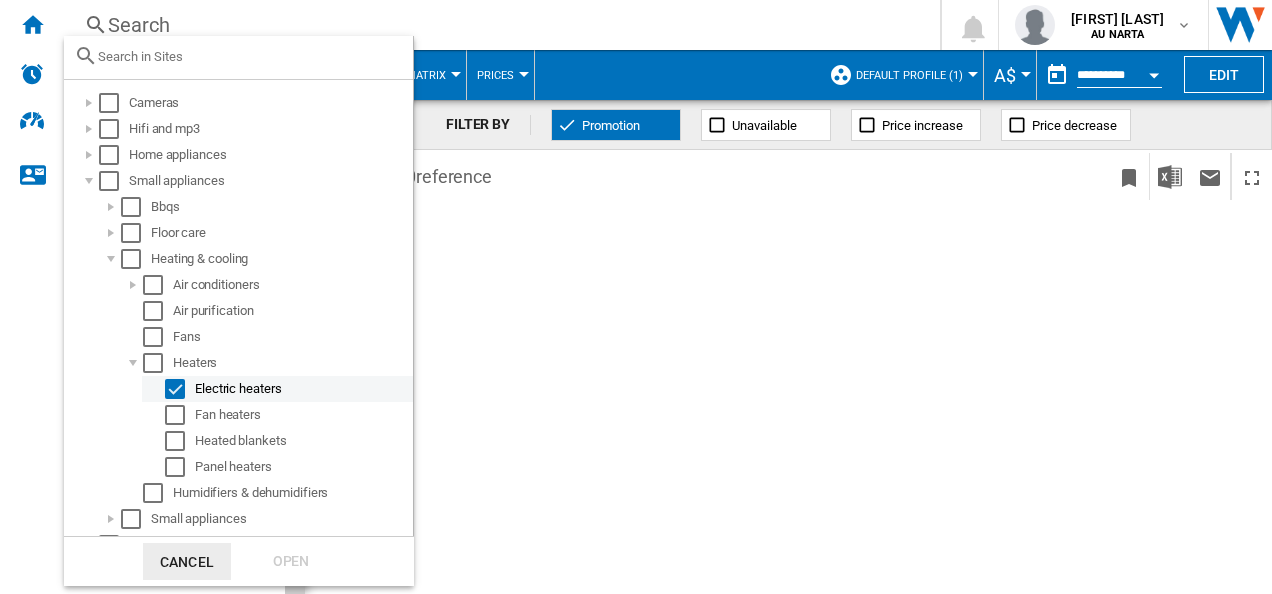 scroll, scrollTop: 71, scrollLeft: 0, axis: vertical 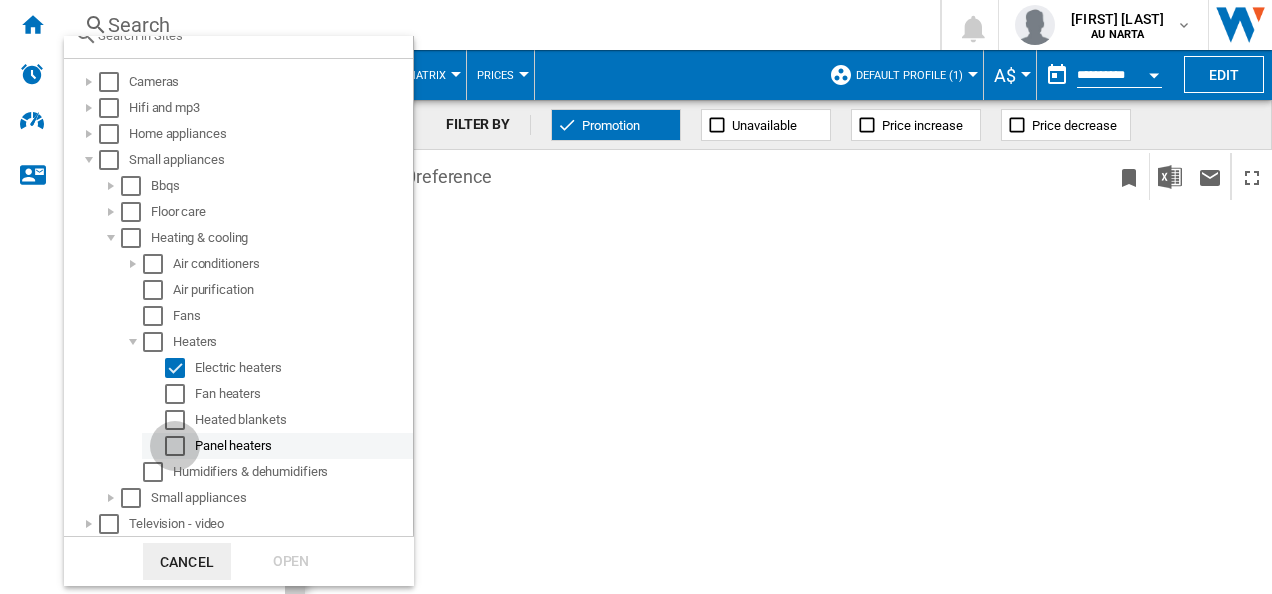 click at bounding box center (175, 446) 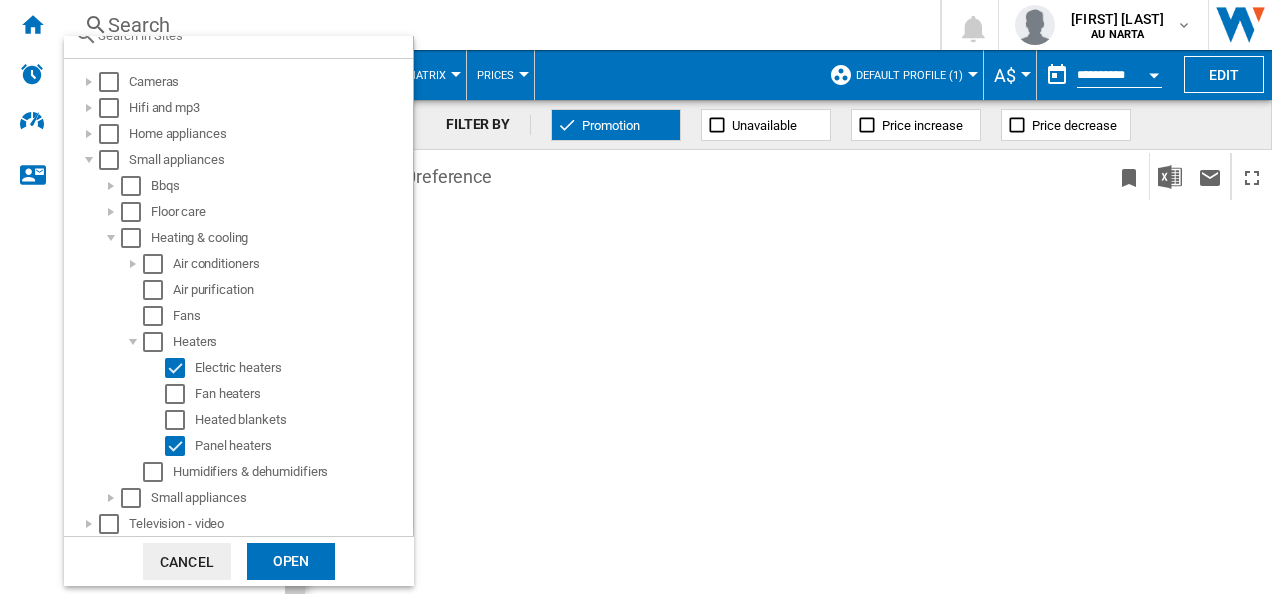 click on "Open" at bounding box center [291, 561] 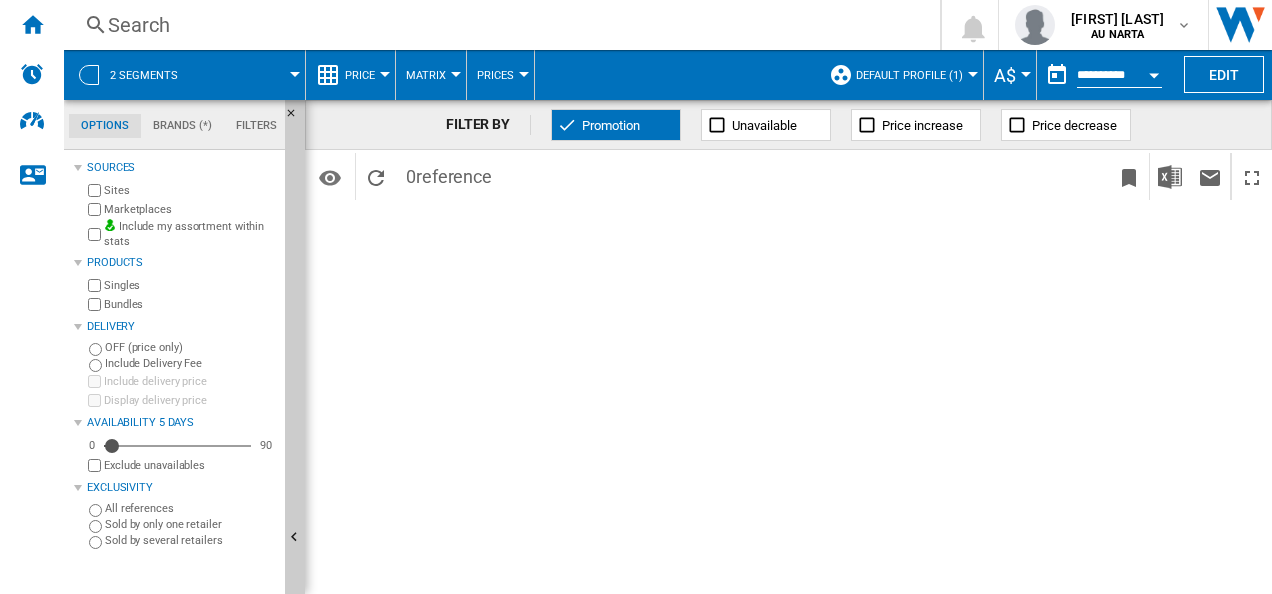 click at bounding box center [385, 74] 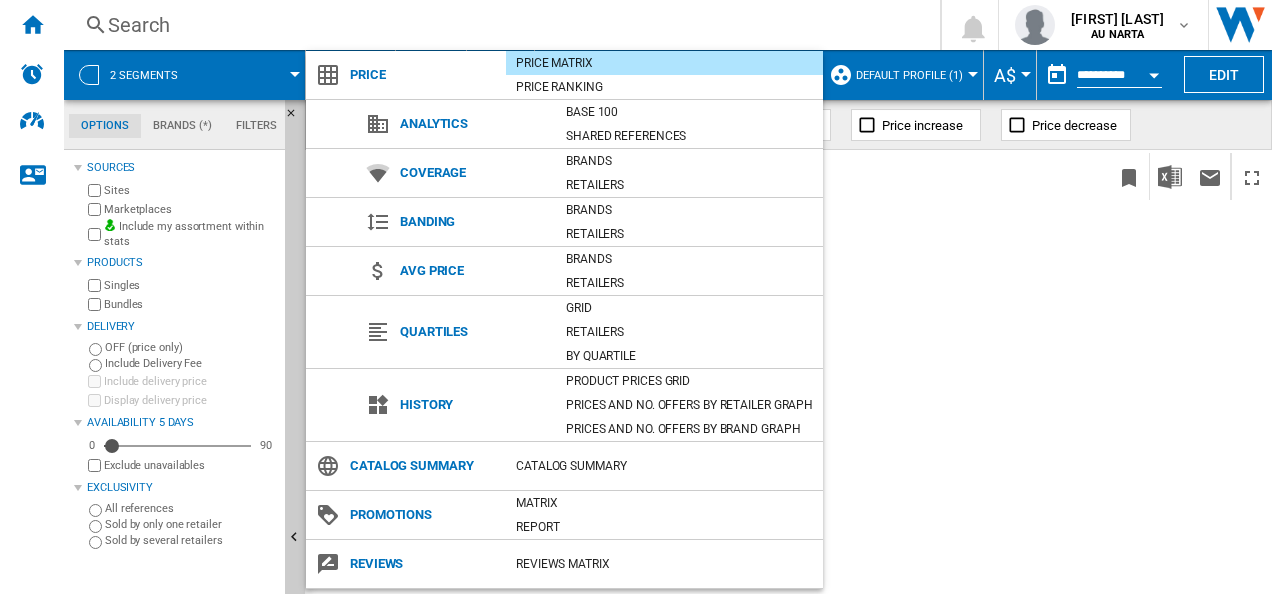 click on "Price" at bounding box center [423, 75] 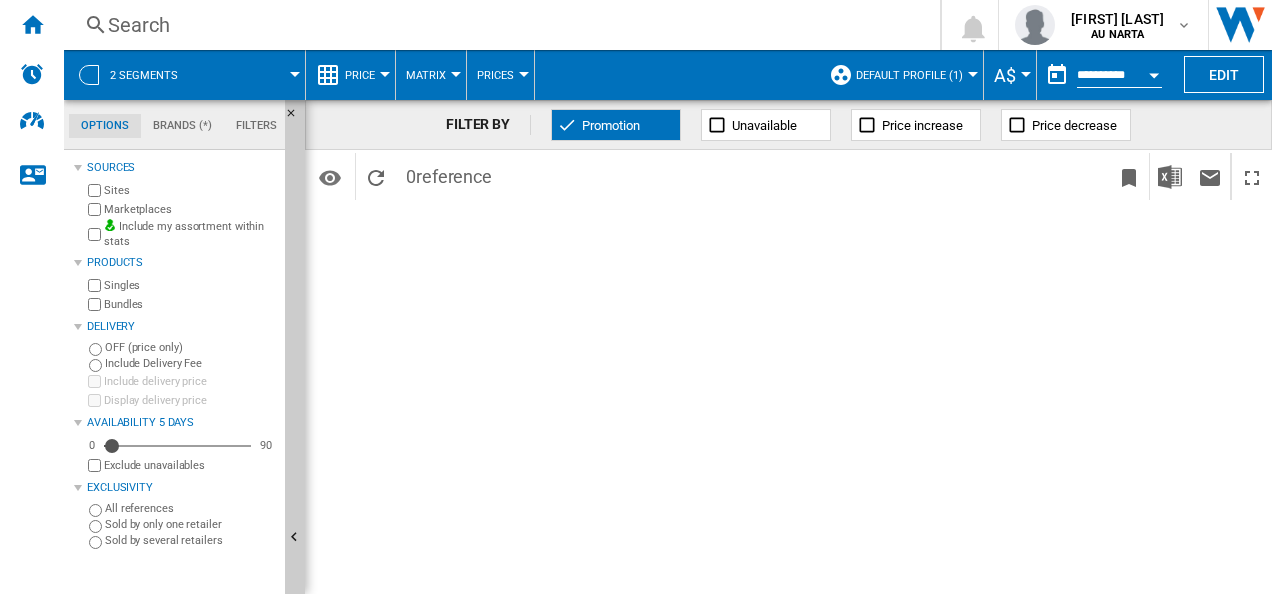 click on "FILTER BY
Promotion
Unavailable
Price increase
Price decrease
Identifiers
SKU - Stock Keeping Unit
EAN - European Article Numbering
Show SKU'S from my other site's
Show EAN's from my other site's
Use a custom identifier
Profile statistics (selected websites only)
No. sites in profile
No. sites cheaper than me in profile
Cheapest site in profile
Average price in profile
Most expensive site in profile
Market statistics (all websites)
No. sites in market" at bounding box center [788, 347] 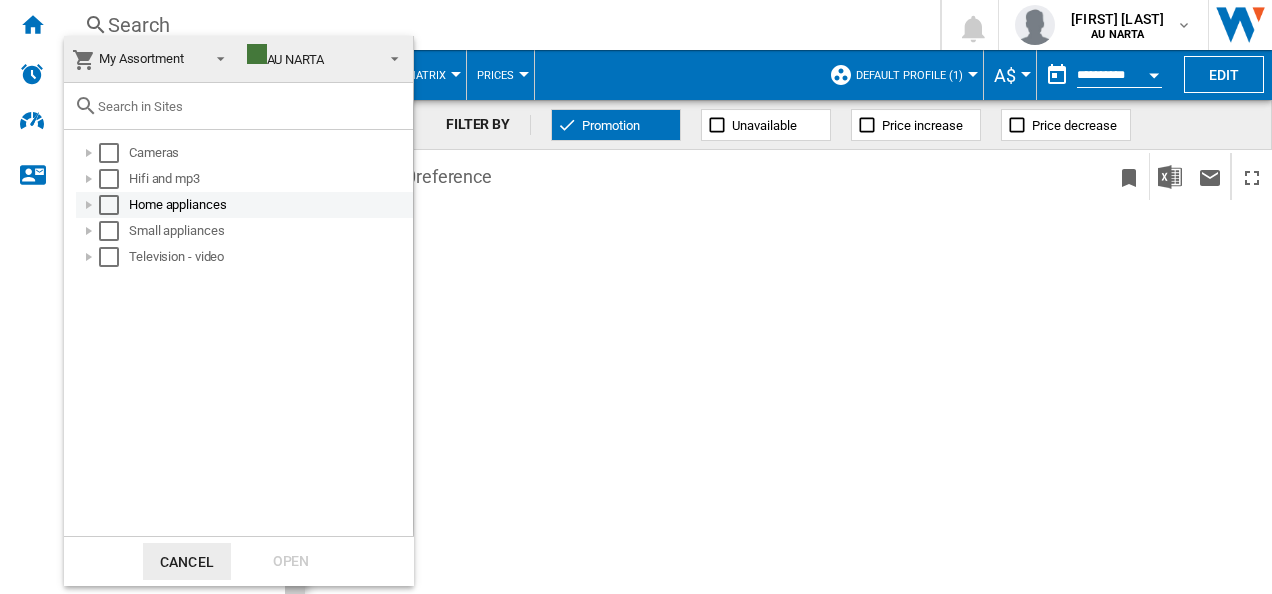 click at bounding box center [89, 205] 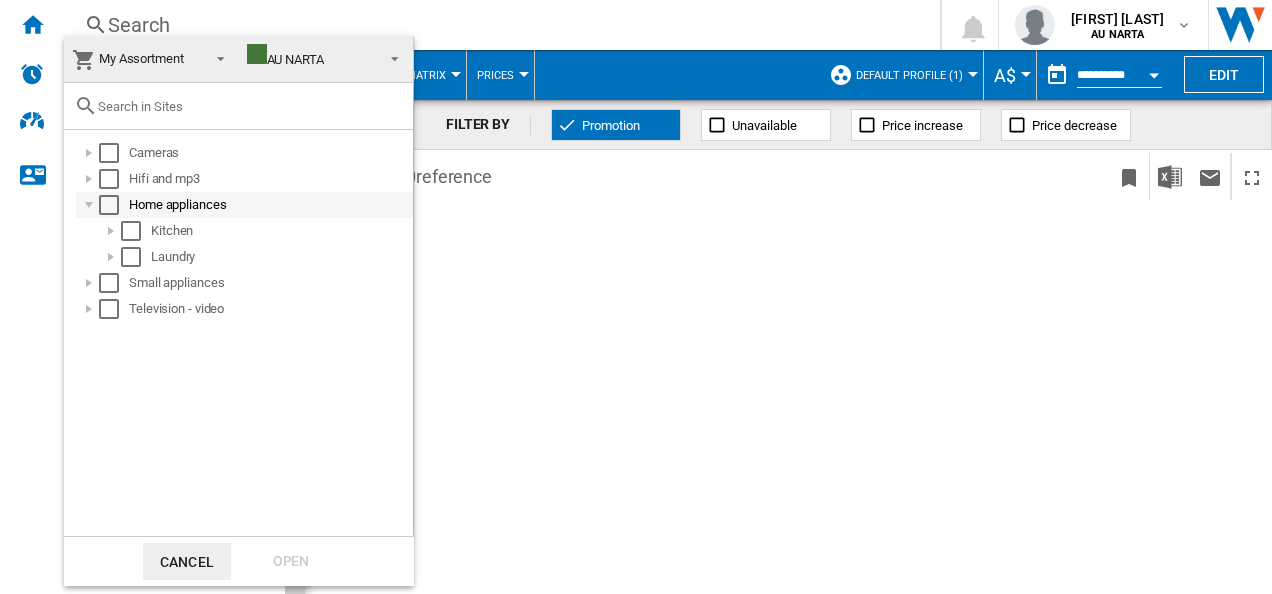 click at bounding box center (89, 205) 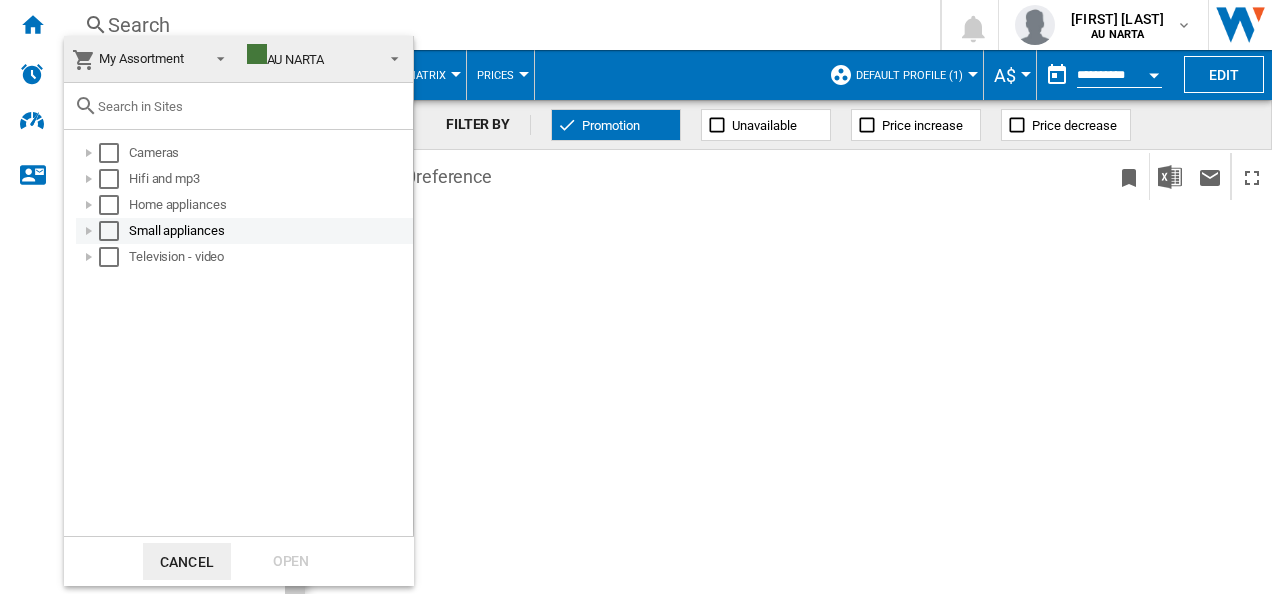 click at bounding box center (89, 231) 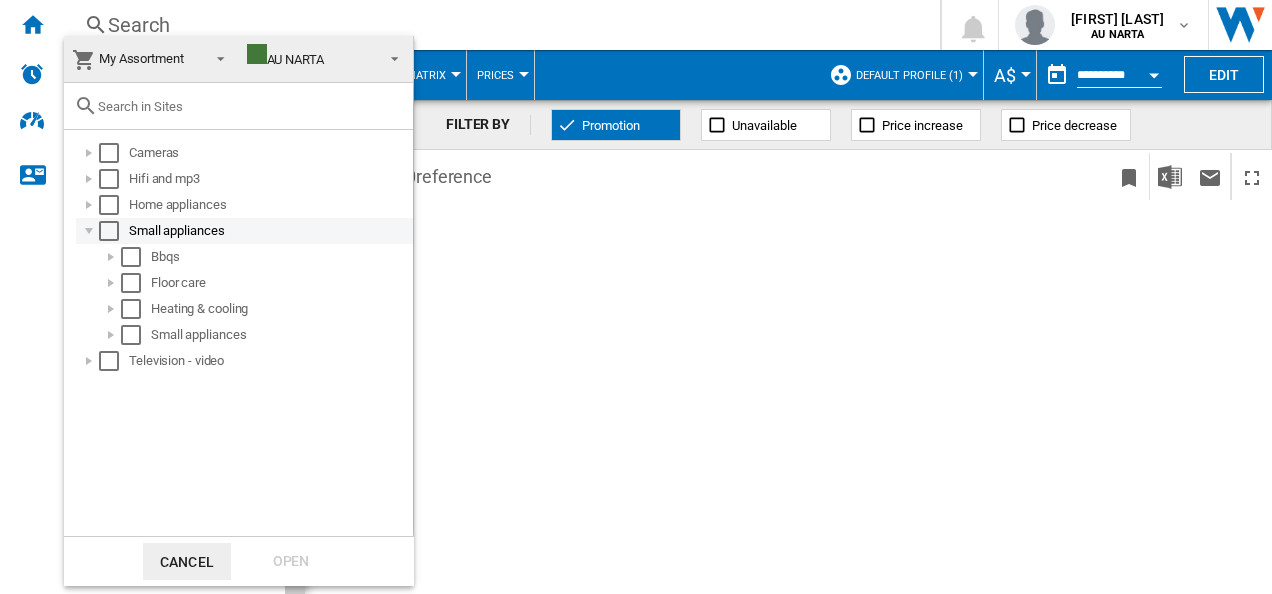 click at bounding box center (89, 231) 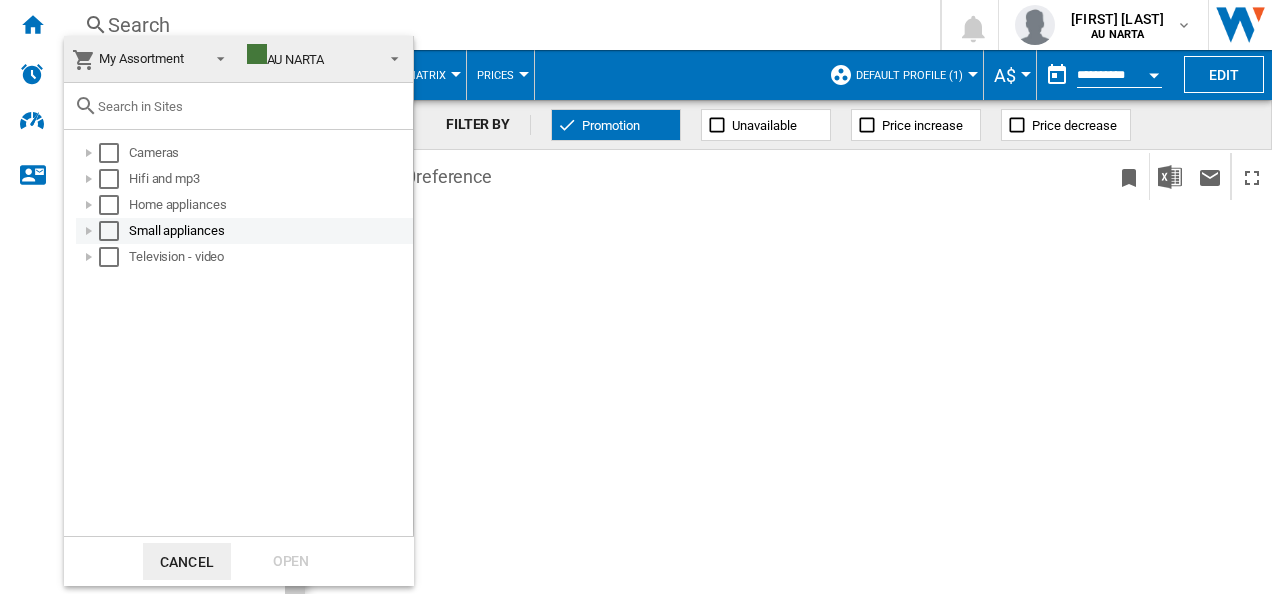 click at bounding box center (89, 231) 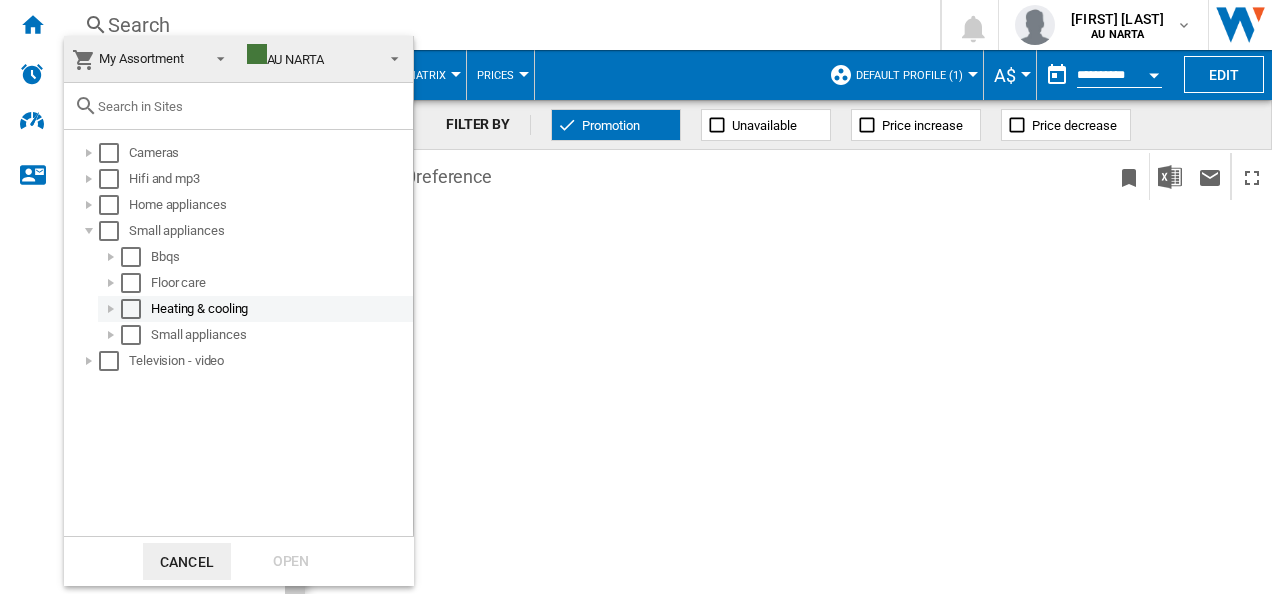 click at bounding box center (111, 309) 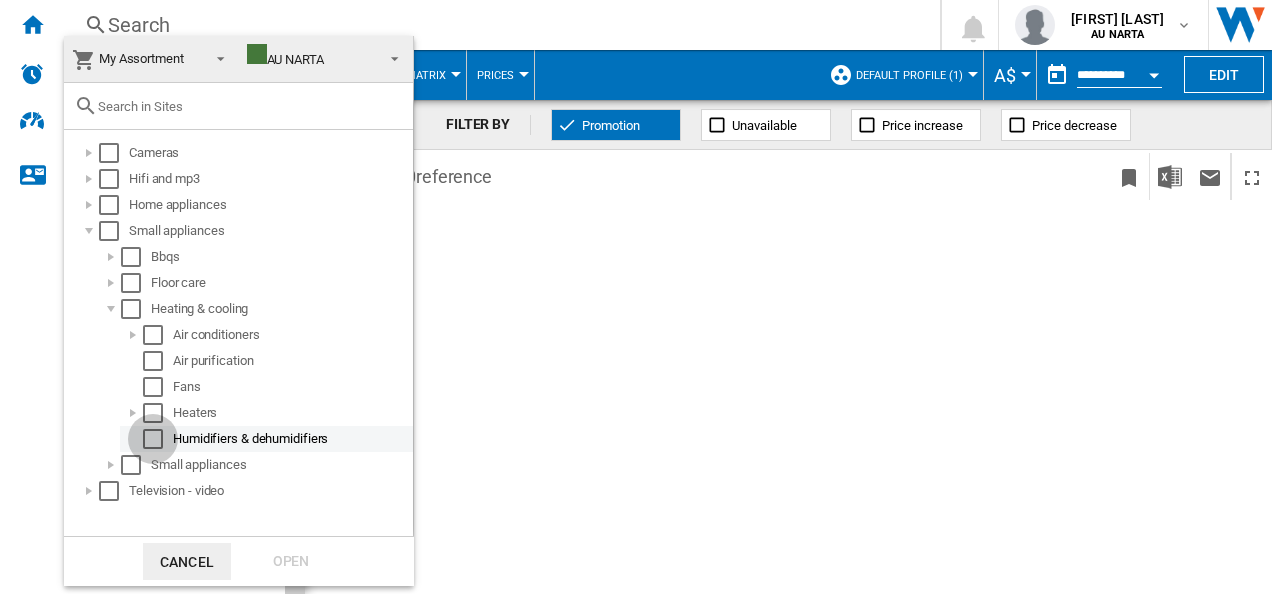 click at bounding box center (153, 439) 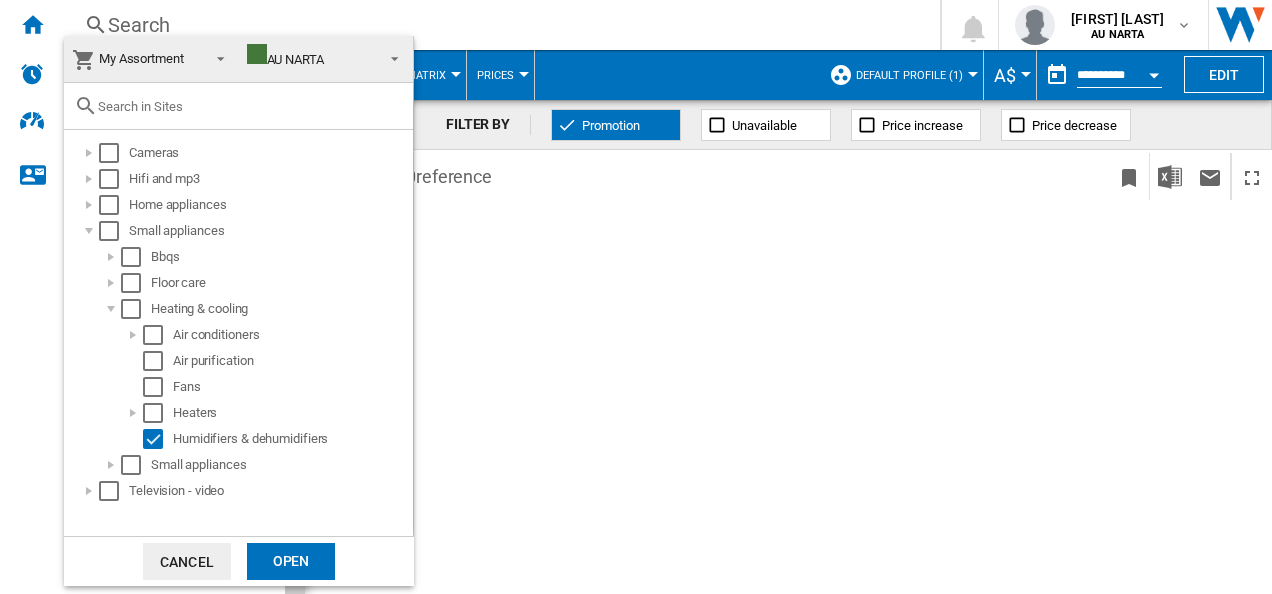 click on "Open" at bounding box center [291, 561] 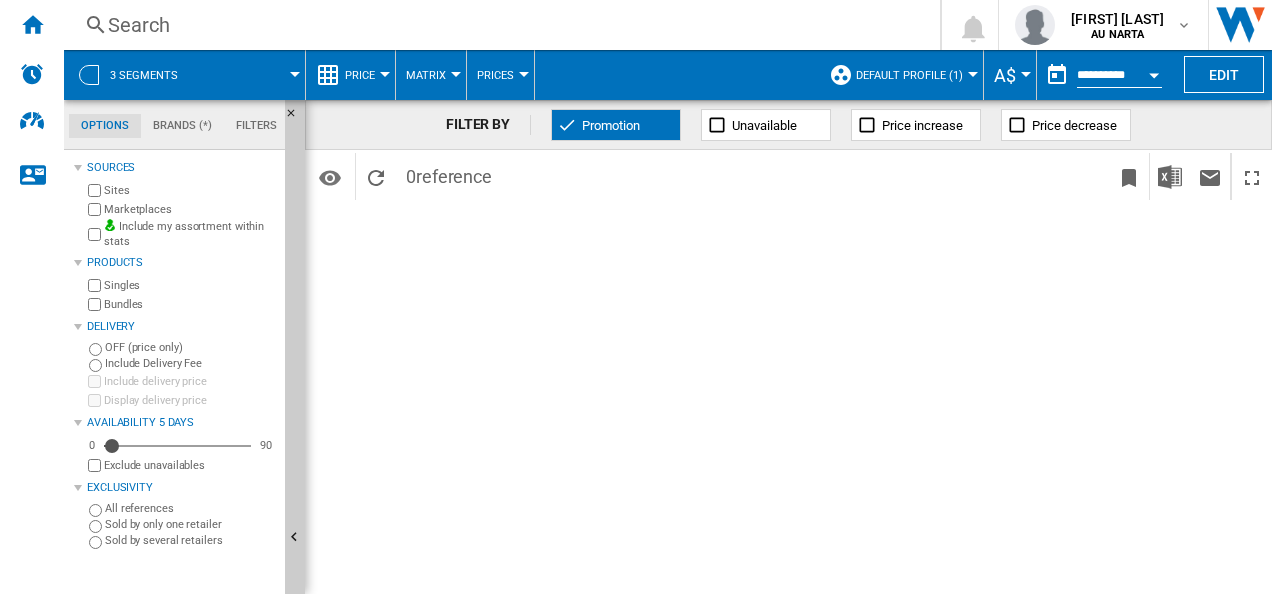 click at bounding box center [250, 75] 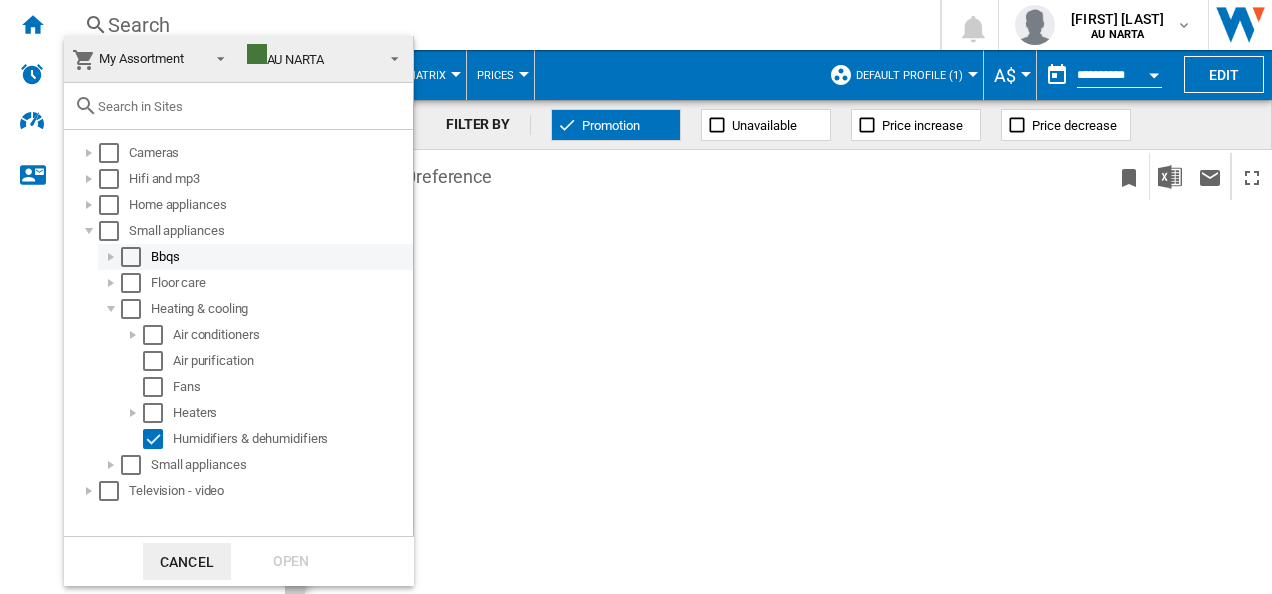 click at bounding box center (111, 257) 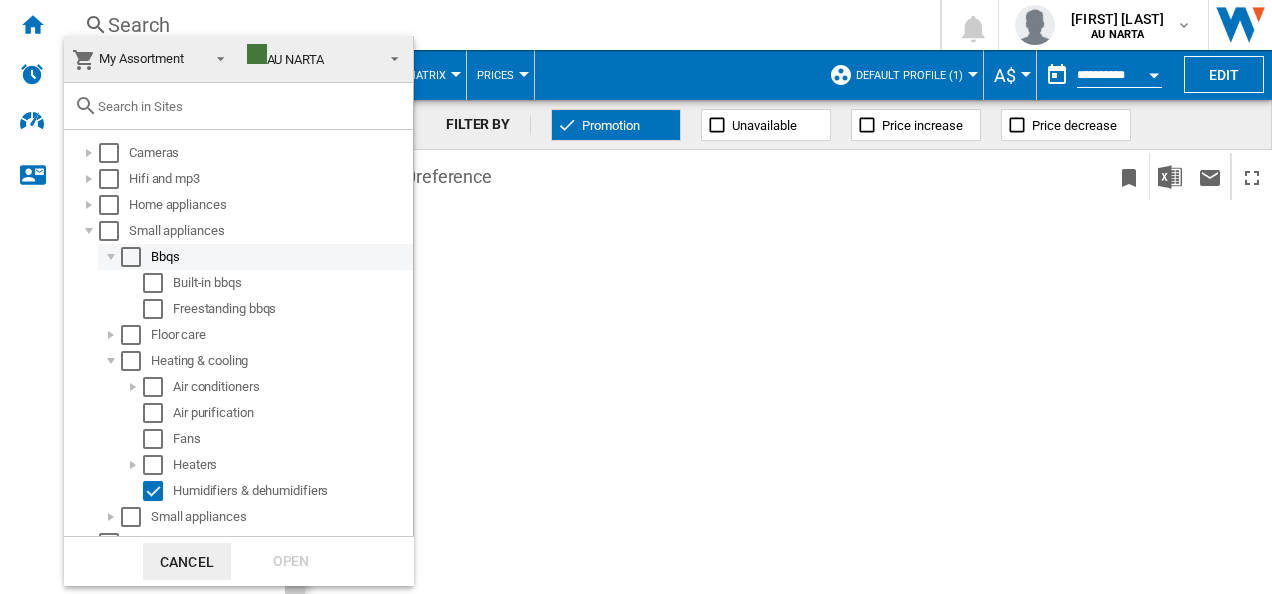 click at bounding box center [111, 257] 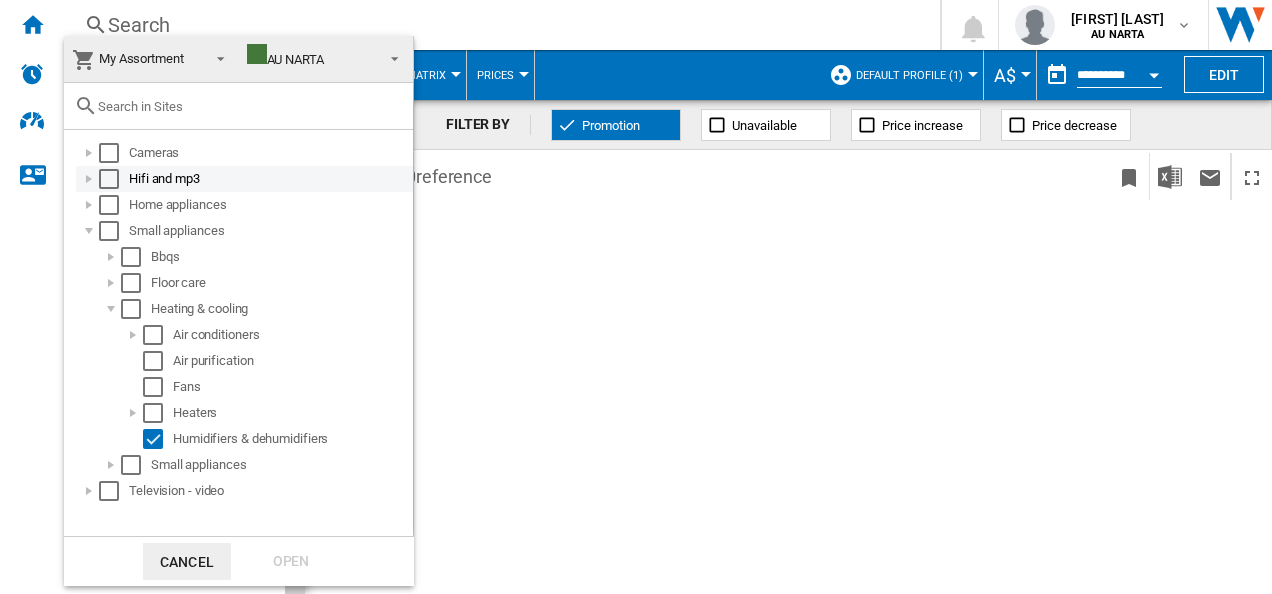 click at bounding box center [89, 179] 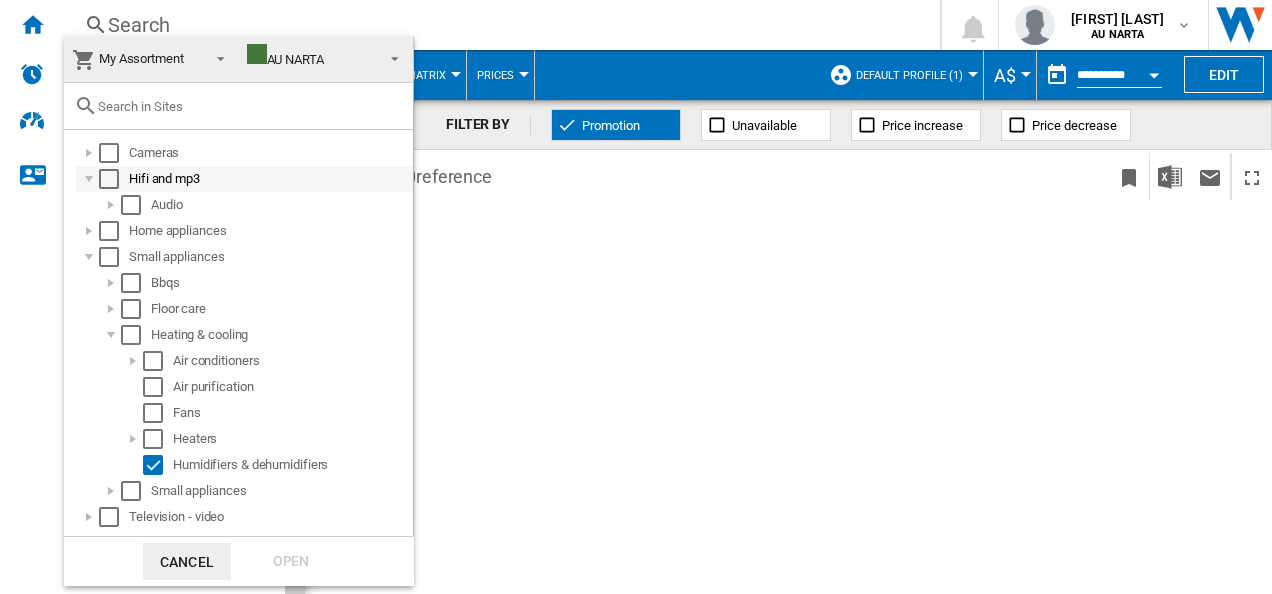 click at bounding box center (89, 179) 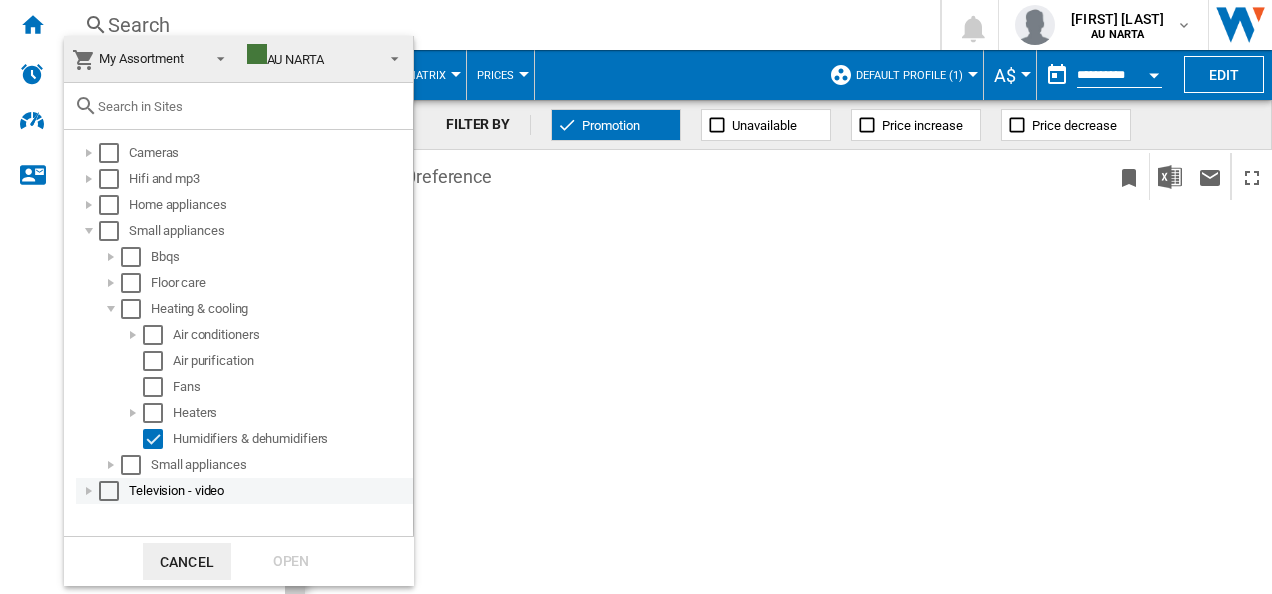 click at bounding box center (89, 491) 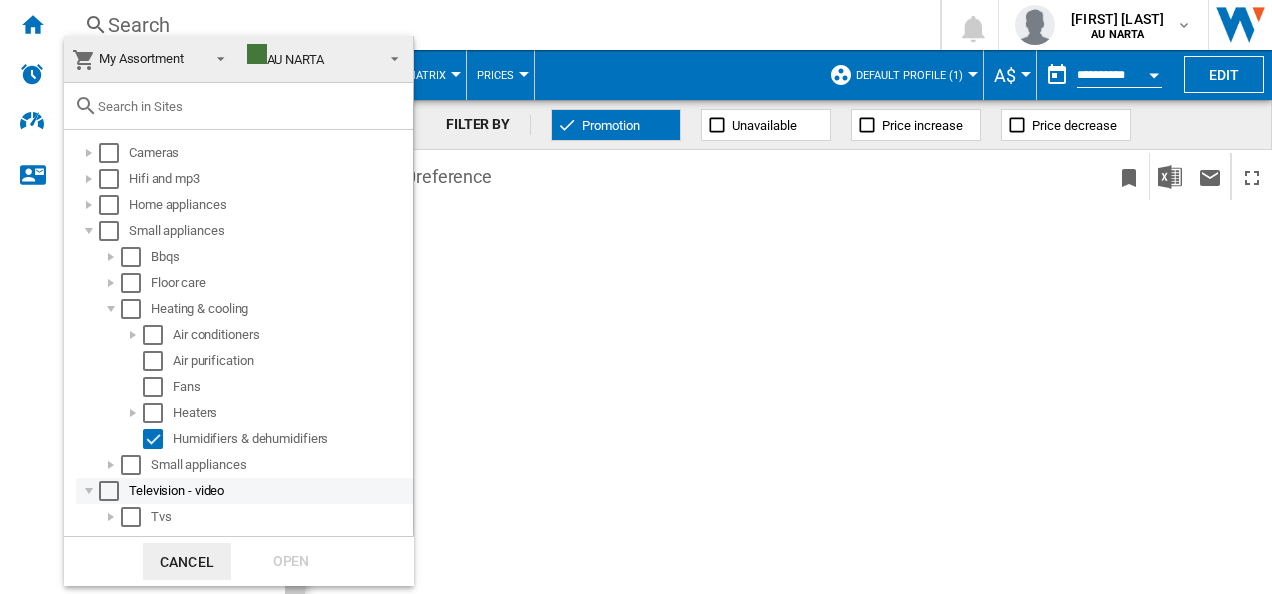 click at bounding box center (89, 491) 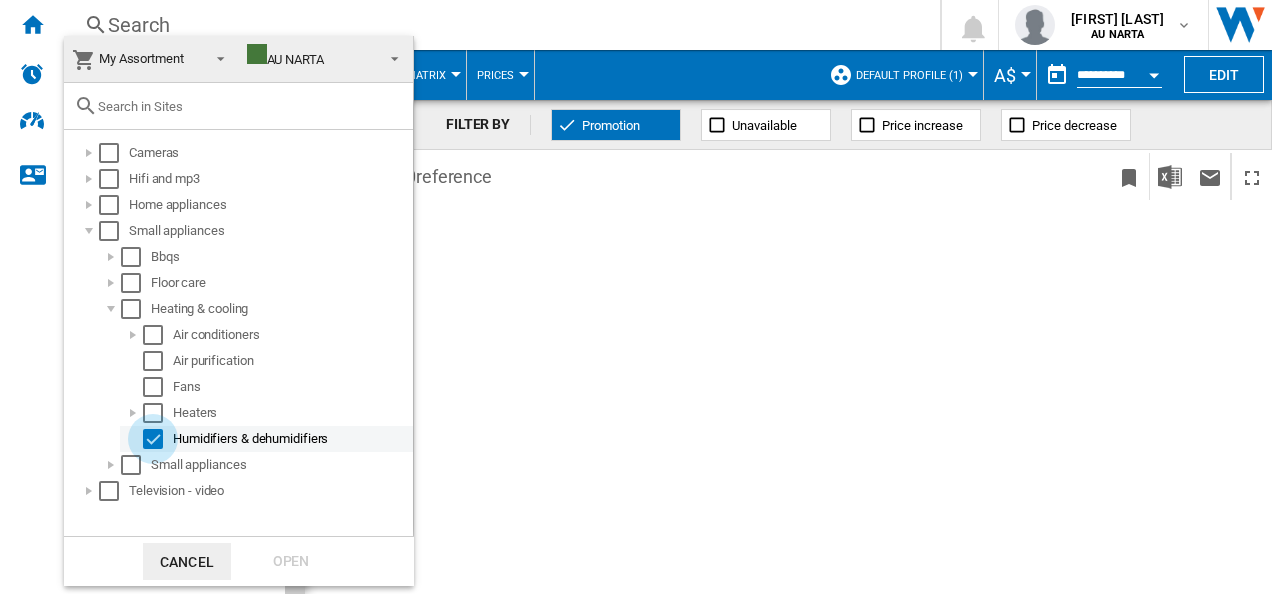 click at bounding box center [153, 439] 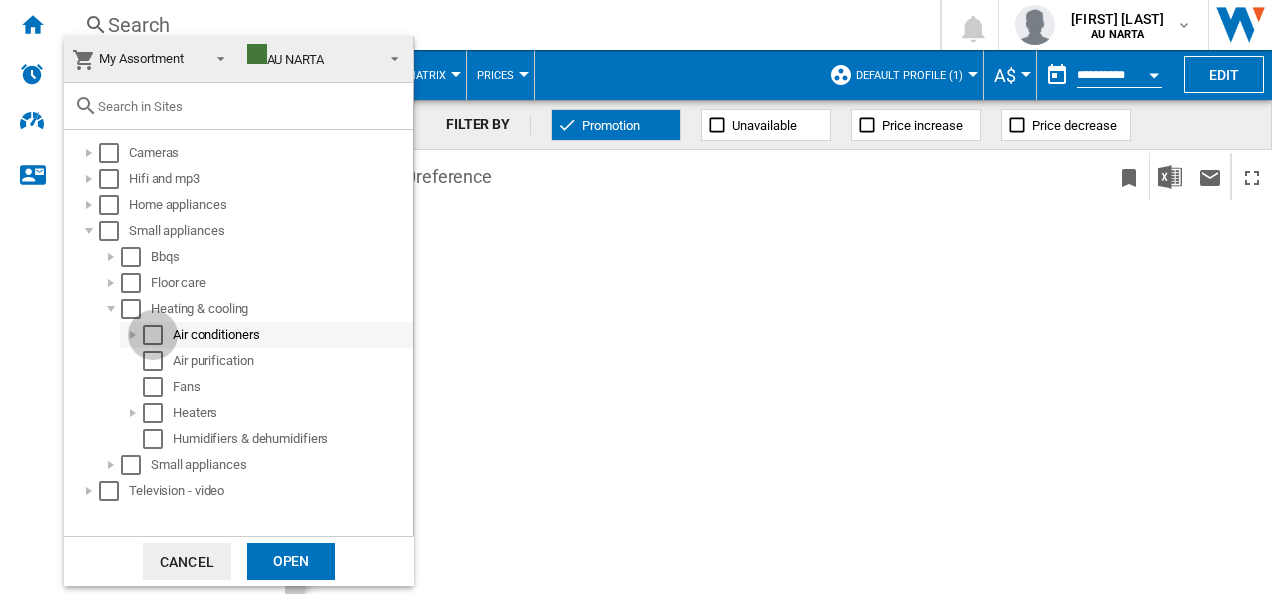 click at bounding box center [153, 335] 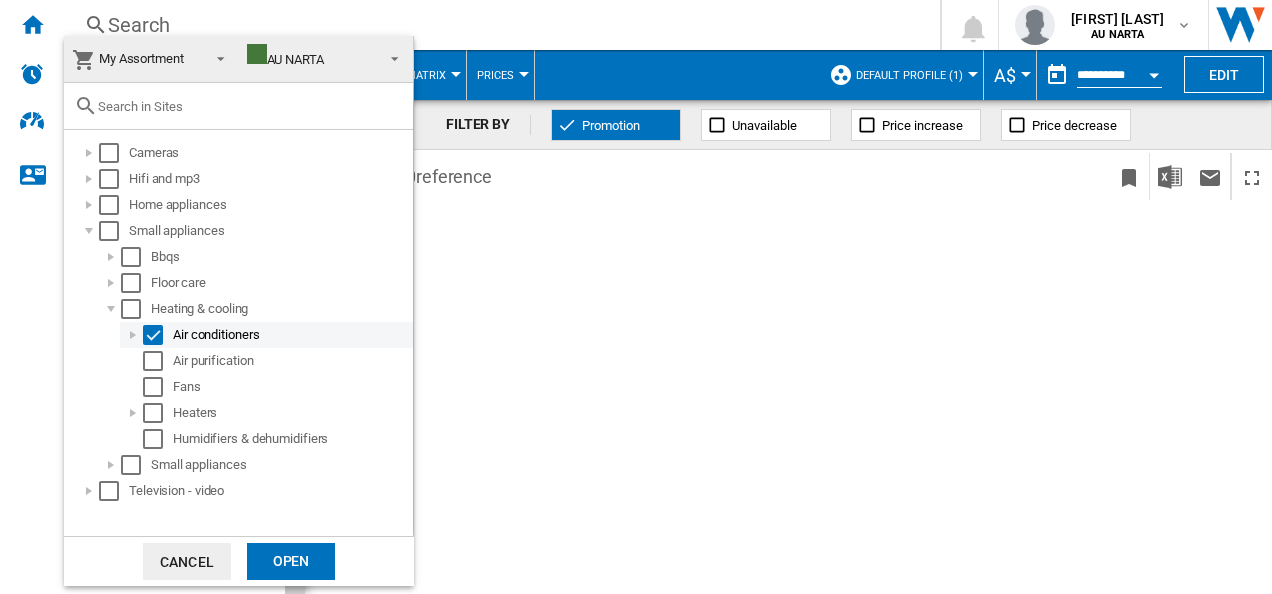 click at bounding box center (133, 335) 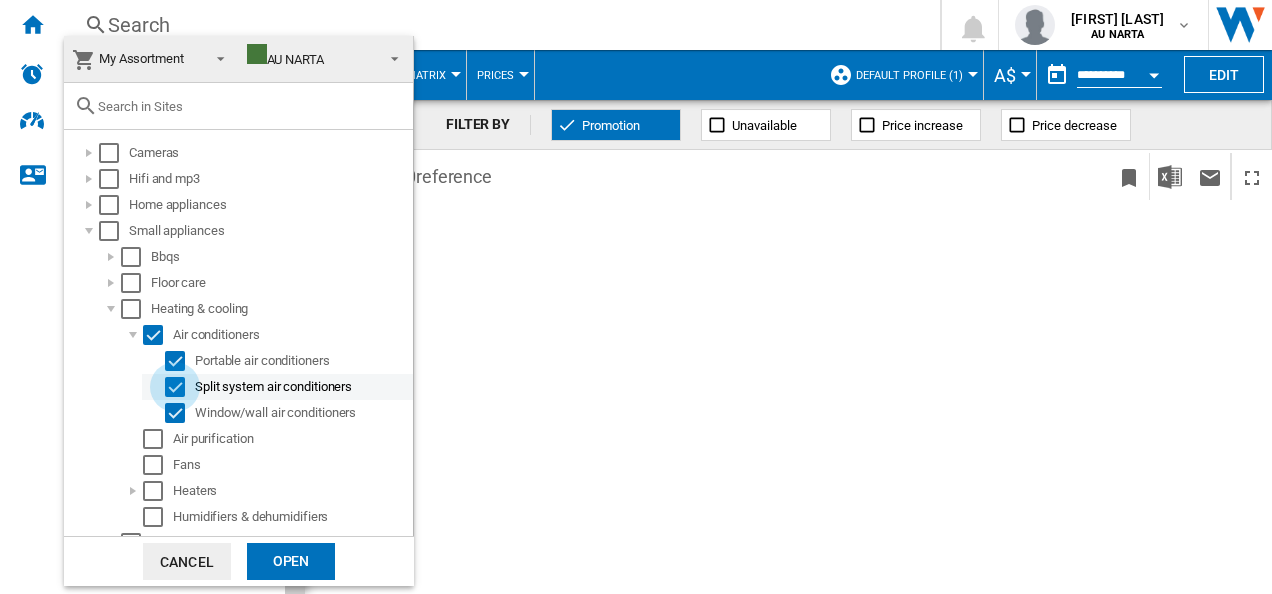 click at bounding box center [175, 387] 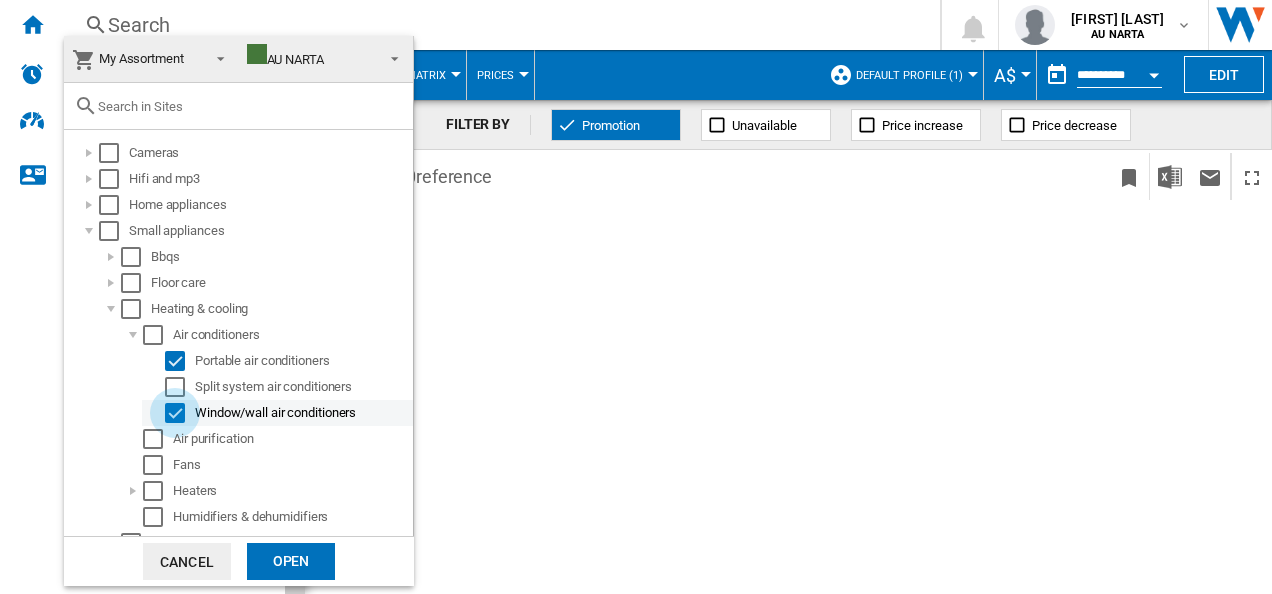 click at bounding box center [175, 413] 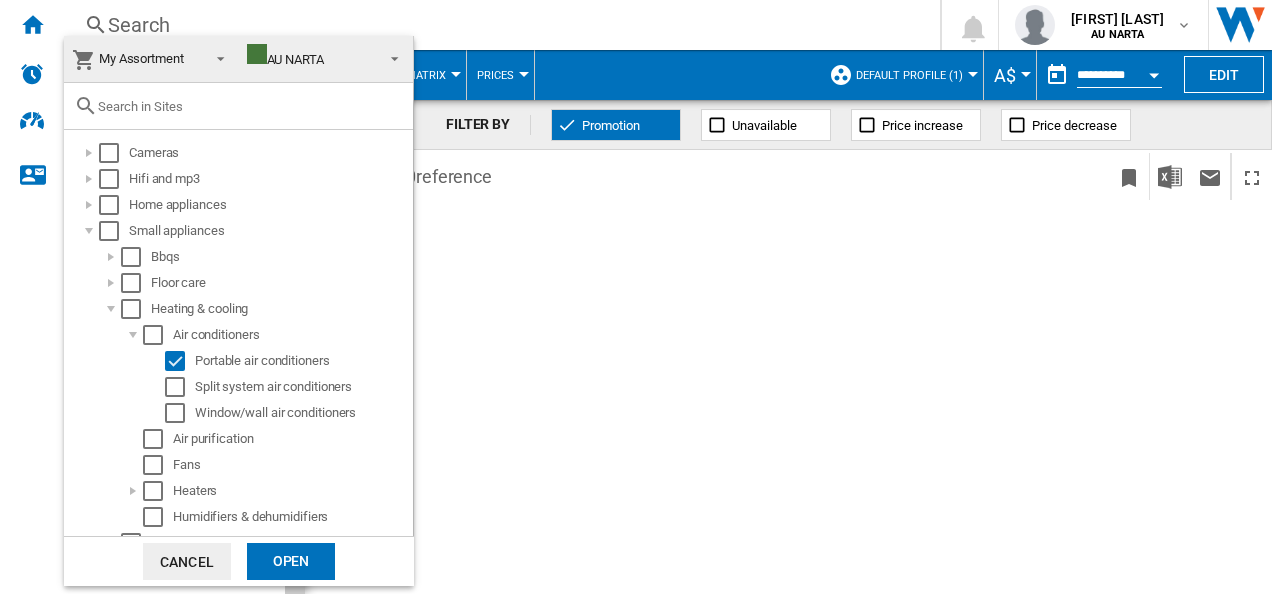 click on "Open" at bounding box center (291, 561) 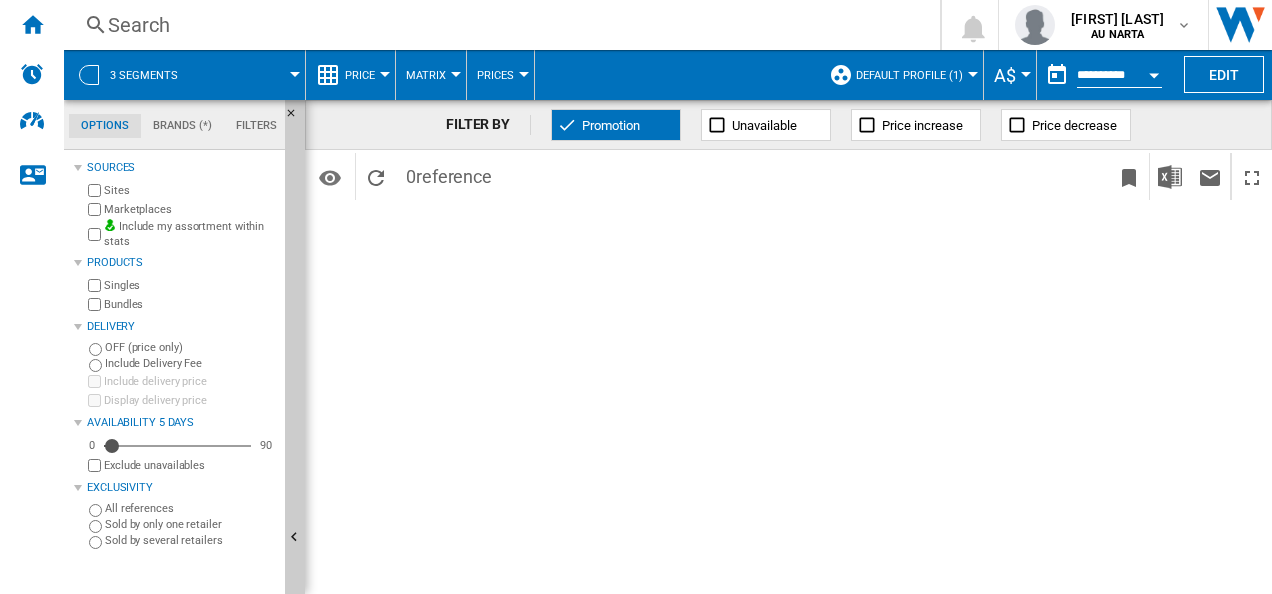 click at bounding box center [1154, 72] 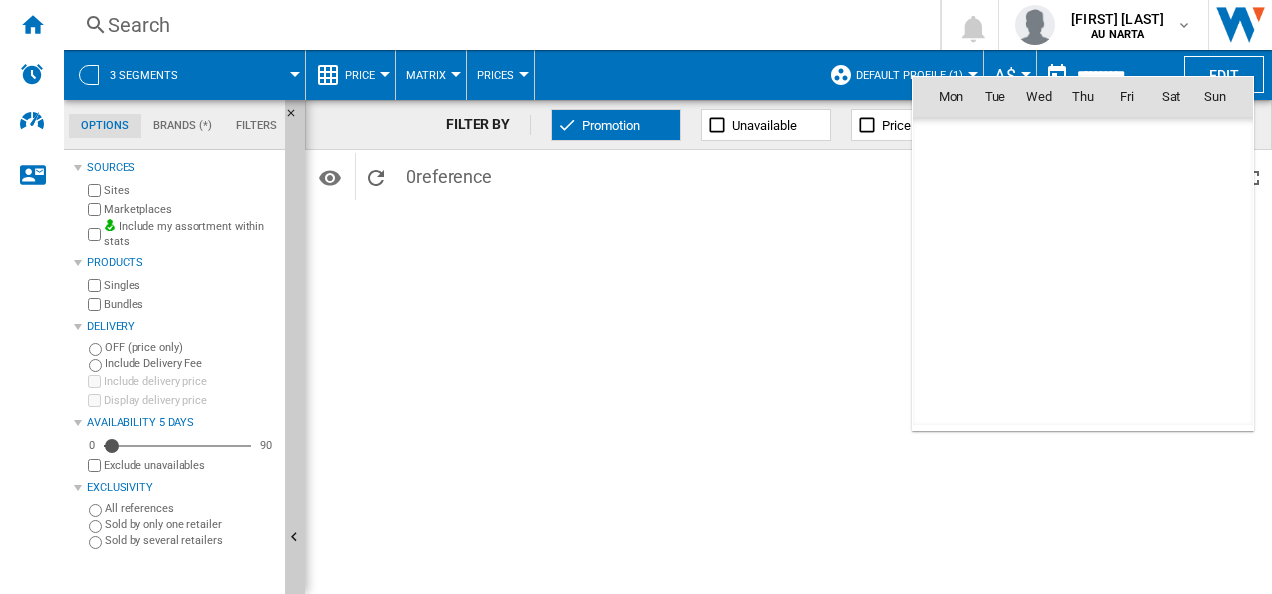scroll, scrollTop: 9540, scrollLeft: 0, axis: vertical 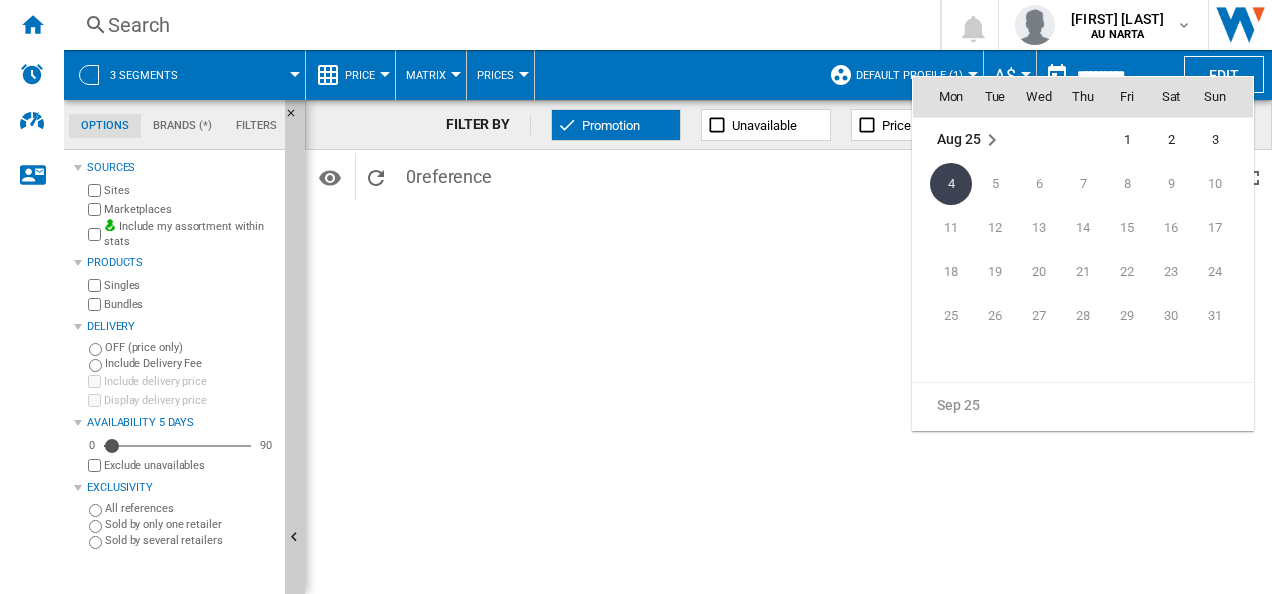 click on "3" at bounding box center (1215, 140) 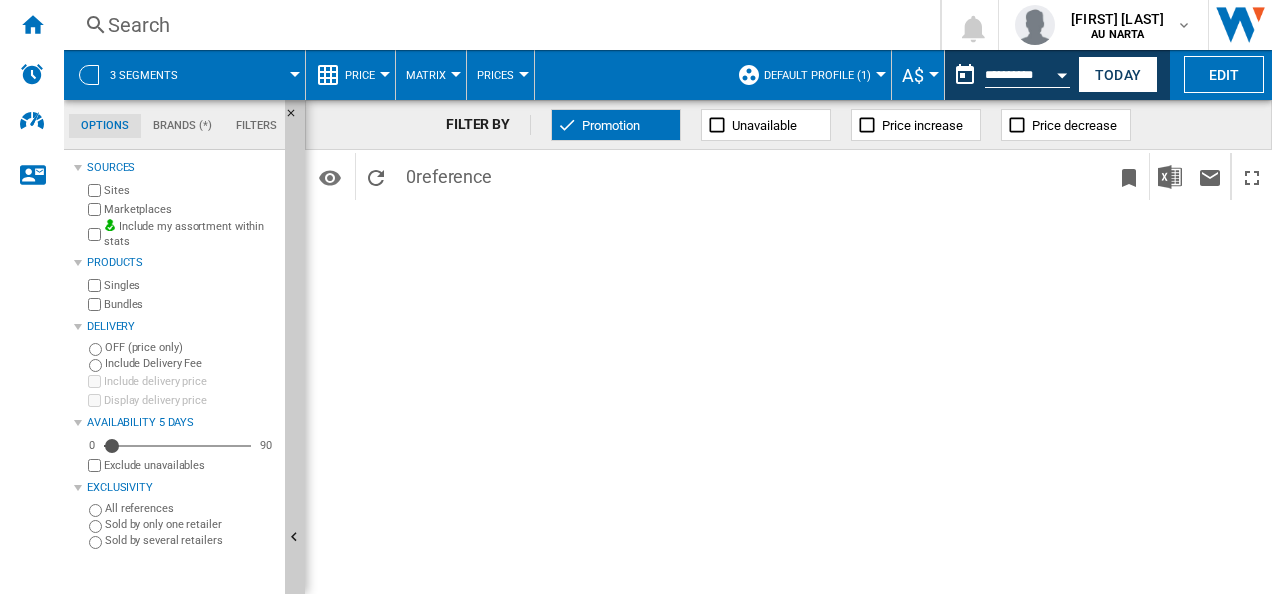 click at bounding box center [295, 74] 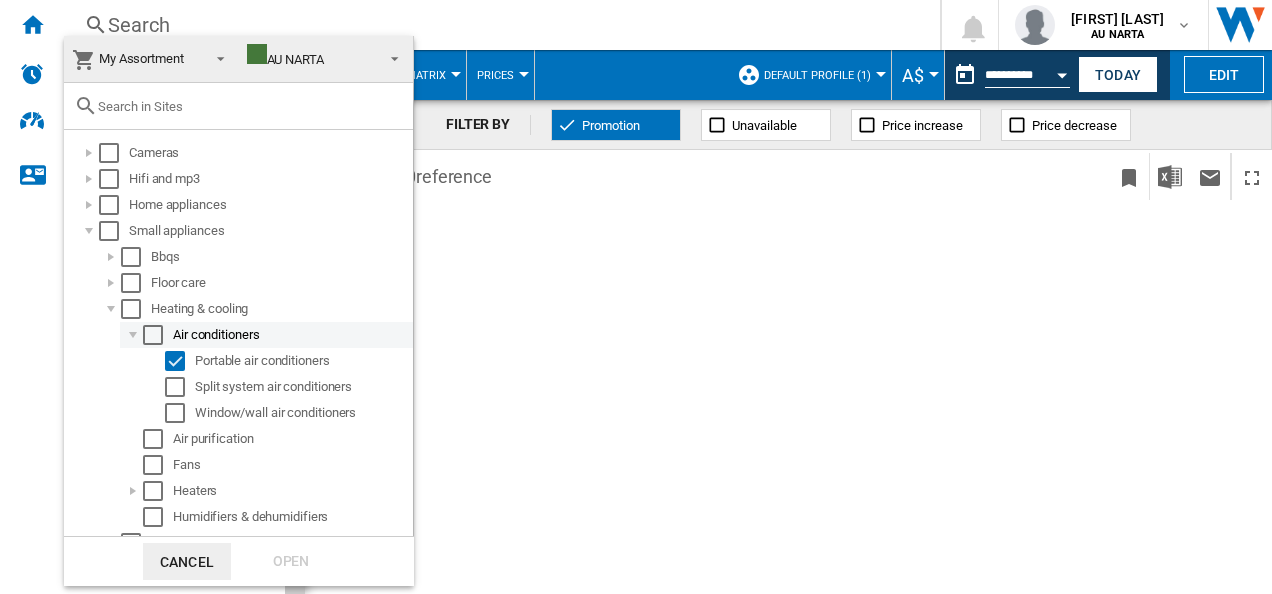 click at bounding box center [133, 335] 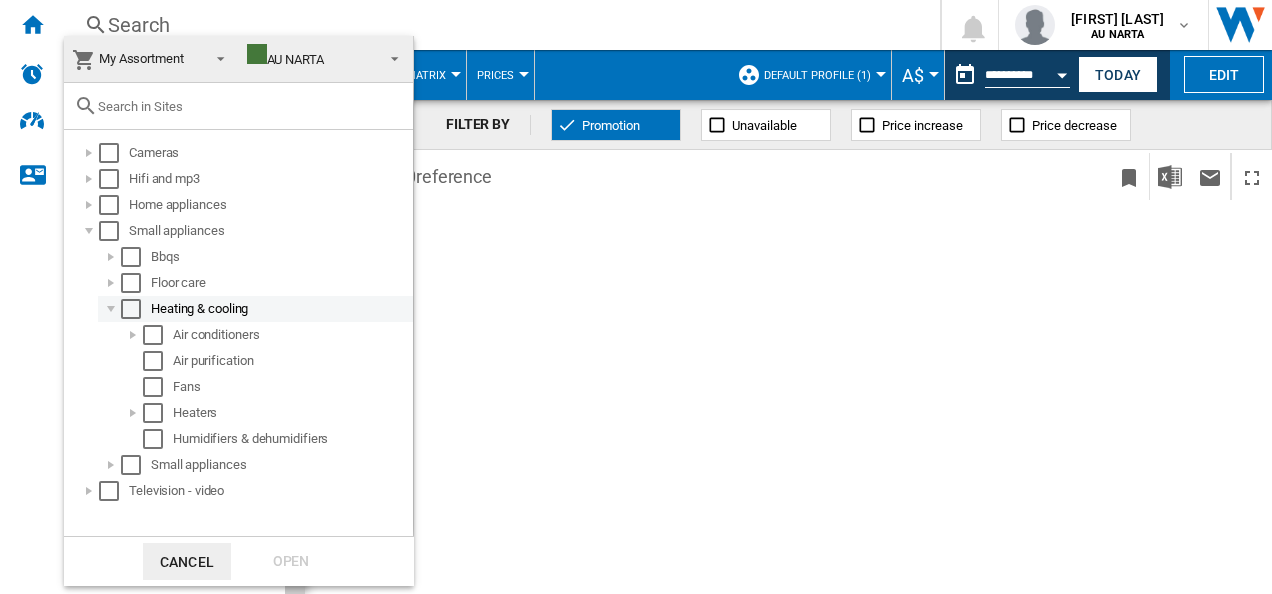 click at bounding box center [111, 309] 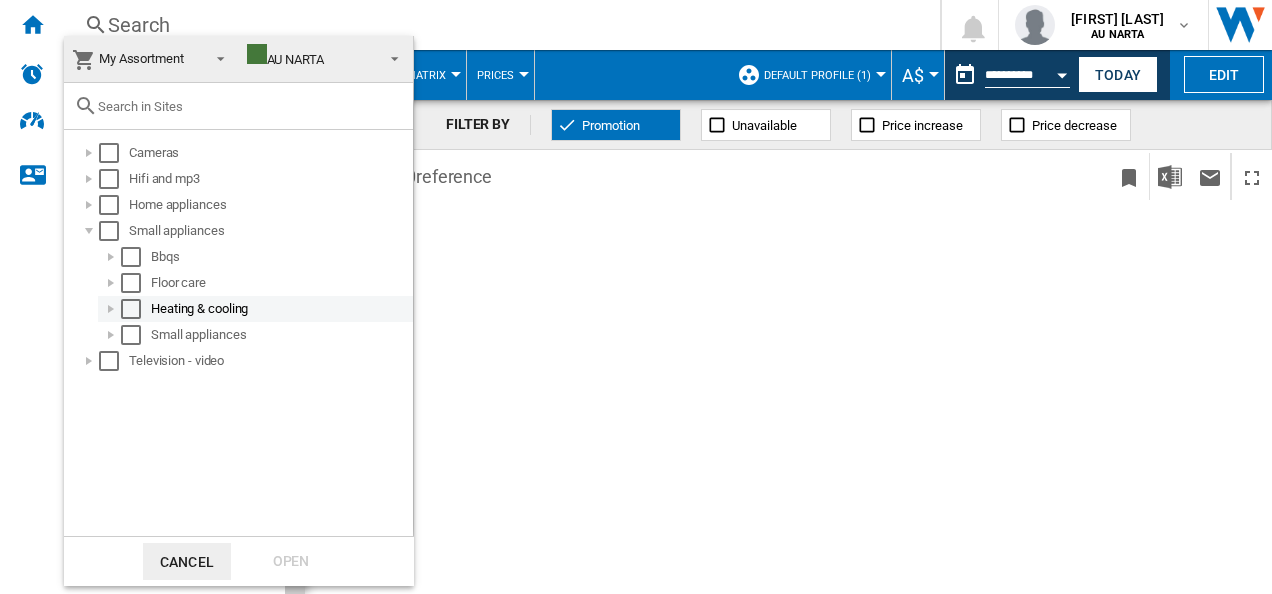 click at bounding box center [111, 309] 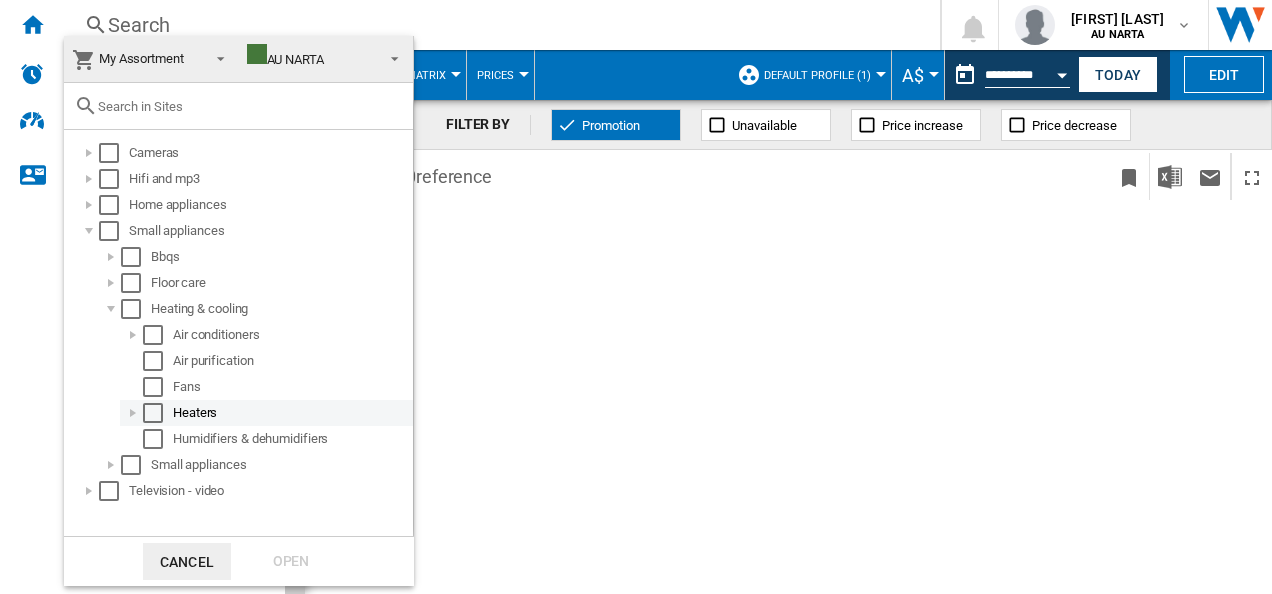 click at bounding box center [133, 413] 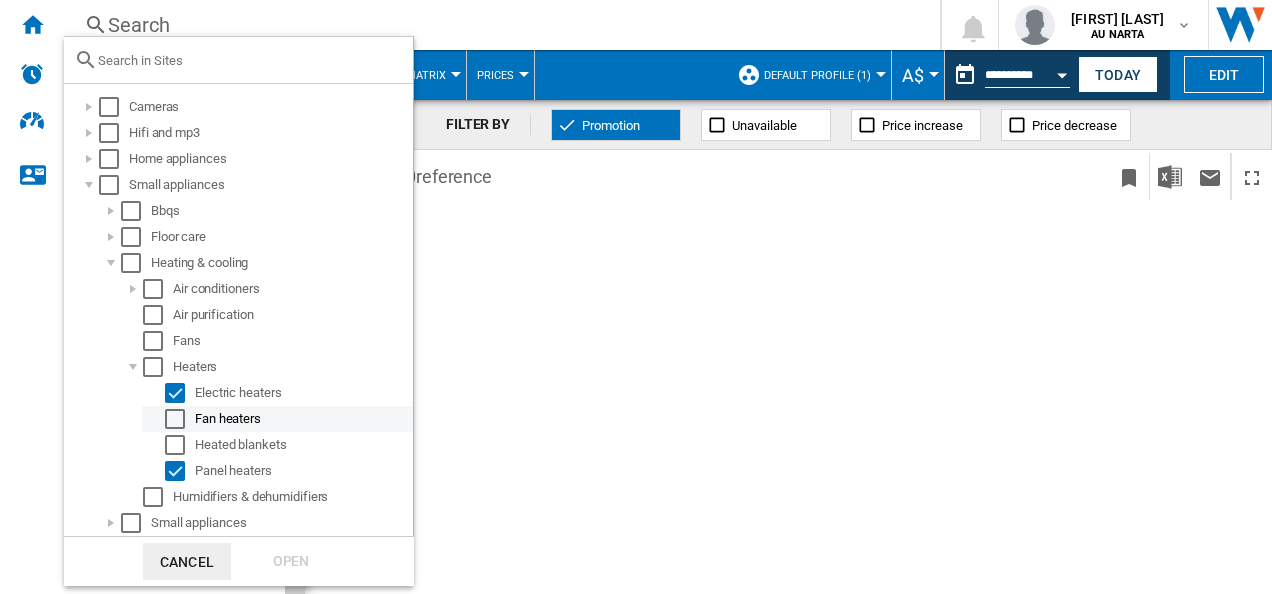 scroll, scrollTop: 71, scrollLeft: 0, axis: vertical 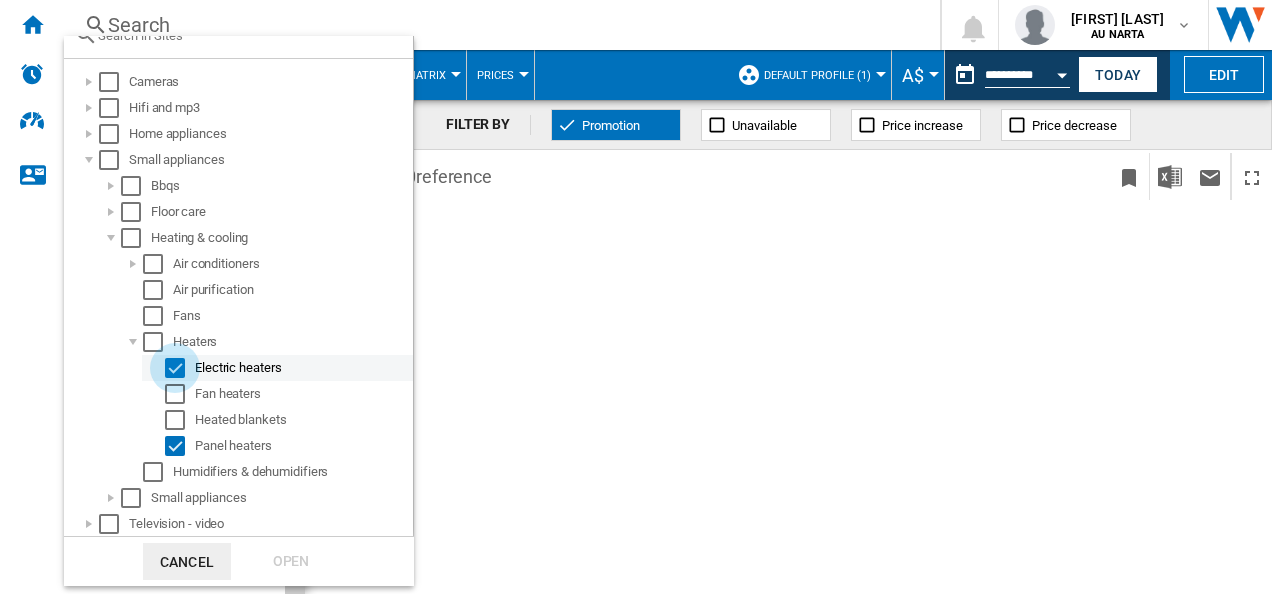 click at bounding box center (175, 368) 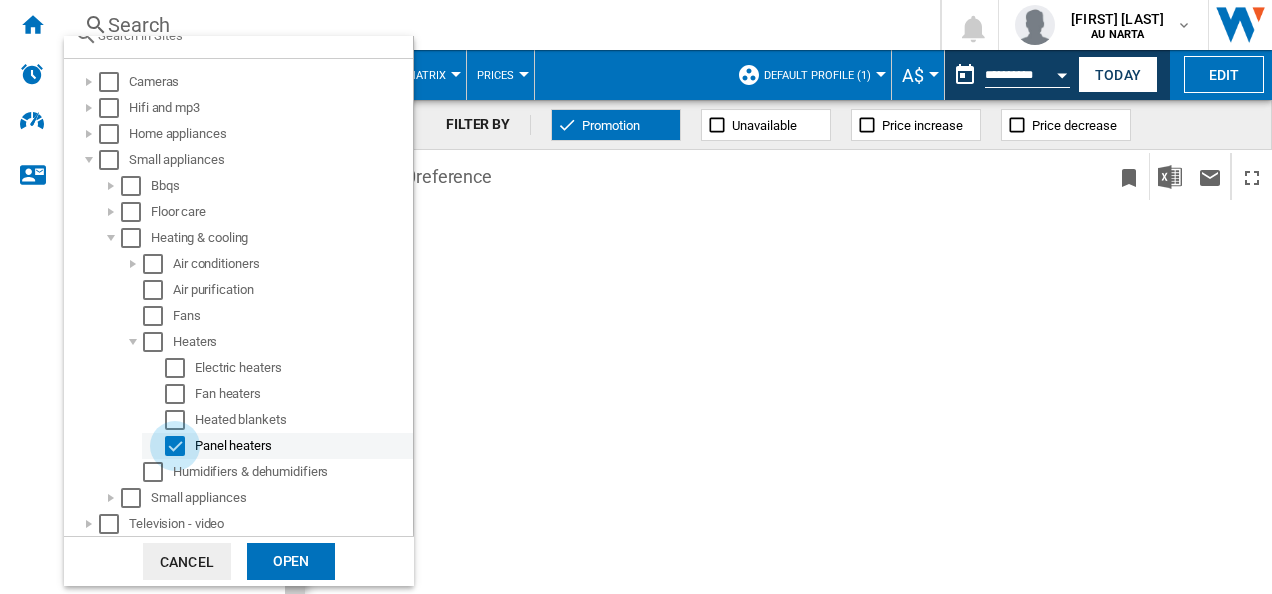 click at bounding box center [175, 446] 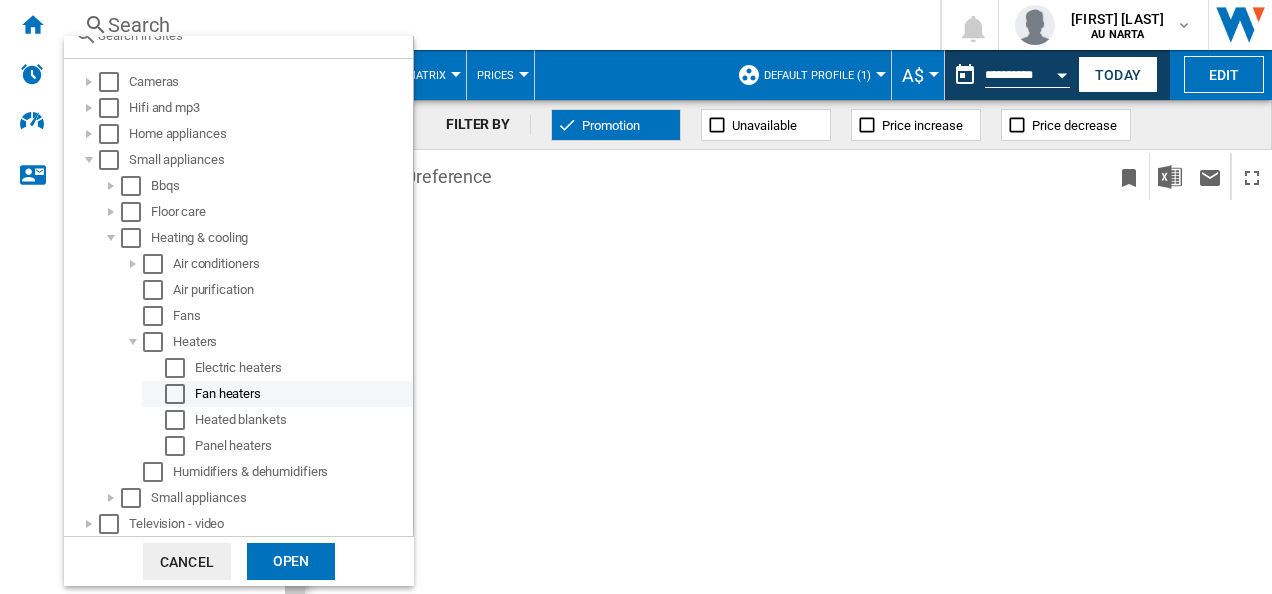 click at bounding box center [175, 394] 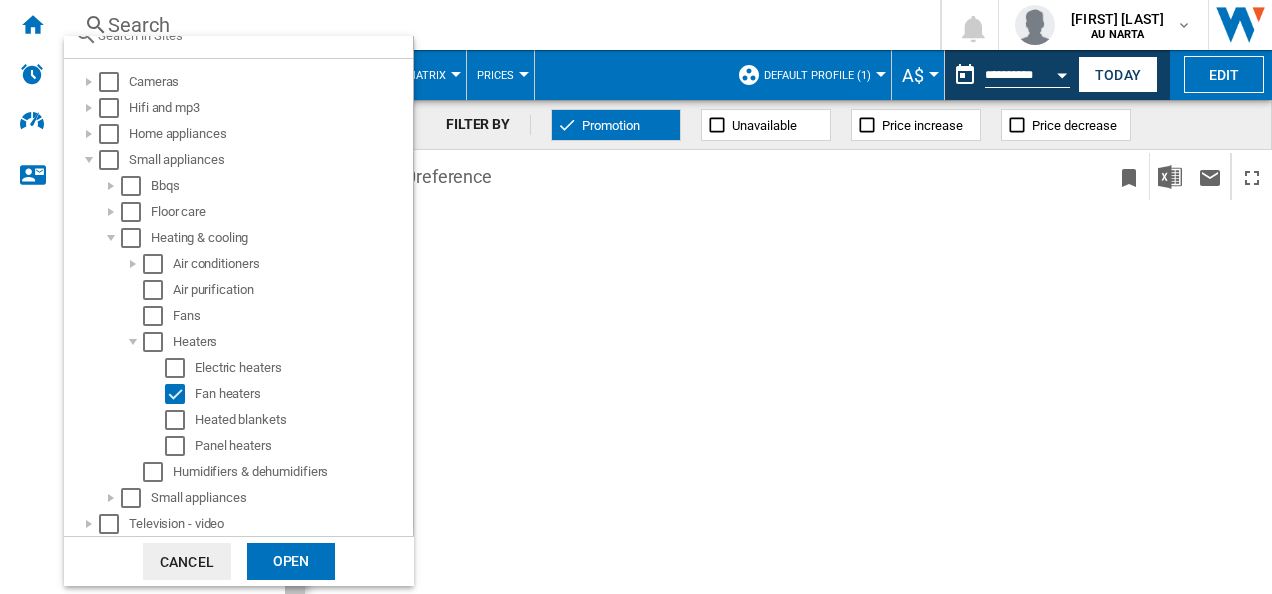 click on "Open" at bounding box center [291, 561] 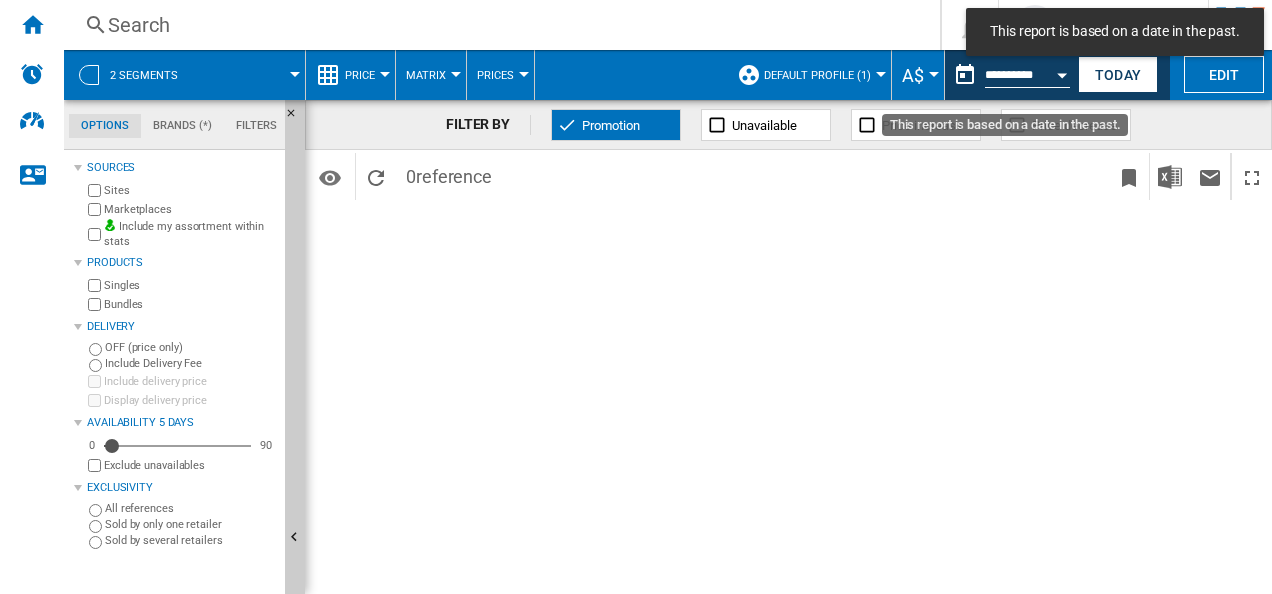 click at bounding box center [1062, 75] 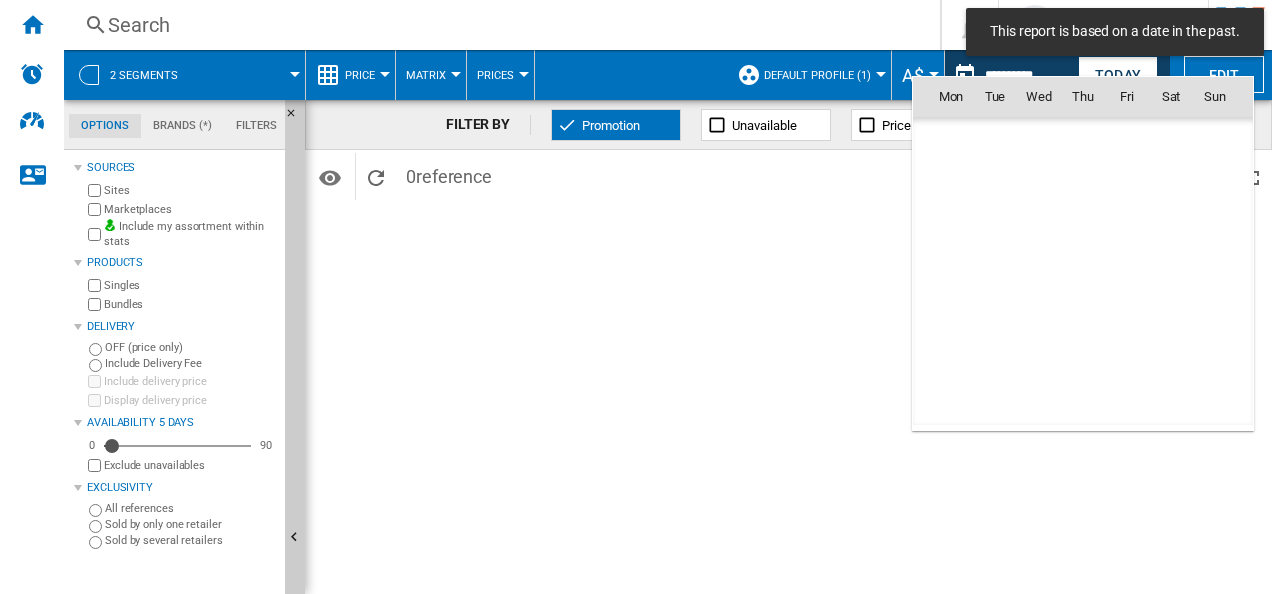 scroll, scrollTop: 9540, scrollLeft: 0, axis: vertical 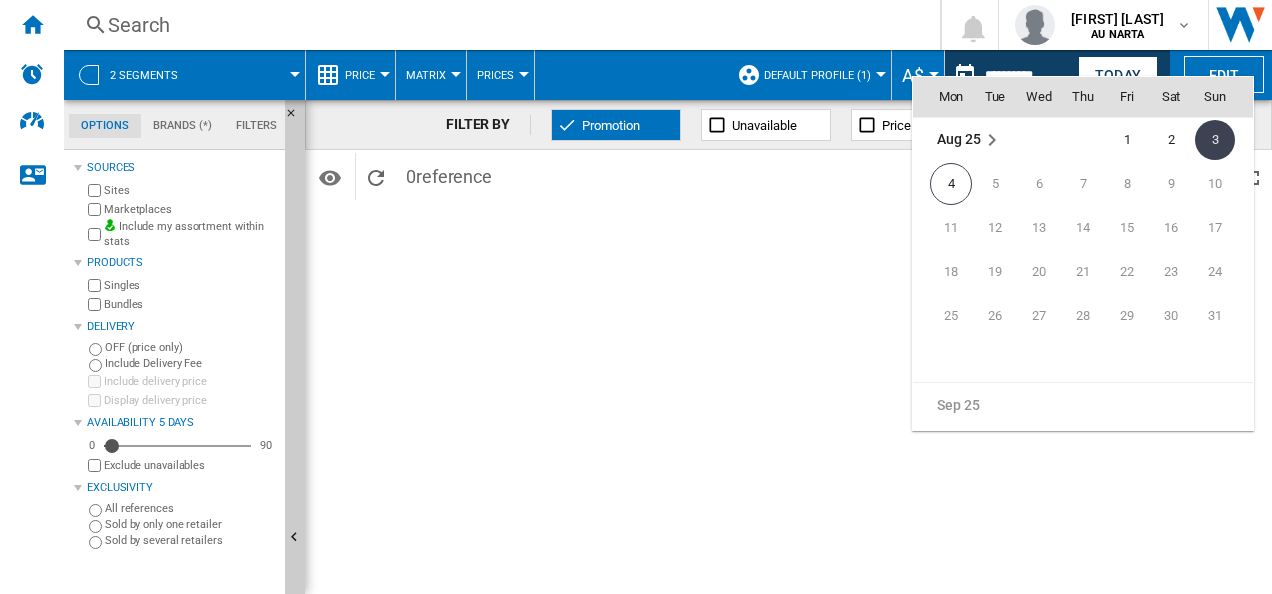 click on "4" at bounding box center (951, 184) 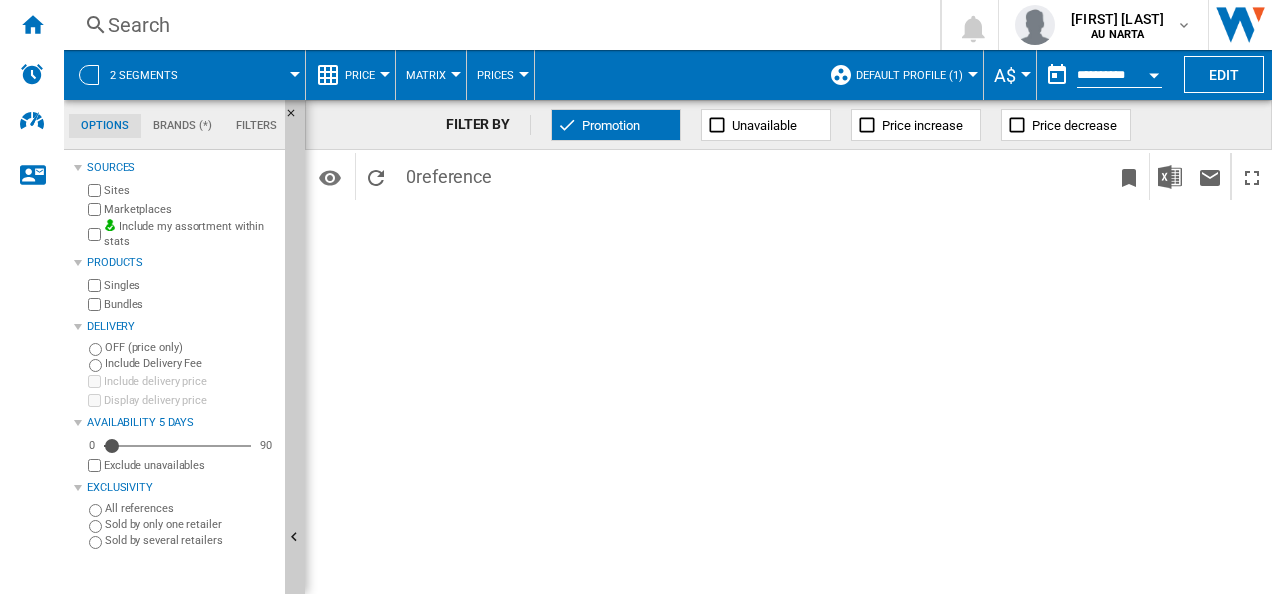 click on "2 segments" at bounding box center (185, 75) 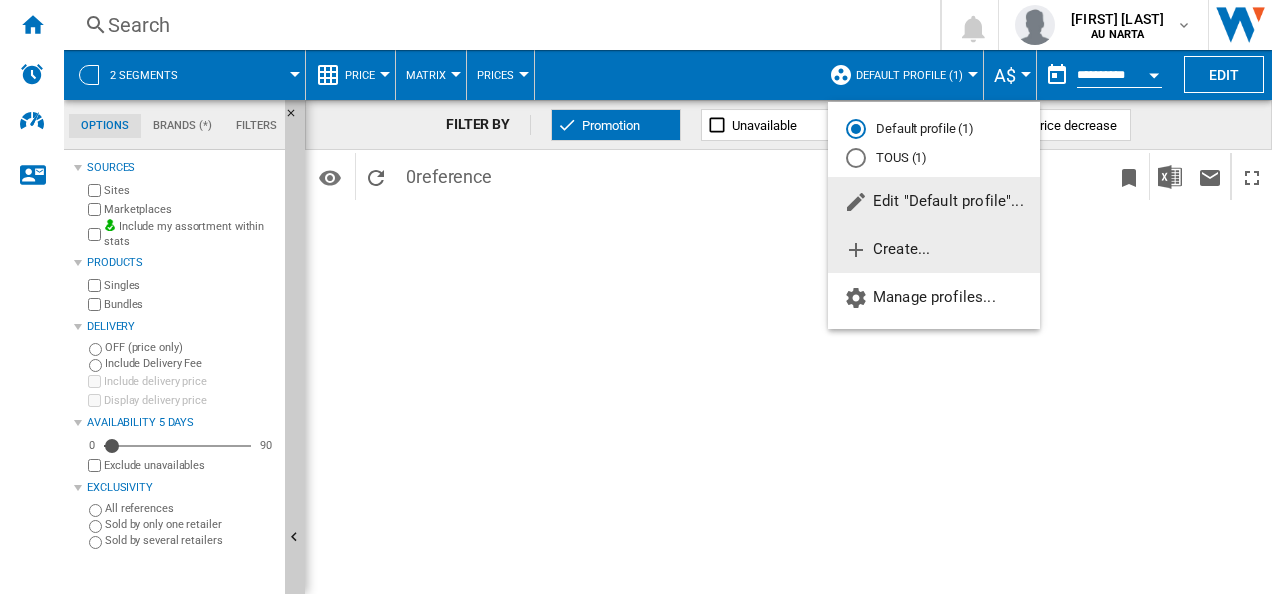 click on "Create..." 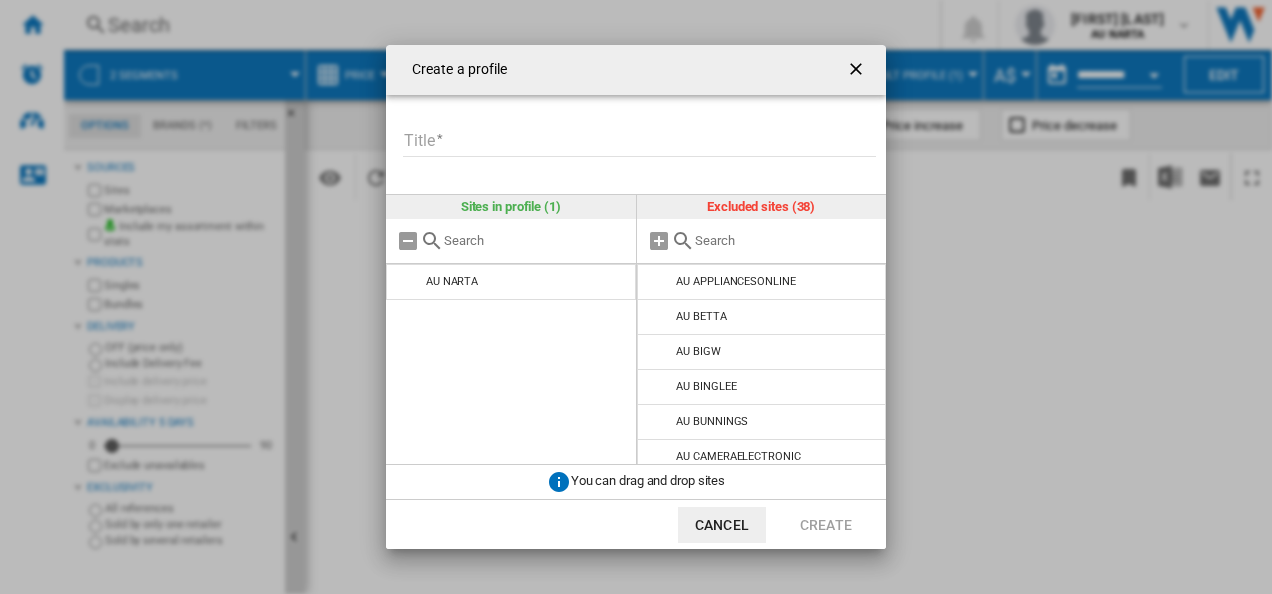 scroll, scrollTop: 100, scrollLeft: 0, axis: vertical 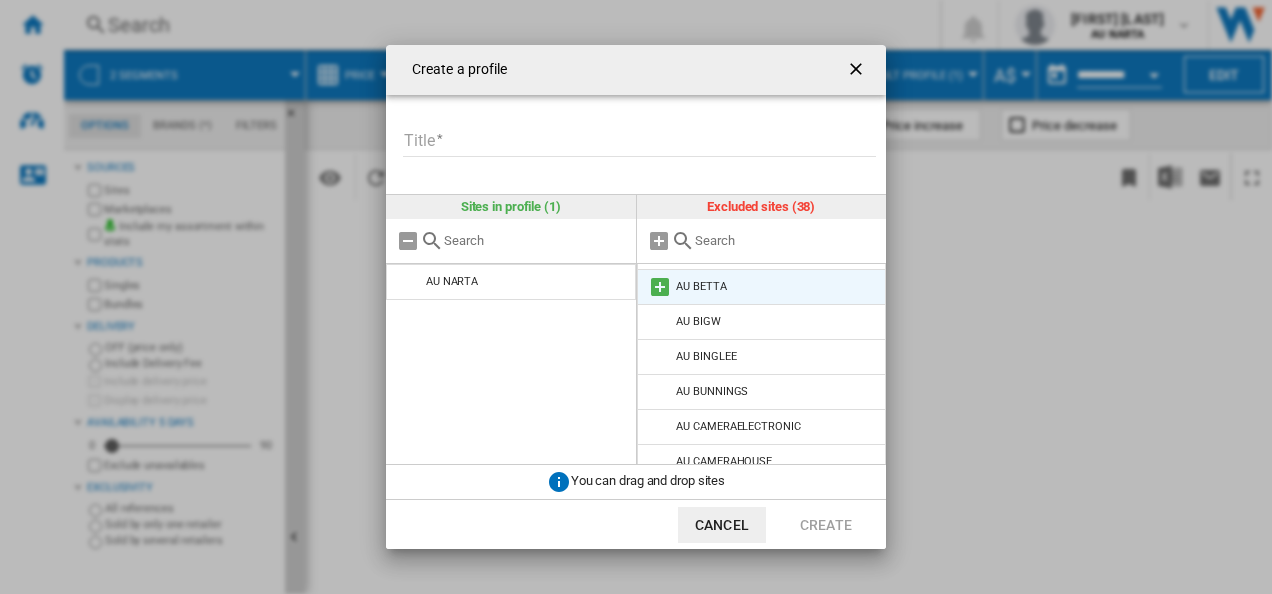 click on "AU BETTA" at bounding box center [701, 286] 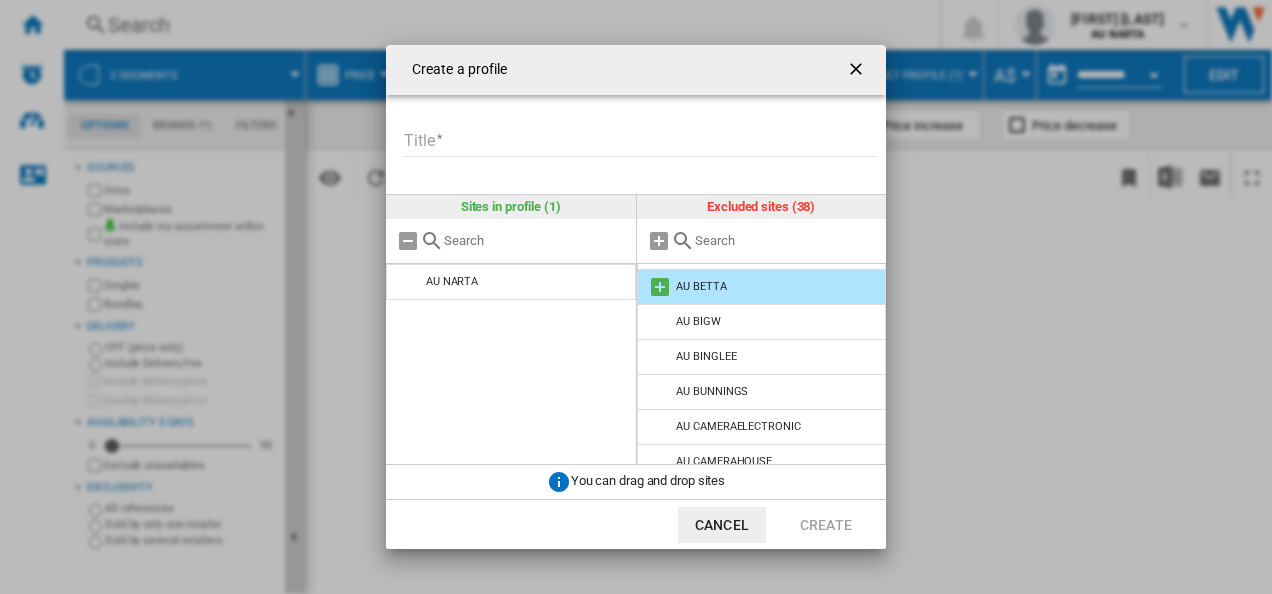 click at bounding box center [660, 287] 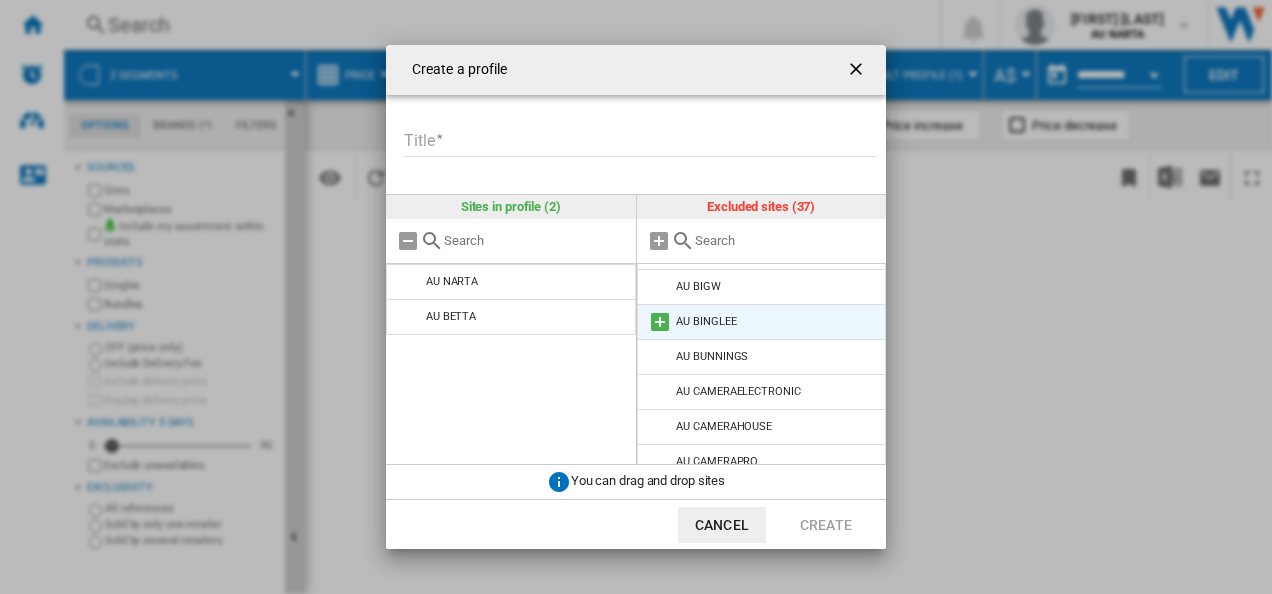 click at bounding box center [660, 322] 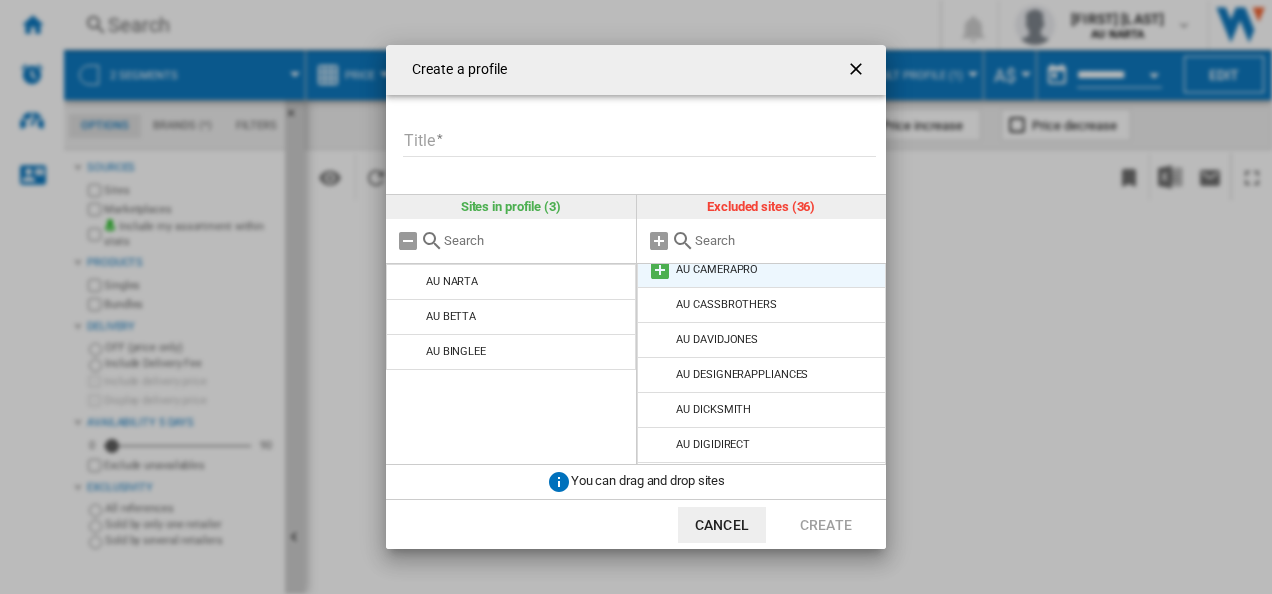 scroll, scrollTop: 300, scrollLeft: 0, axis: vertical 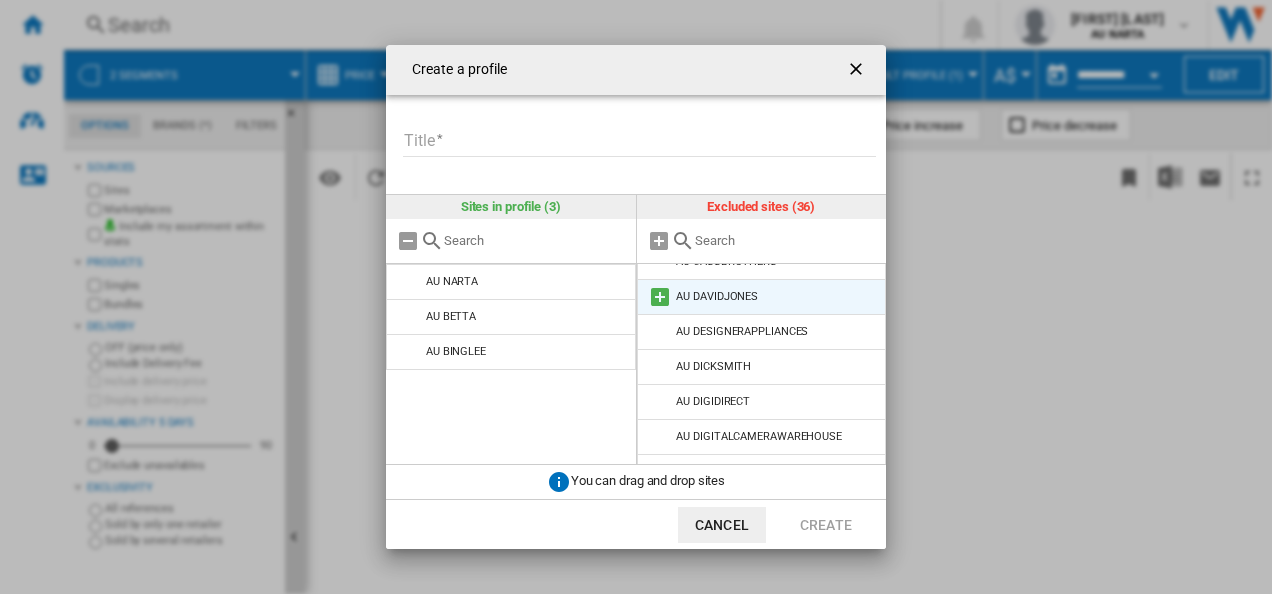 click at bounding box center [660, 297] 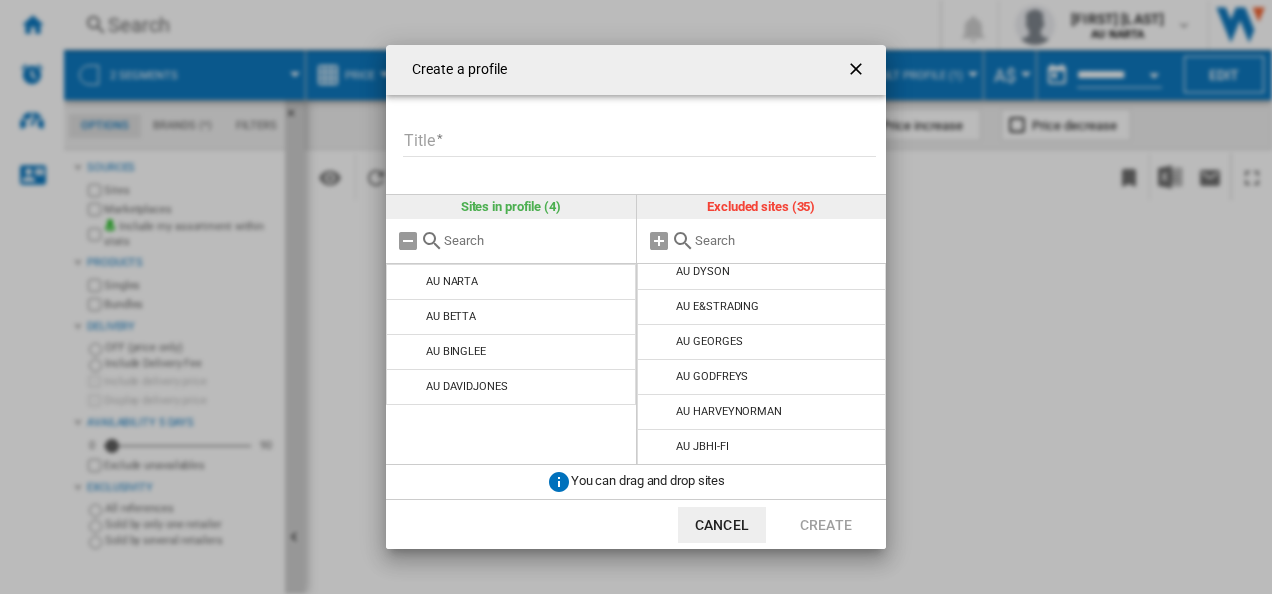 scroll, scrollTop: 600, scrollLeft: 0, axis: vertical 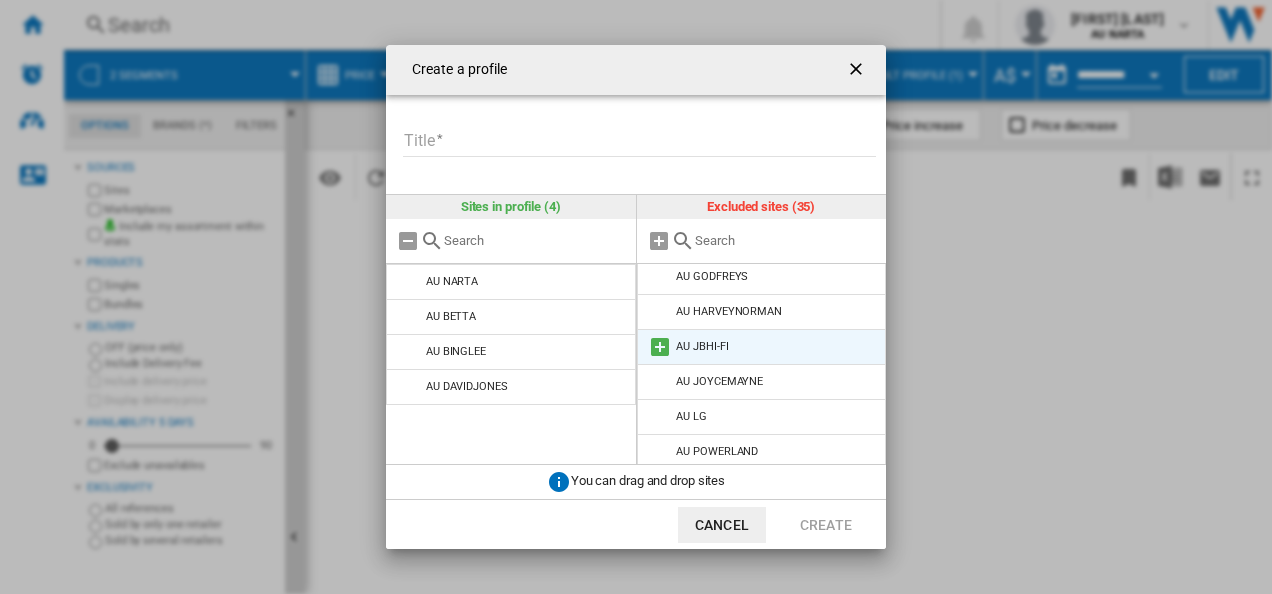 click on "AU JBHI-FI" at bounding box center (702, 346) 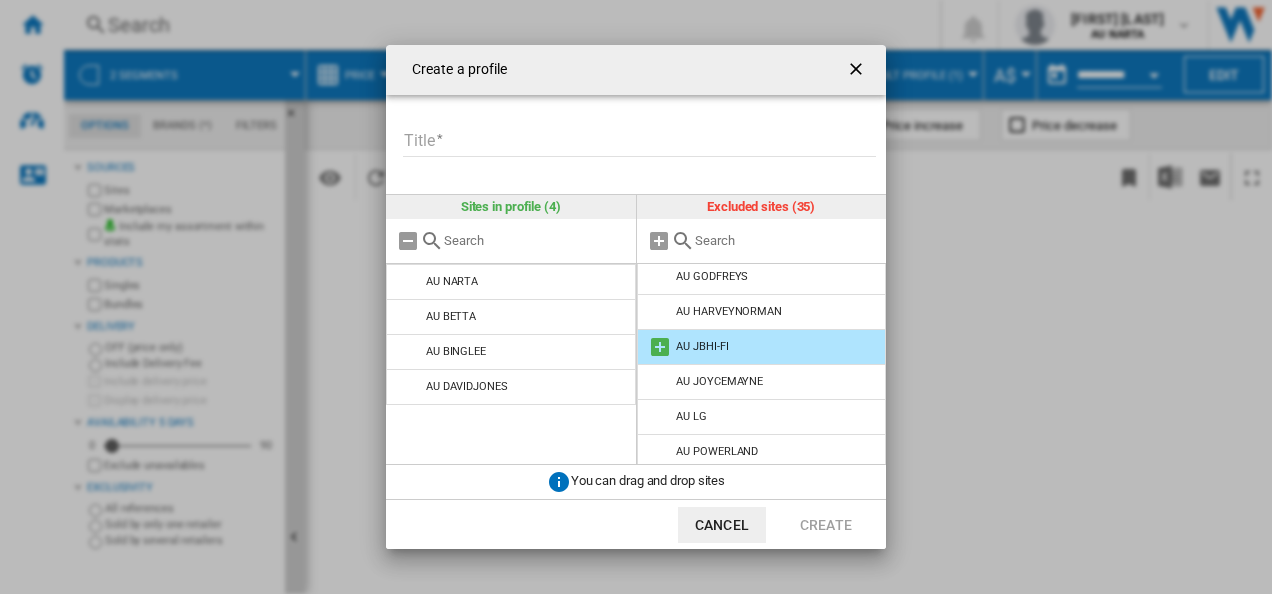 click at bounding box center [660, 347] 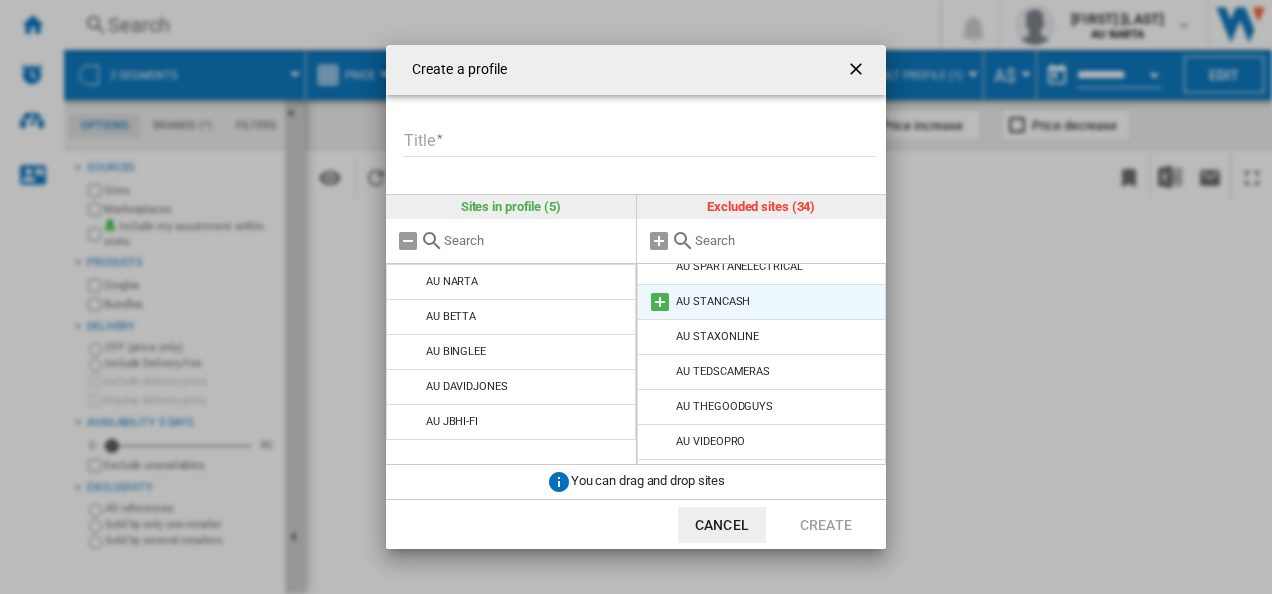 scroll, scrollTop: 990, scrollLeft: 0, axis: vertical 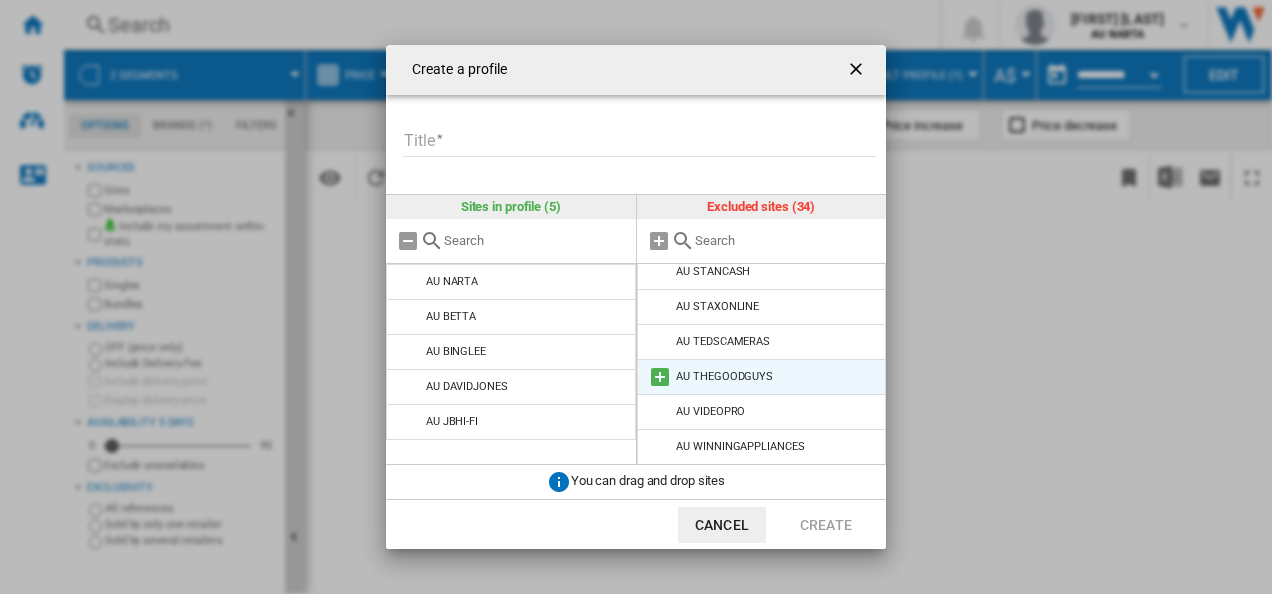 click on "AU THEGOODGUYS" at bounding box center (724, 376) 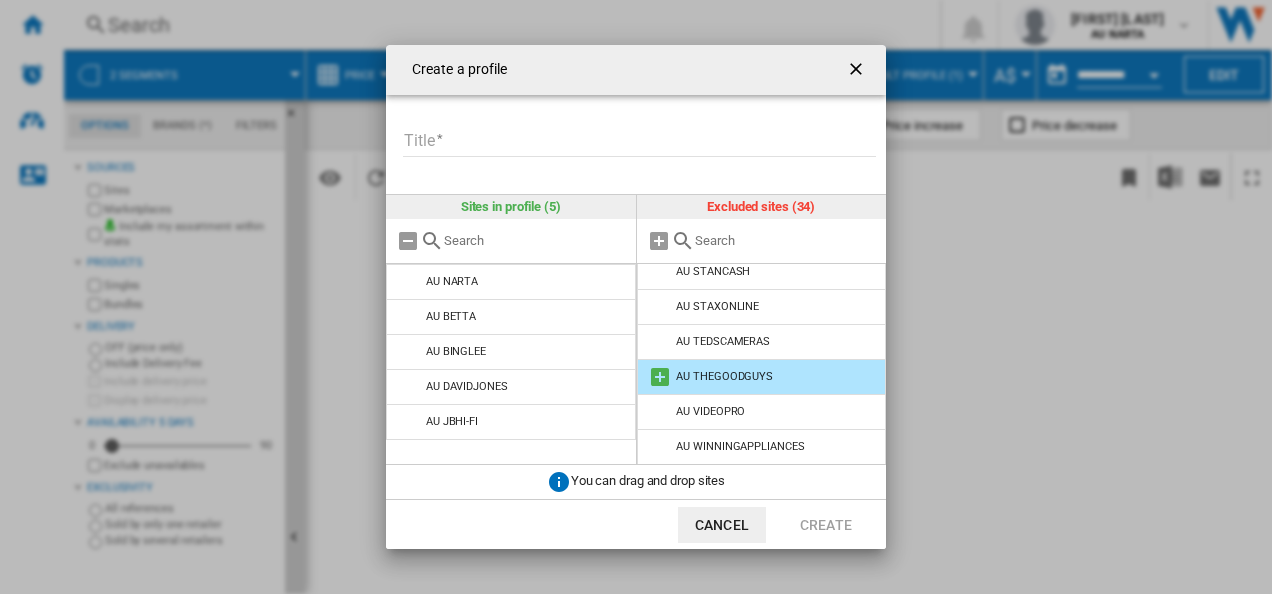 click at bounding box center [660, 377] 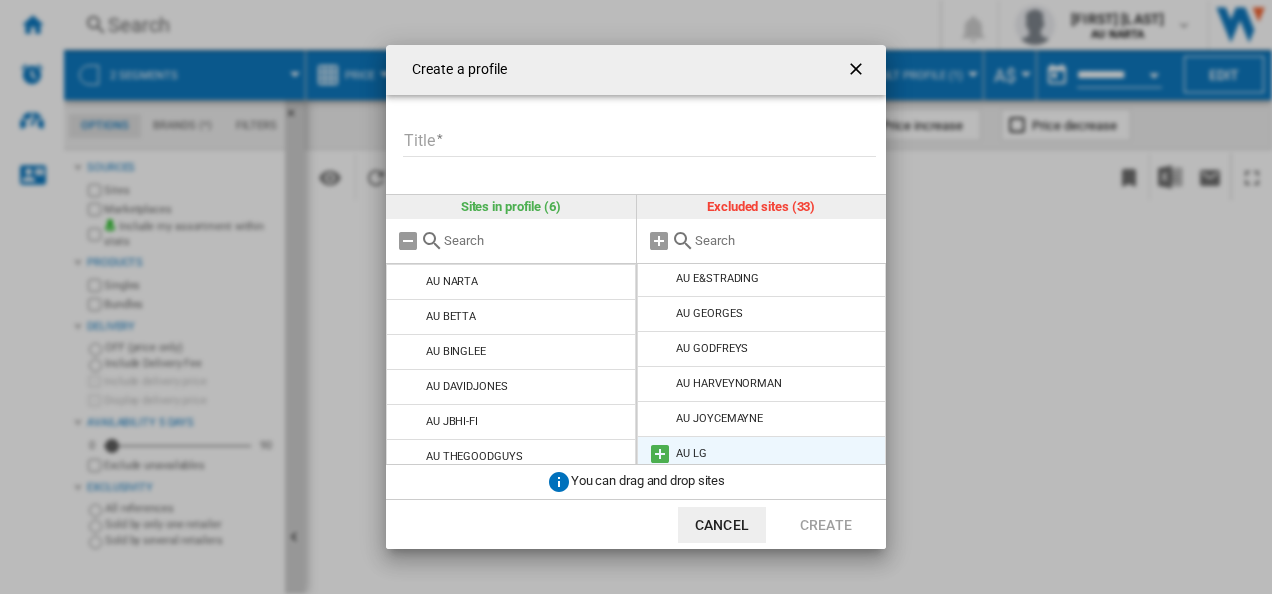 scroll, scrollTop: 554, scrollLeft: 0, axis: vertical 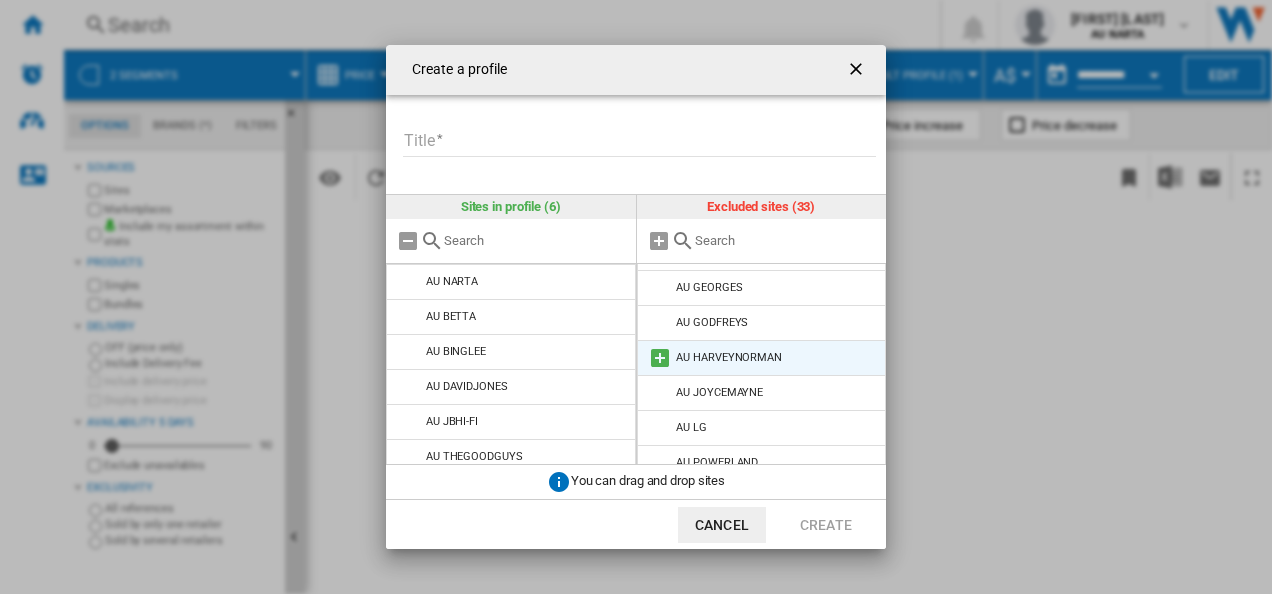 click on "AU HARVEYNORMAN" at bounding box center (729, 357) 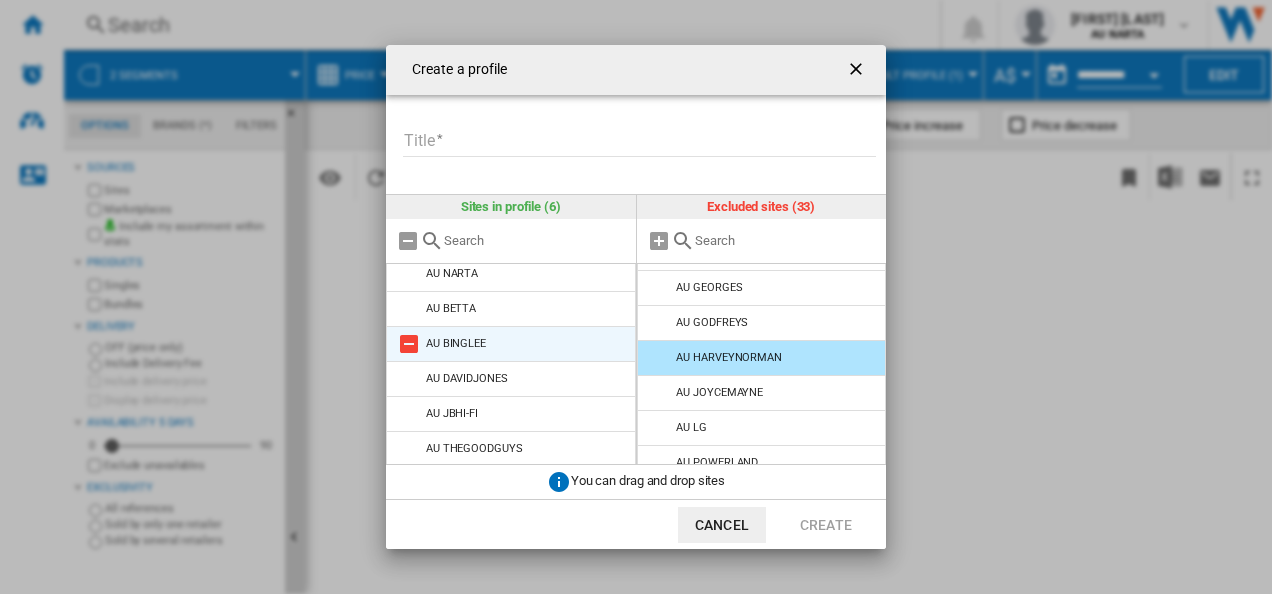 scroll, scrollTop: 10, scrollLeft: 0, axis: vertical 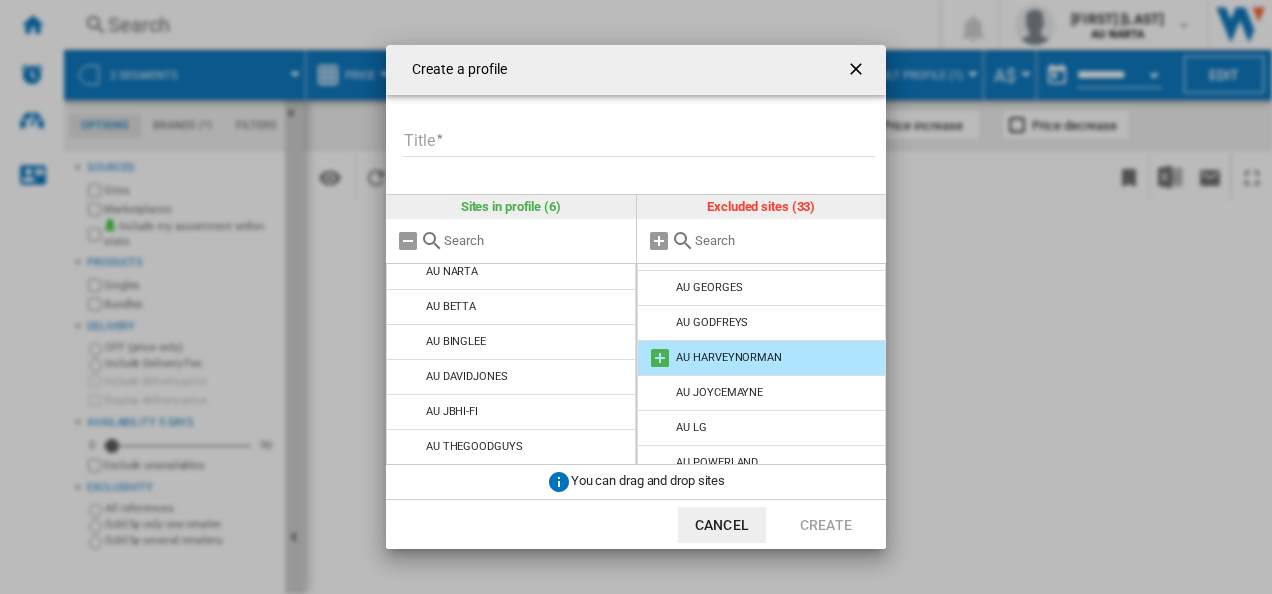 click at bounding box center [660, 358] 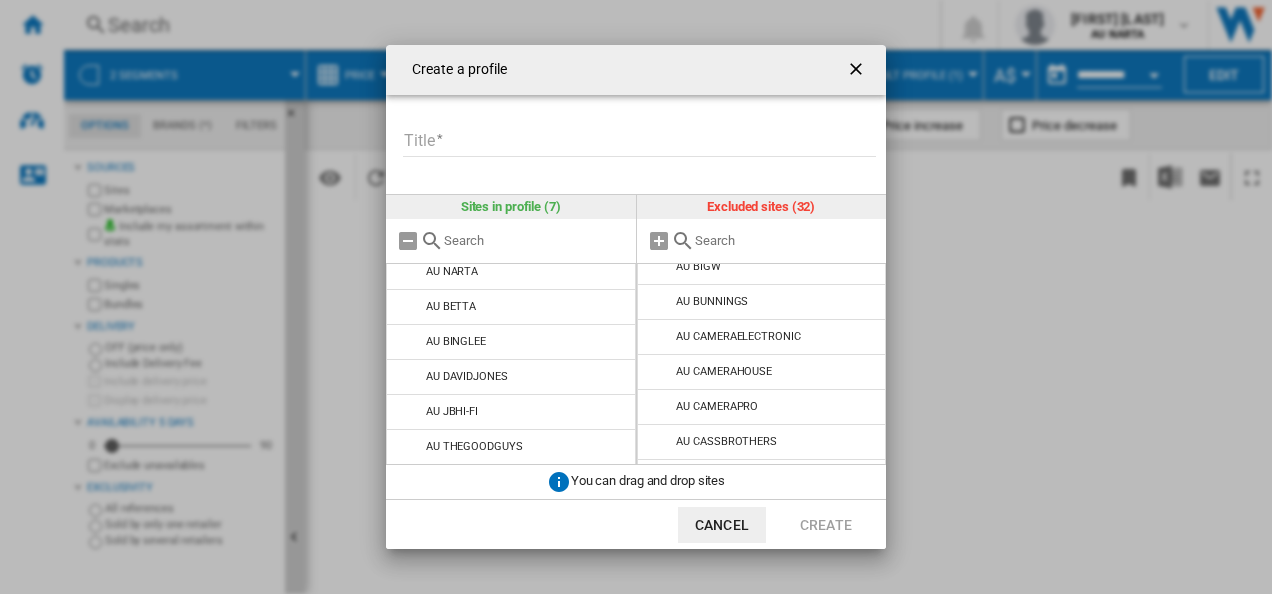 scroll, scrollTop: 0, scrollLeft: 0, axis: both 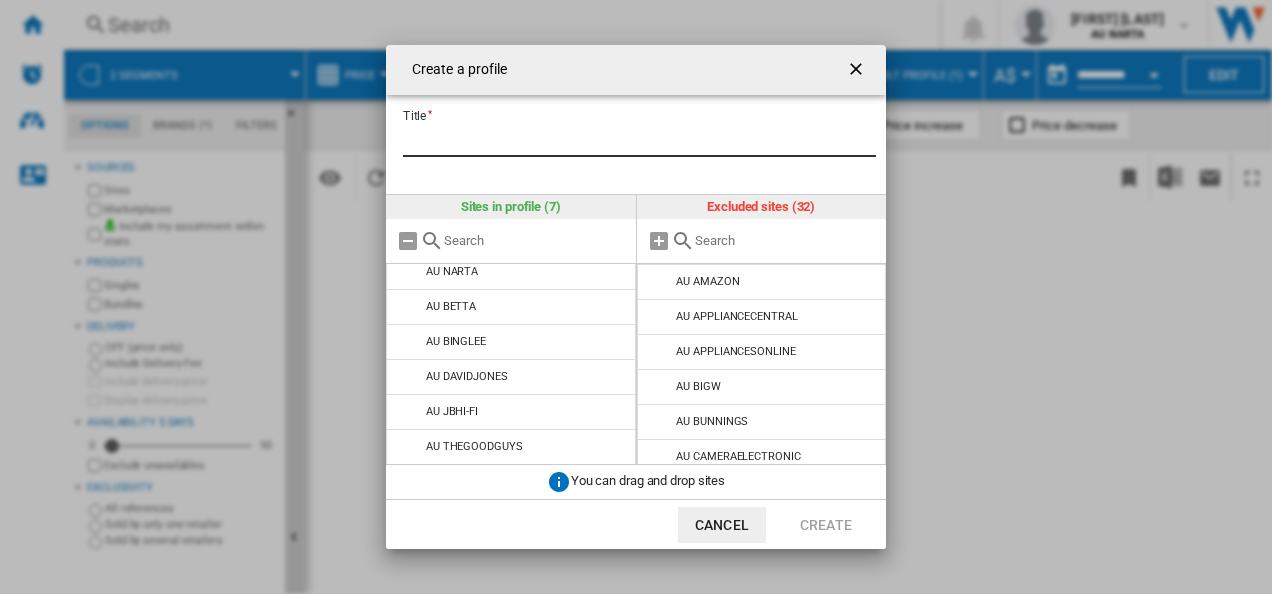 click on "Title" at bounding box center (639, 142) 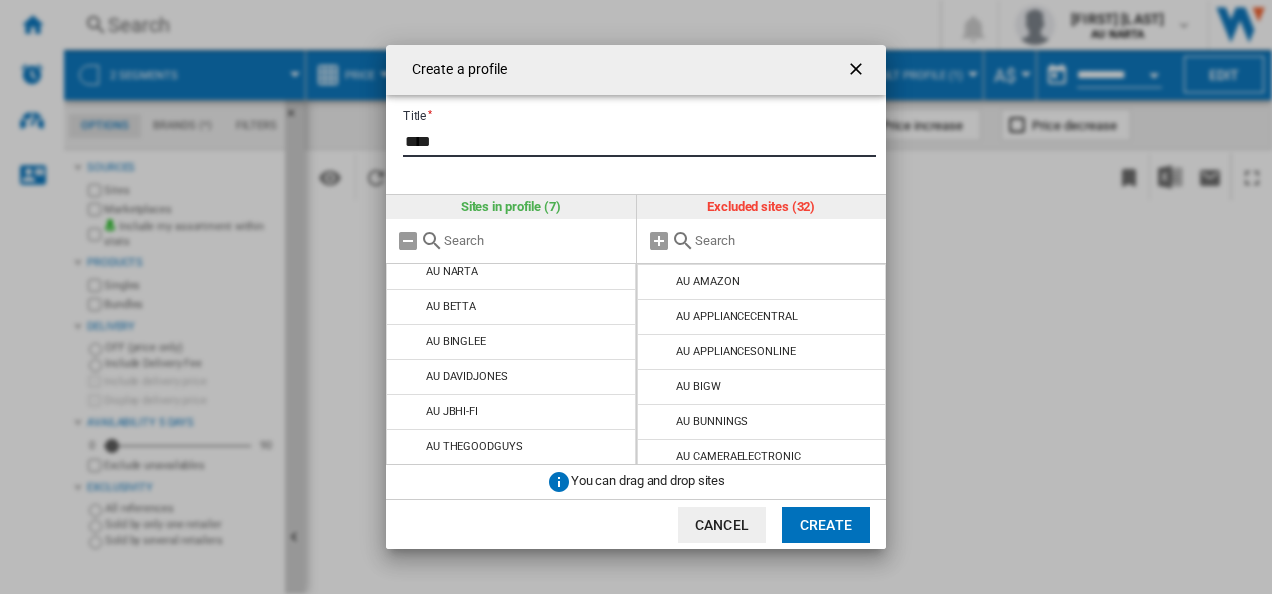 type on "****" 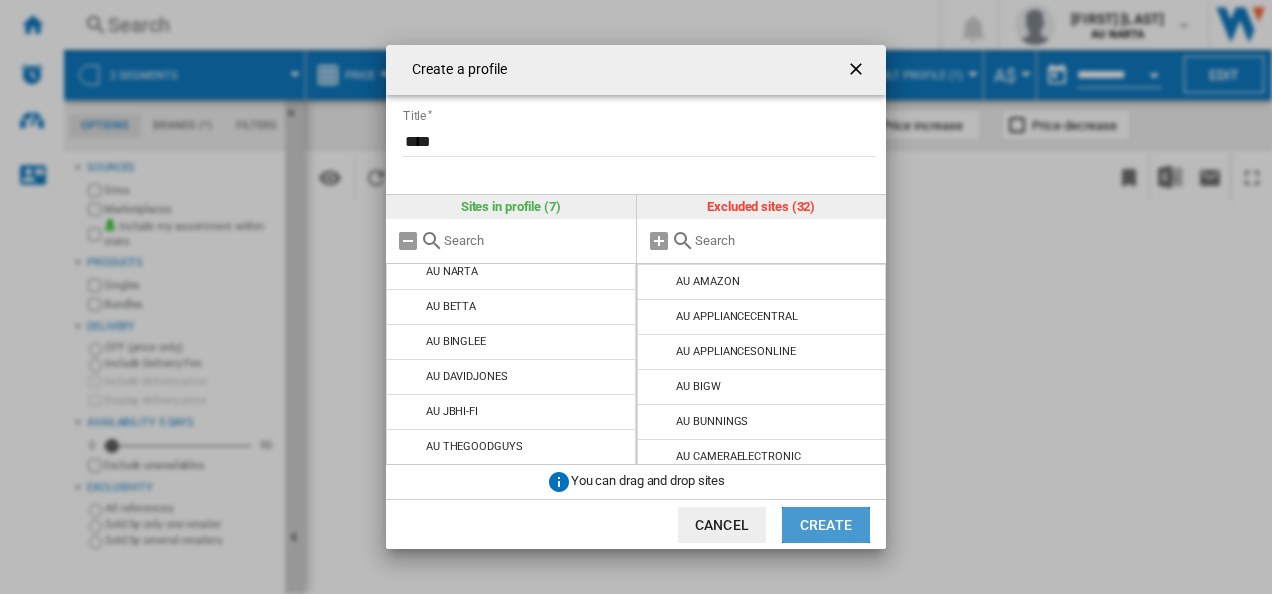click on "Create" 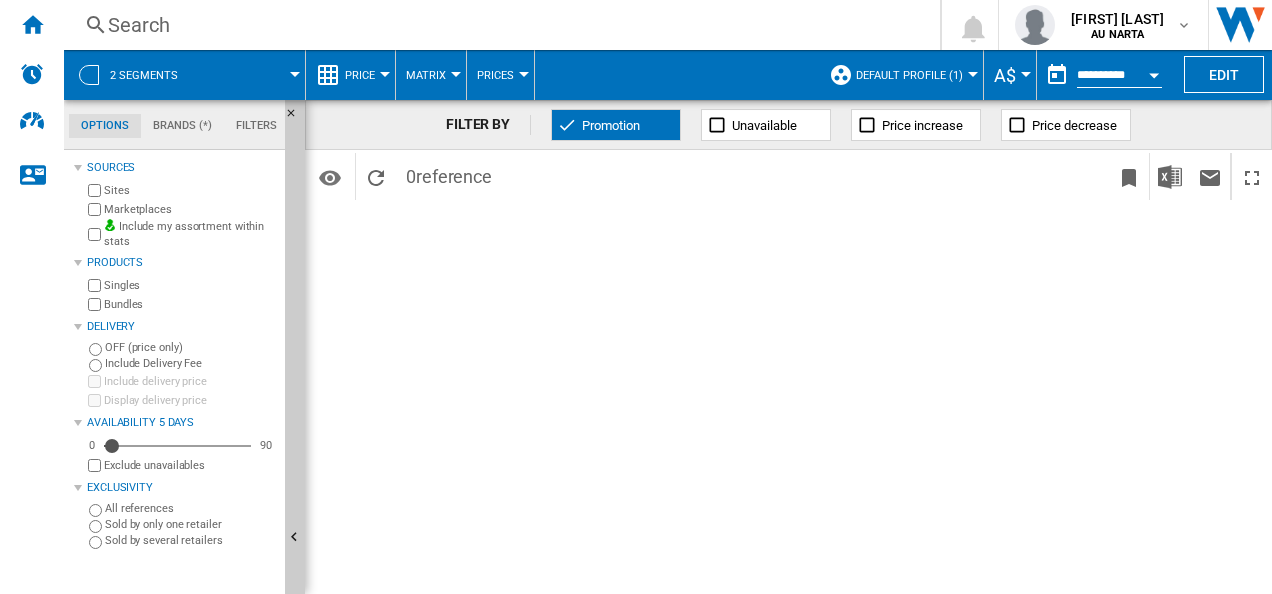 click on "2 segments" at bounding box center [185, 75] 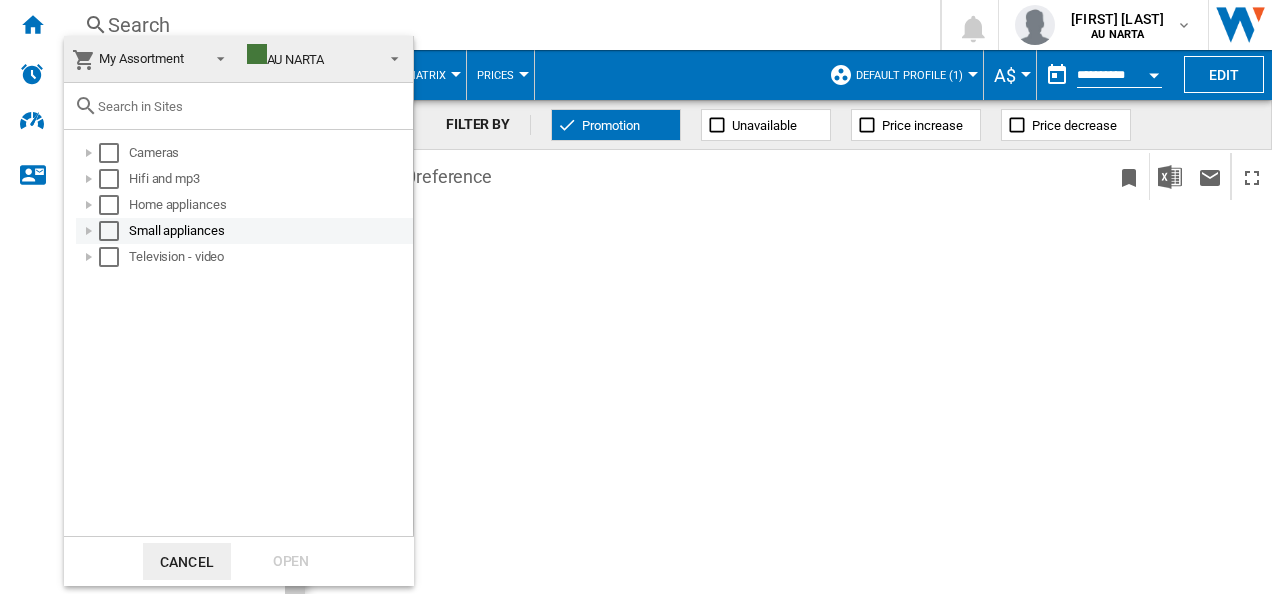 click at bounding box center [89, 231] 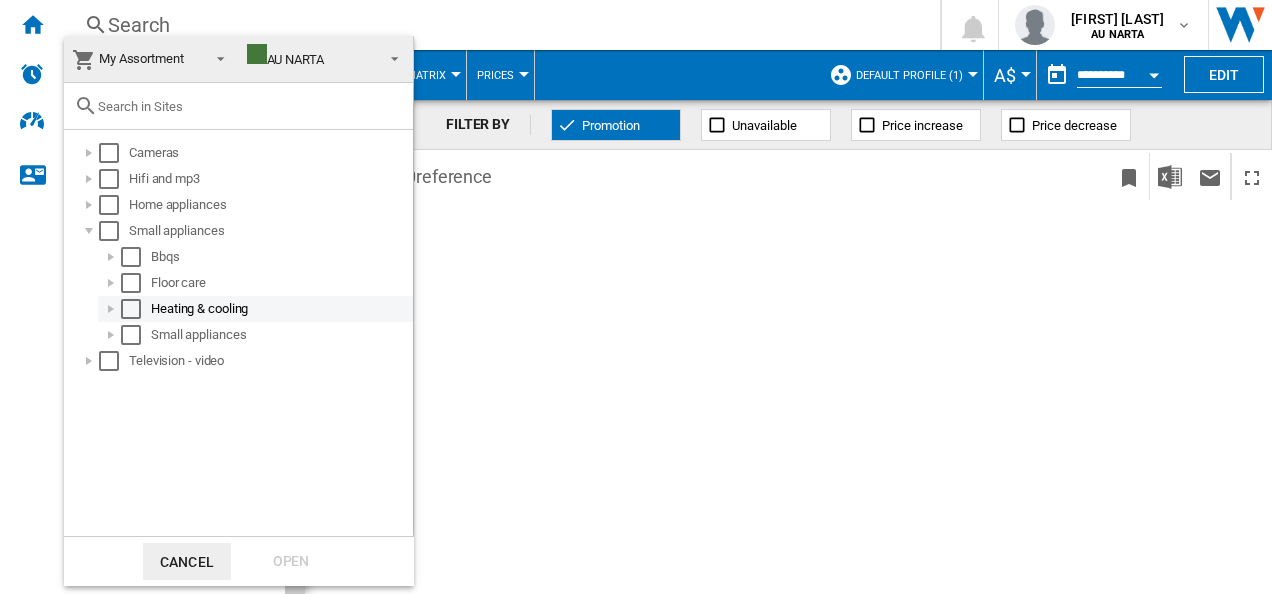 click at bounding box center [111, 309] 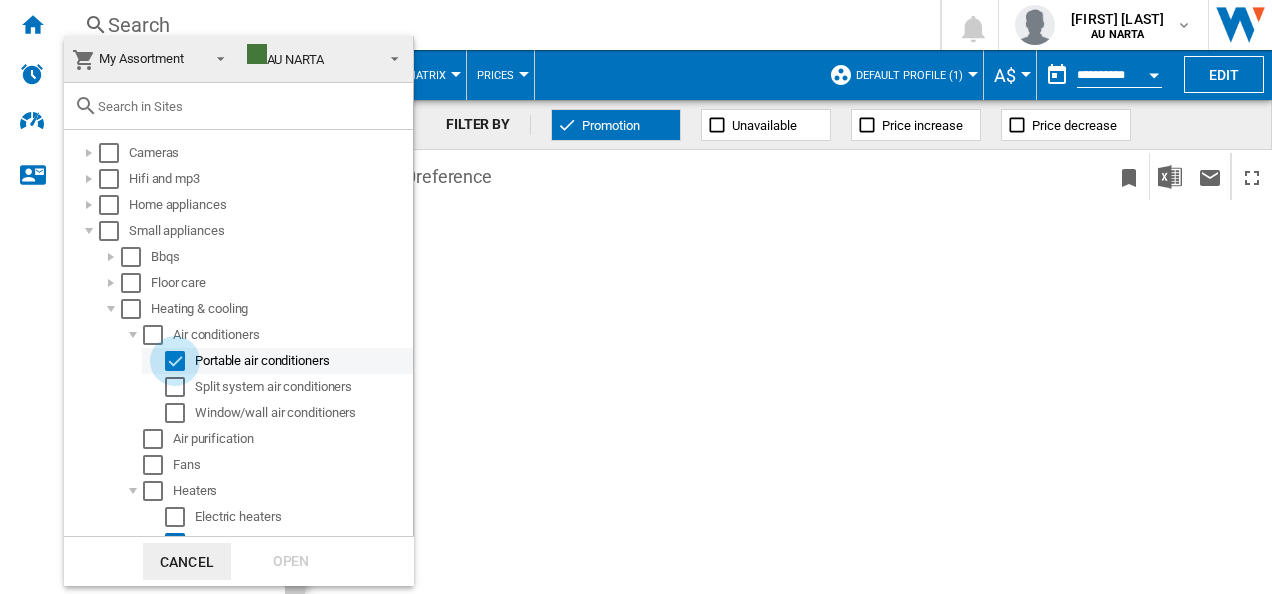 click at bounding box center (175, 361) 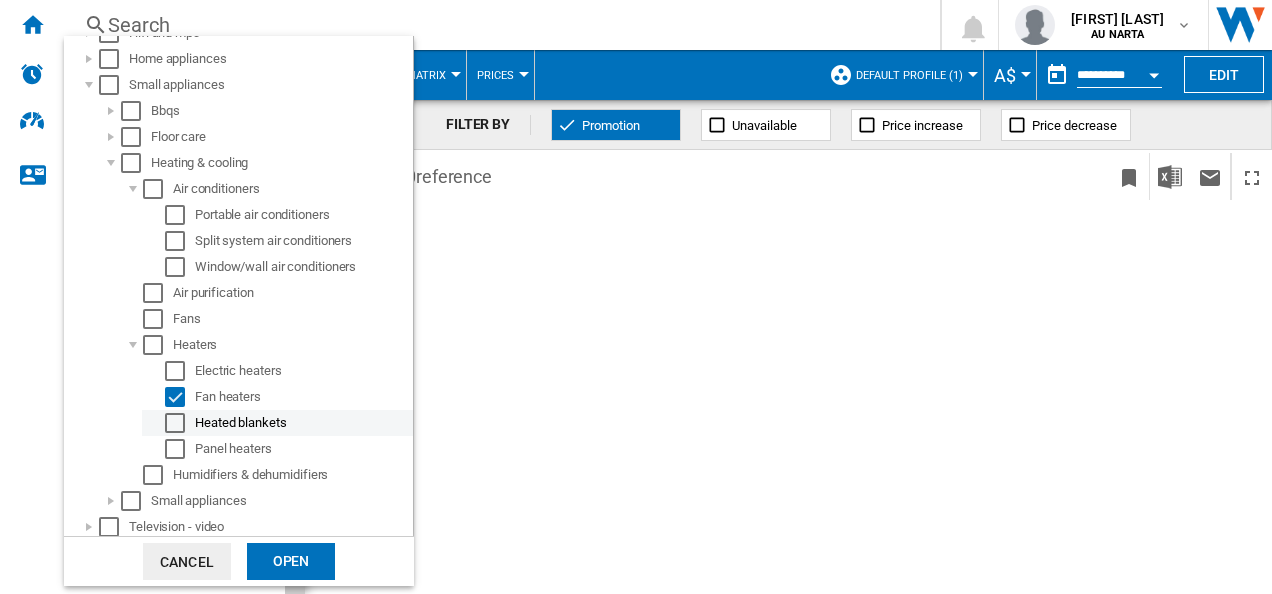 scroll, scrollTop: 149, scrollLeft: 0, axis: vertical 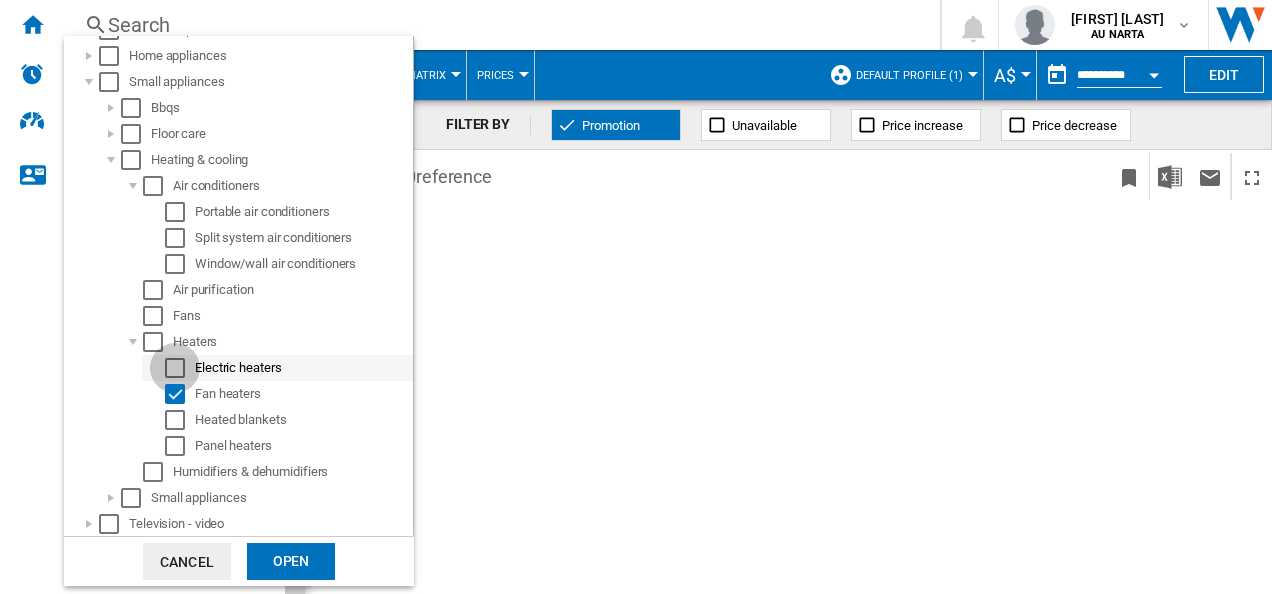 click at bounding box center (175, 368) 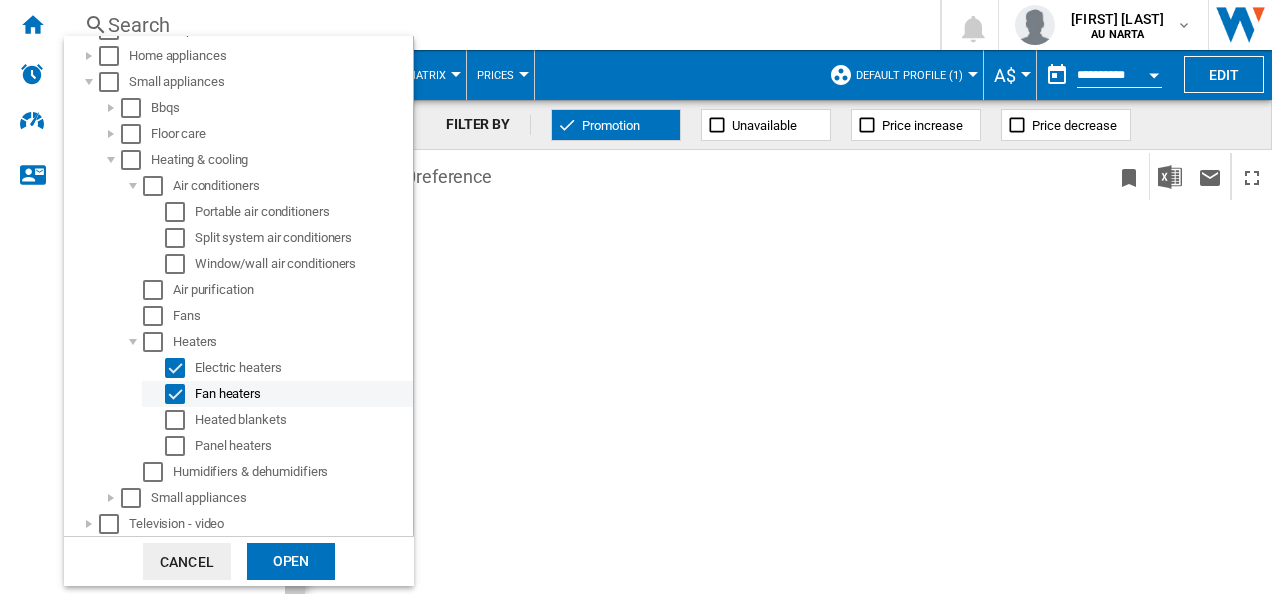 click at bounding box center [175, 394] 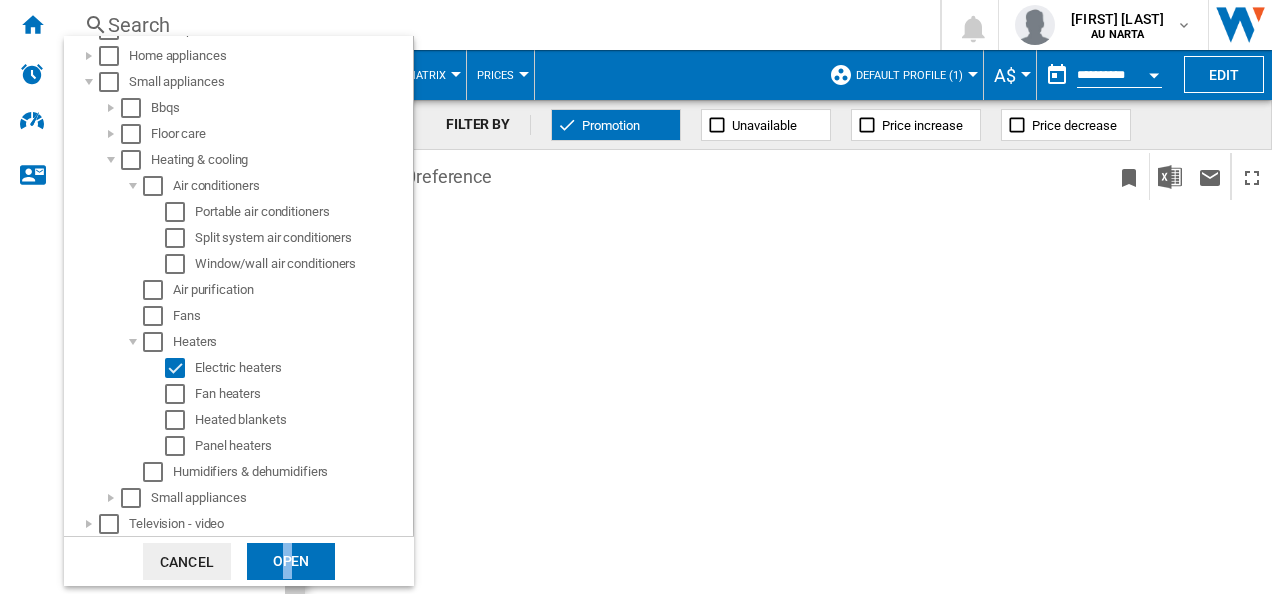click on "Open" at bounding box center [291, 561] 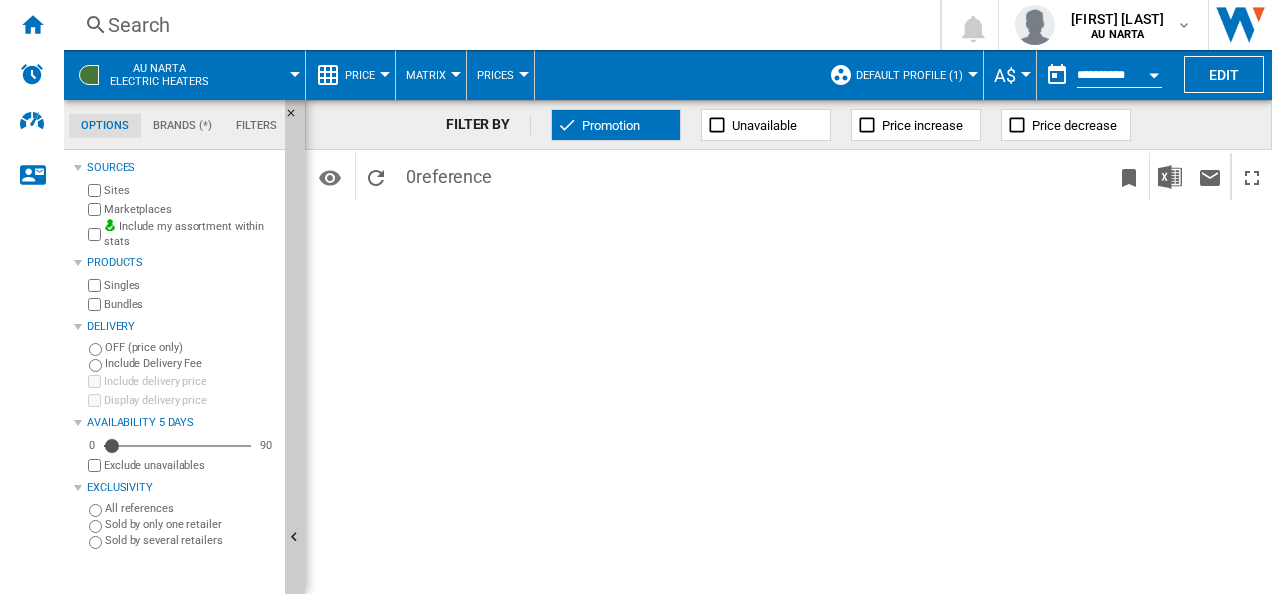 click at bounding box center [973, 74] 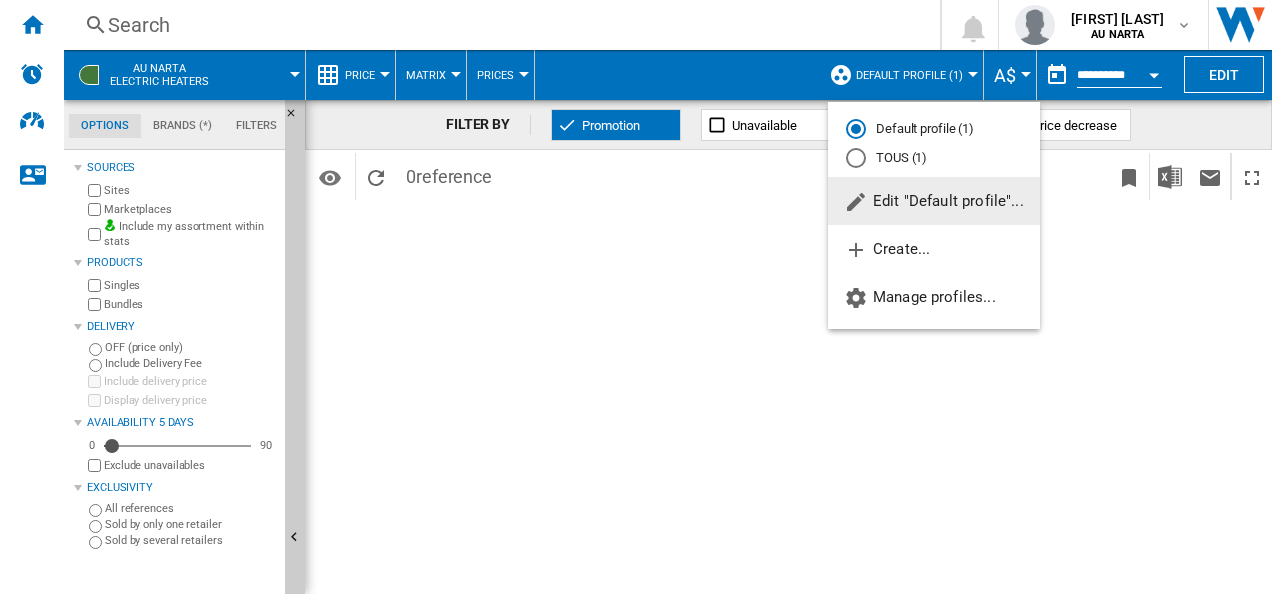 click at bounding box center (636, 297) 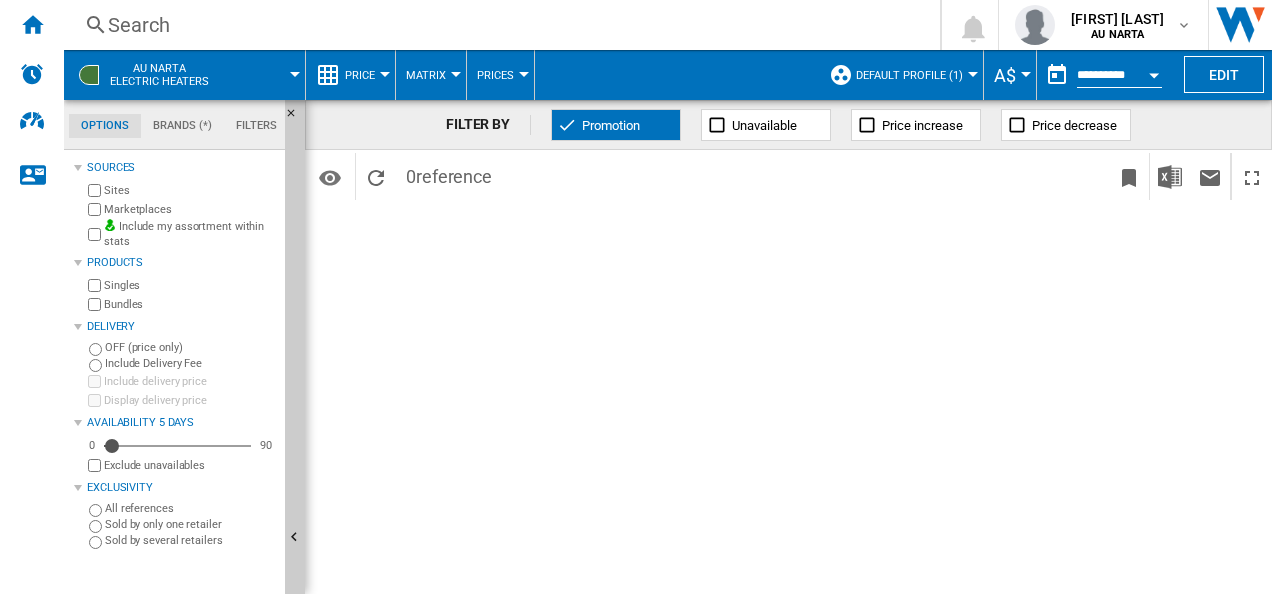 click at bounding box center (841, 75) 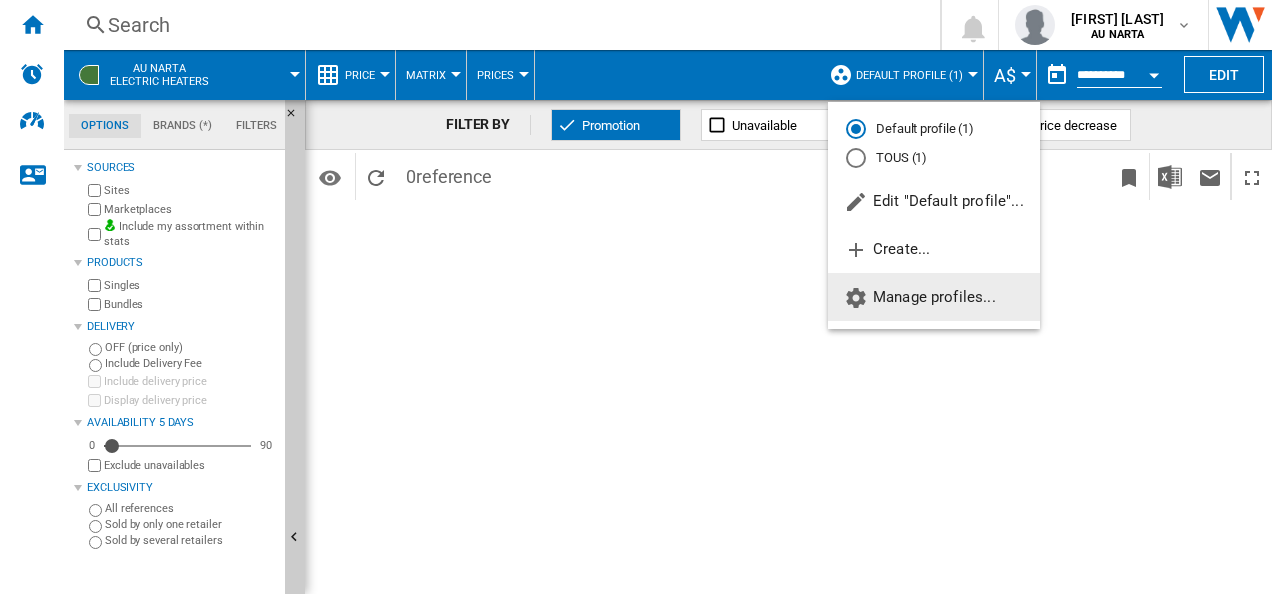 click on "Manage profiles..." 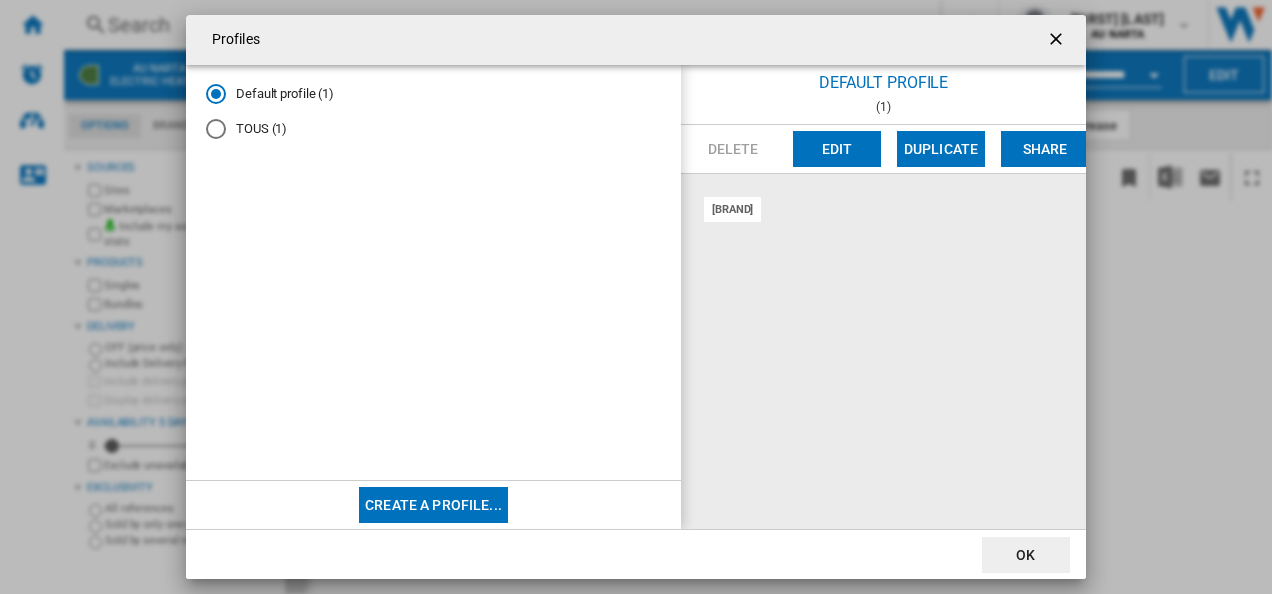 click at bounding box center (1058, 41) 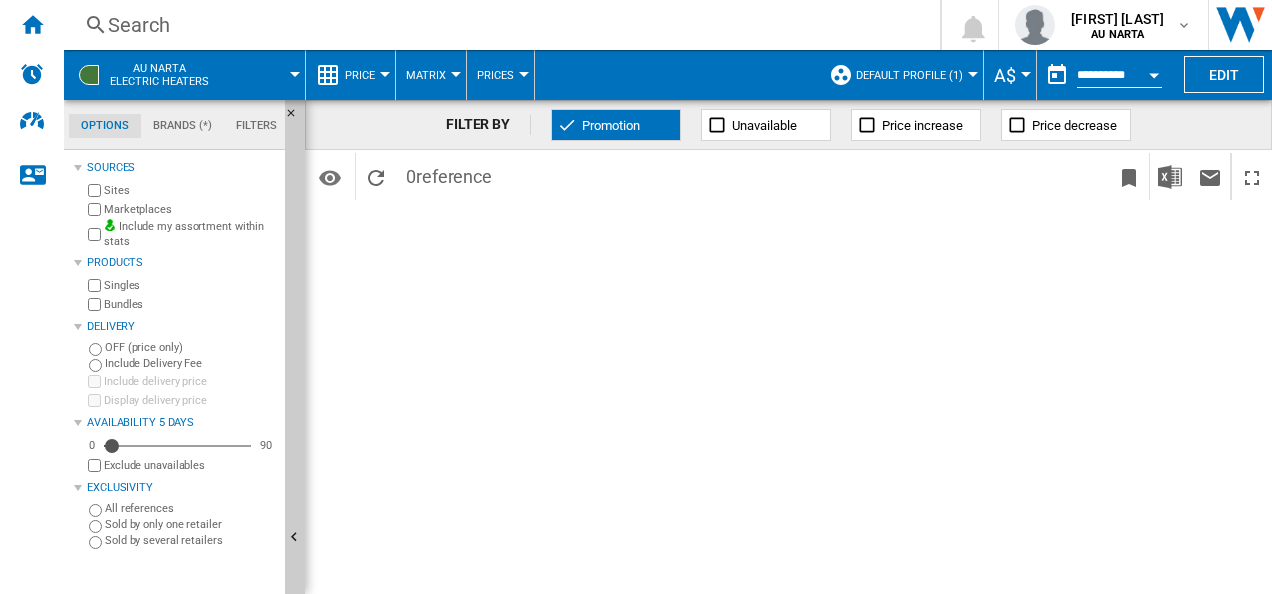 click on "Default profile (1)" at bounding box center (914, 75) 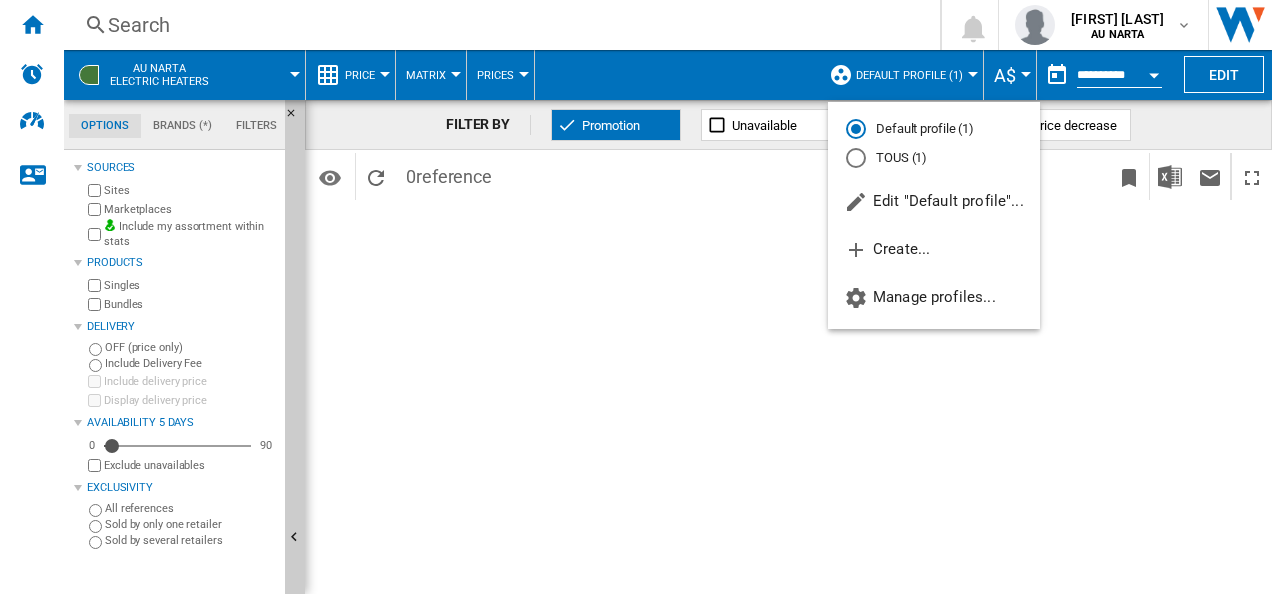 click at bounding box center [636, 297] 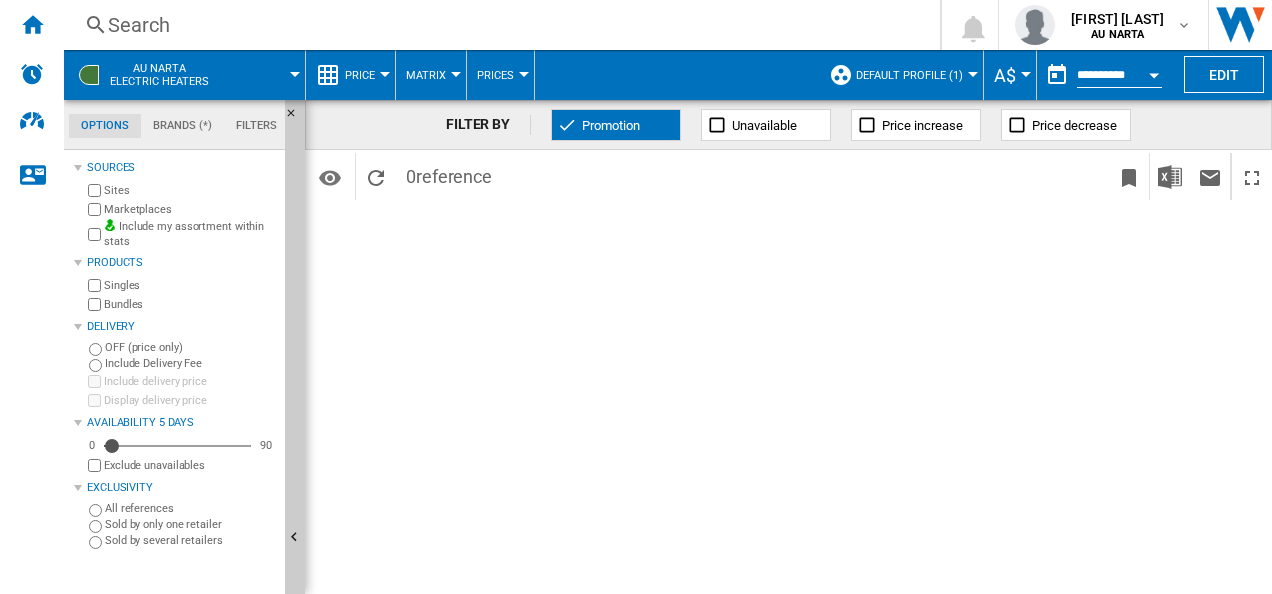 click on "Default profile (1)" at bounding box center [909, 75] 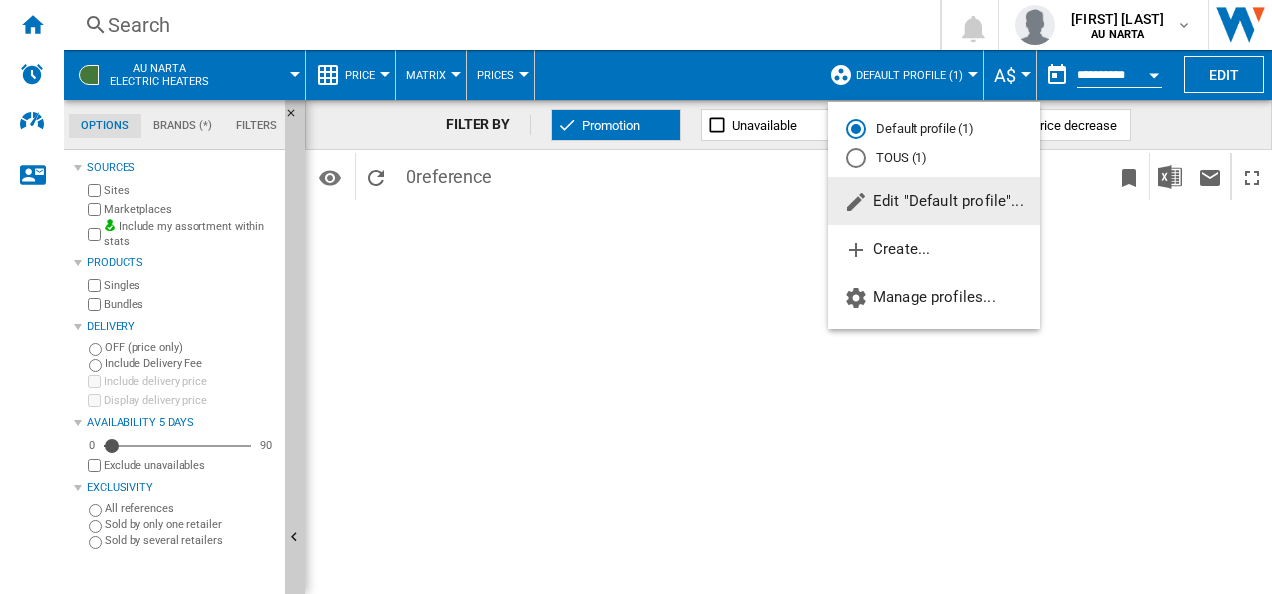 click at bounding box center (636, 297) 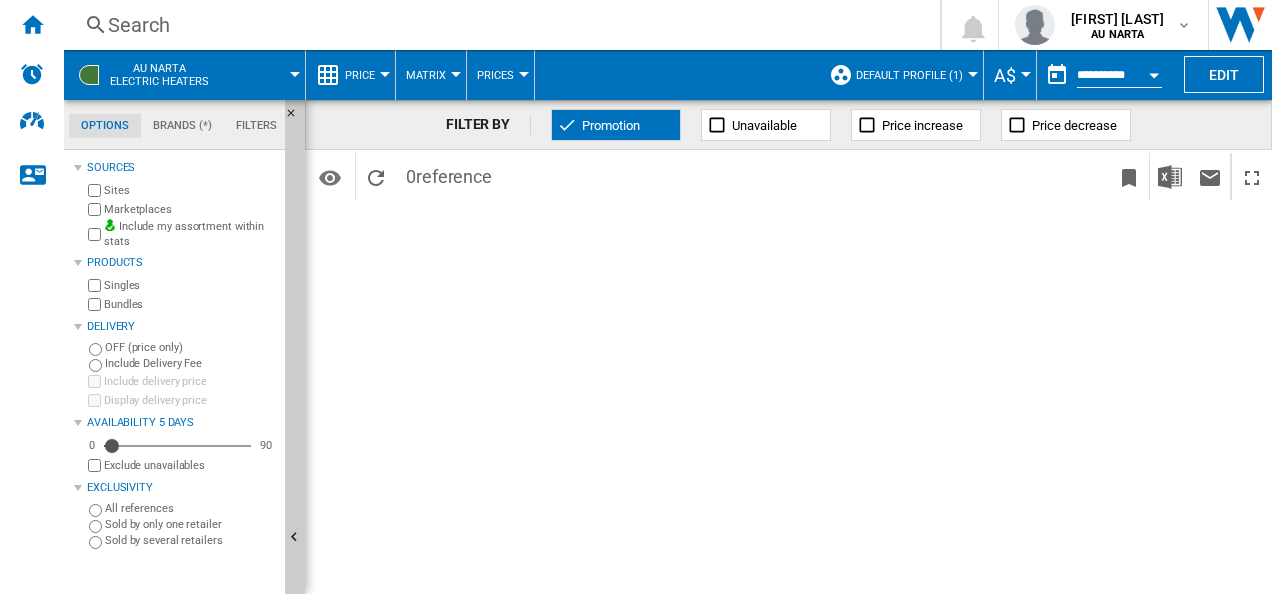 drag, startPoint x: 844, startPoint y: 74, endPoint x: 759, endPoint y: 259, distance: 203.59273 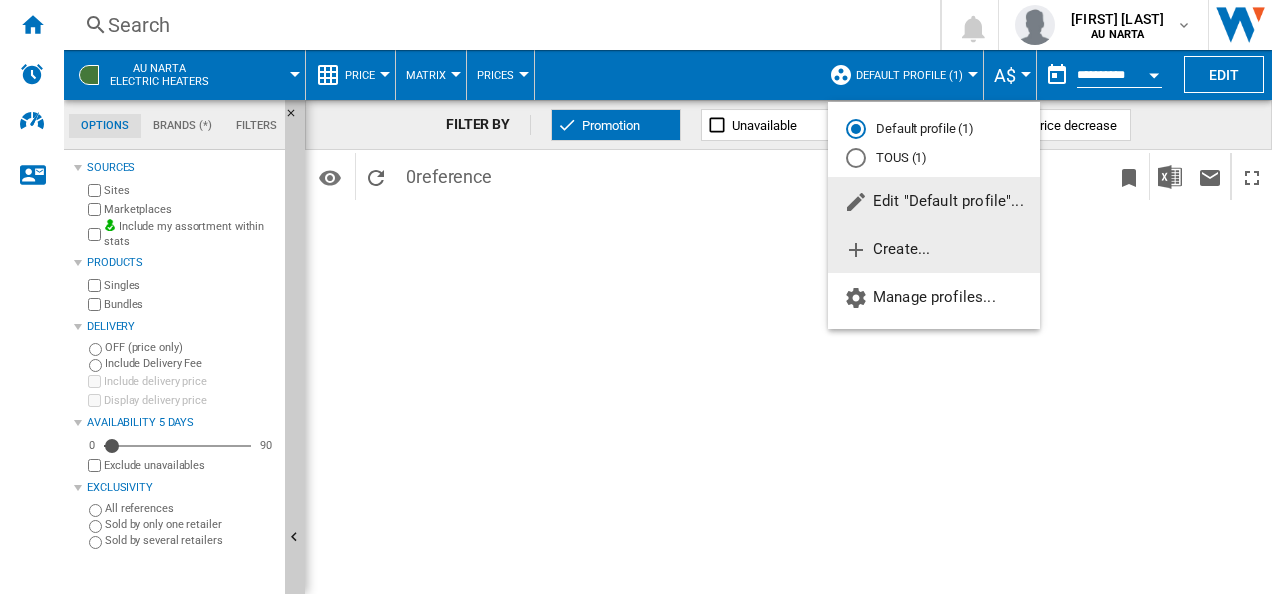 click on "Create..." 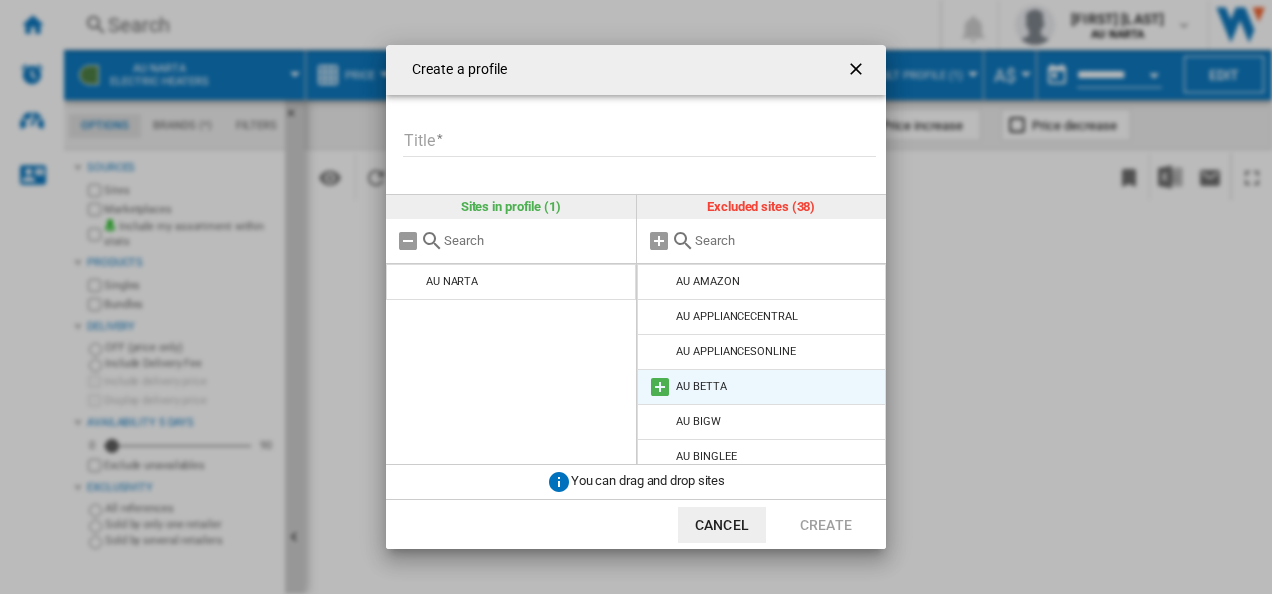 click at bounding box center (660, 387) 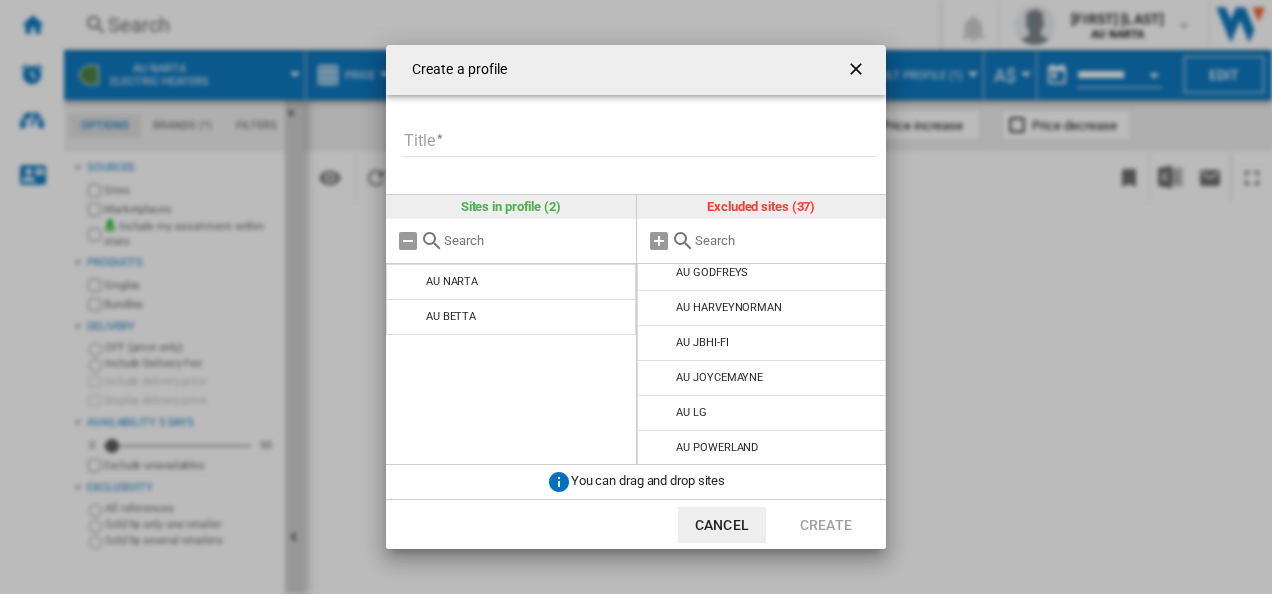 scroll, scrollTop: 700, scrollLeft: 0, axis: vertical 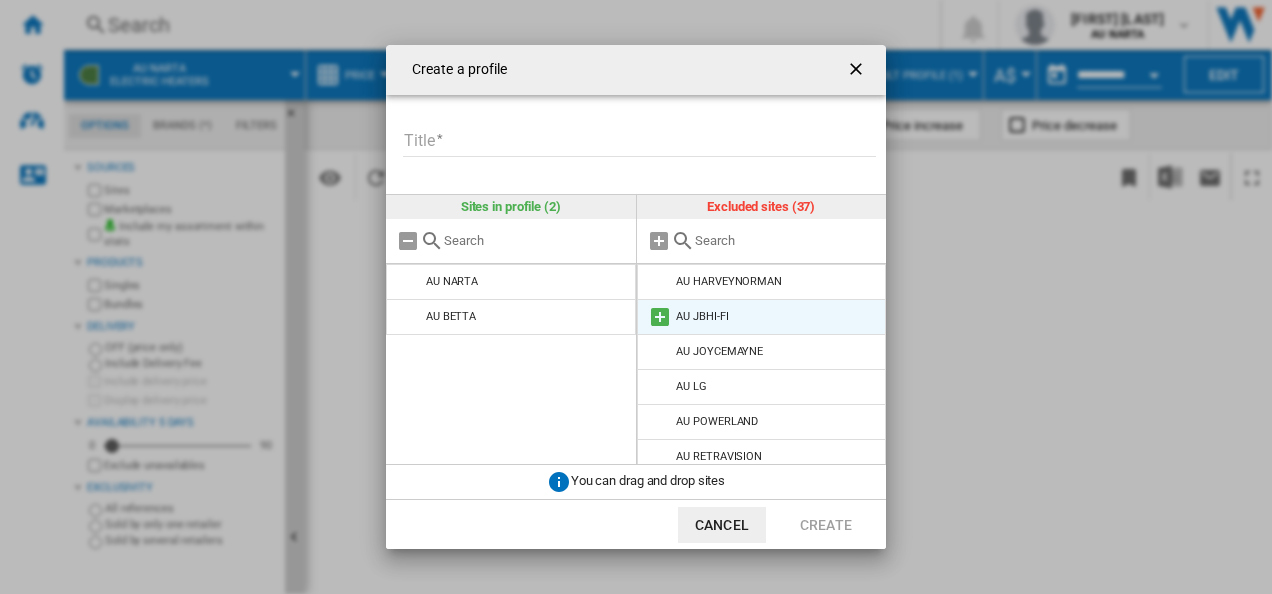click at bounding box center [660, 317] 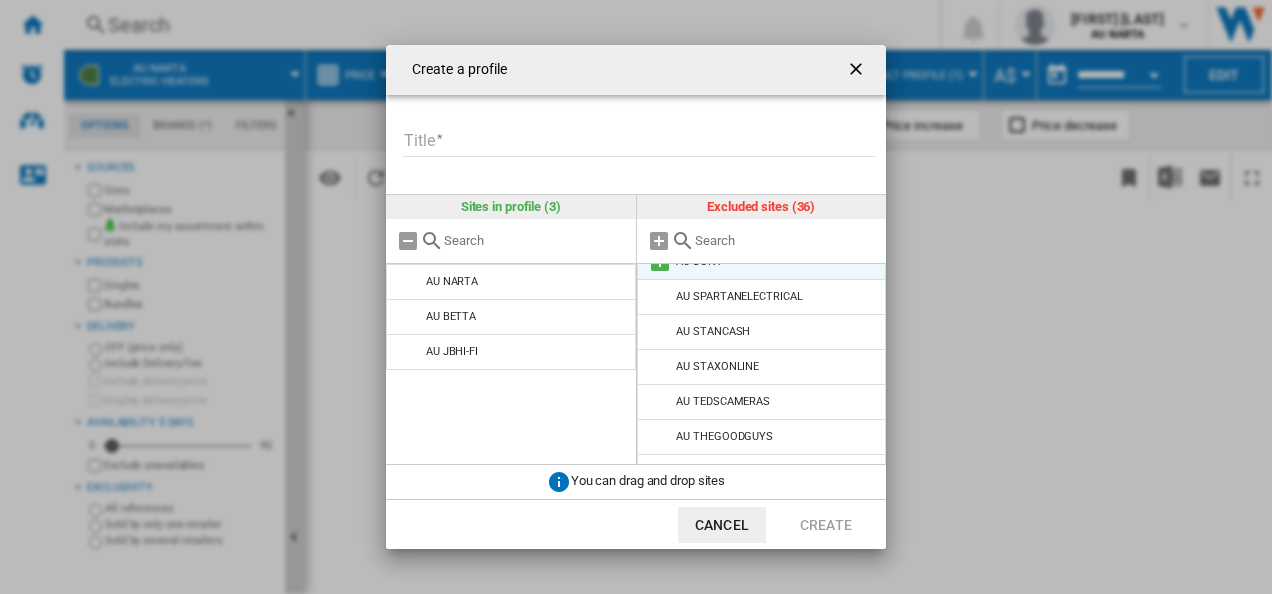 scroll, scrollTop: 1060, scrollLeft: 0, axis: vertical 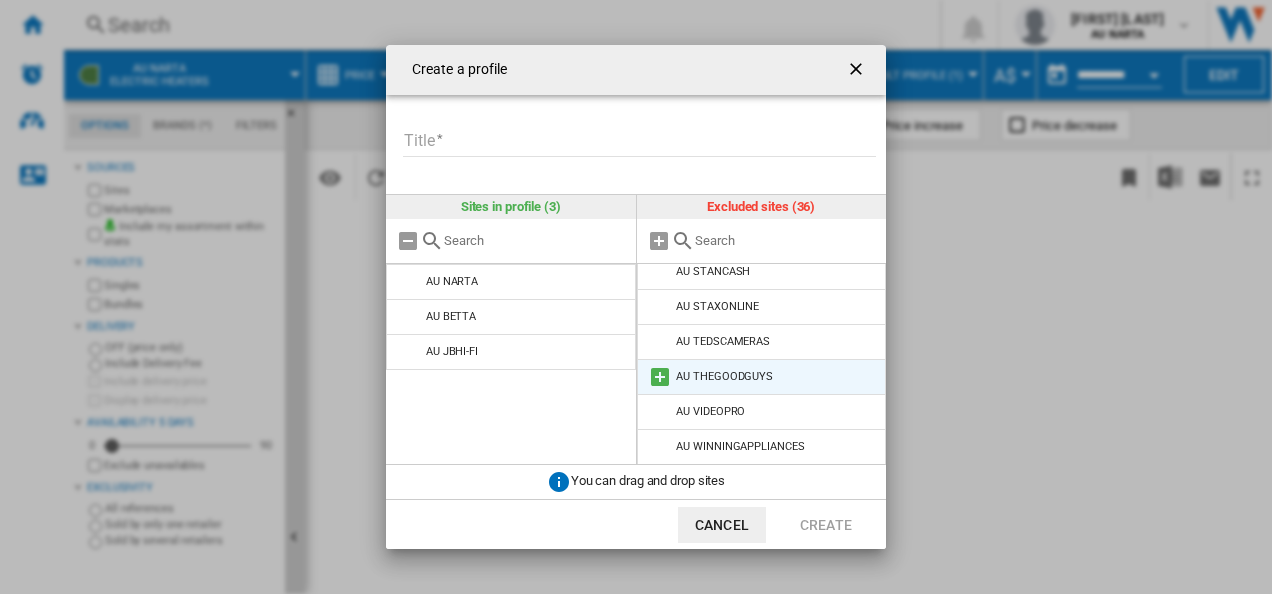 click at bounding box center (660, 377) 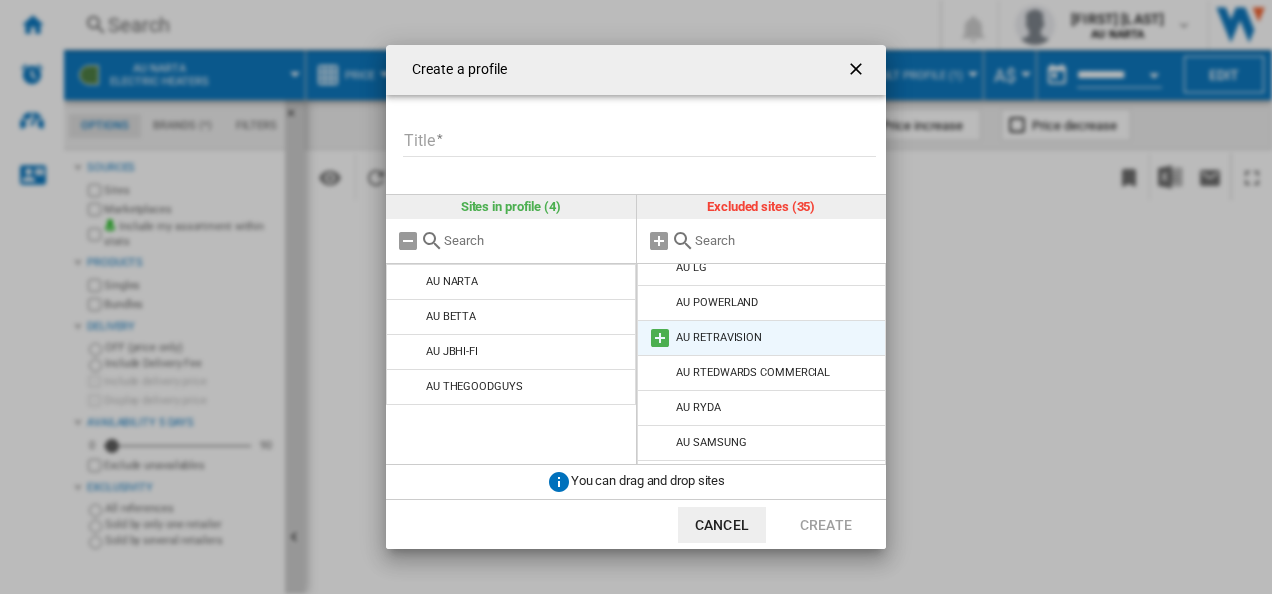 scroll, scrollTop: 824, scrollLeft: 0, axis: vertical 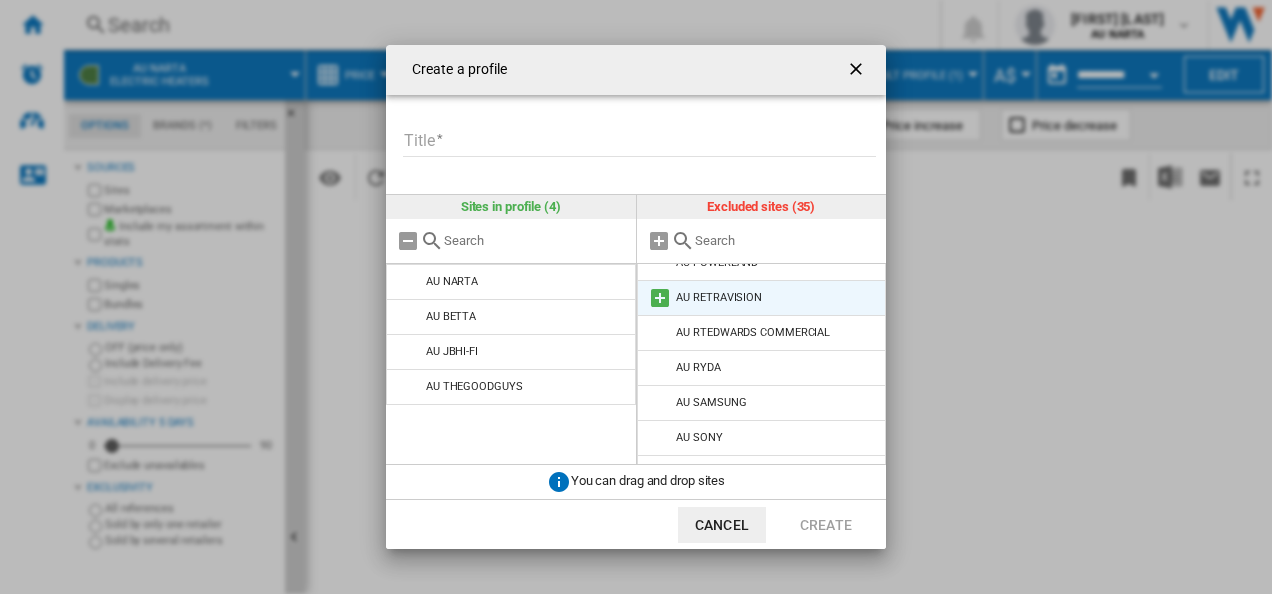 click at bounding box center [660, 298] 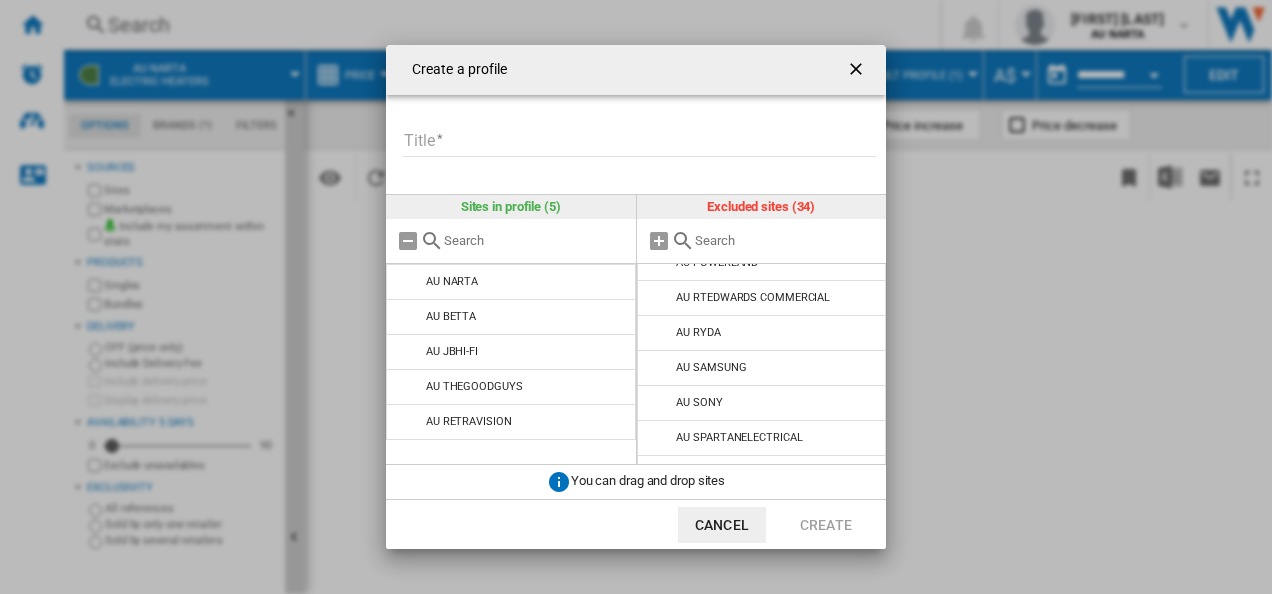 click on "Title" at bounding box center (639, 142) 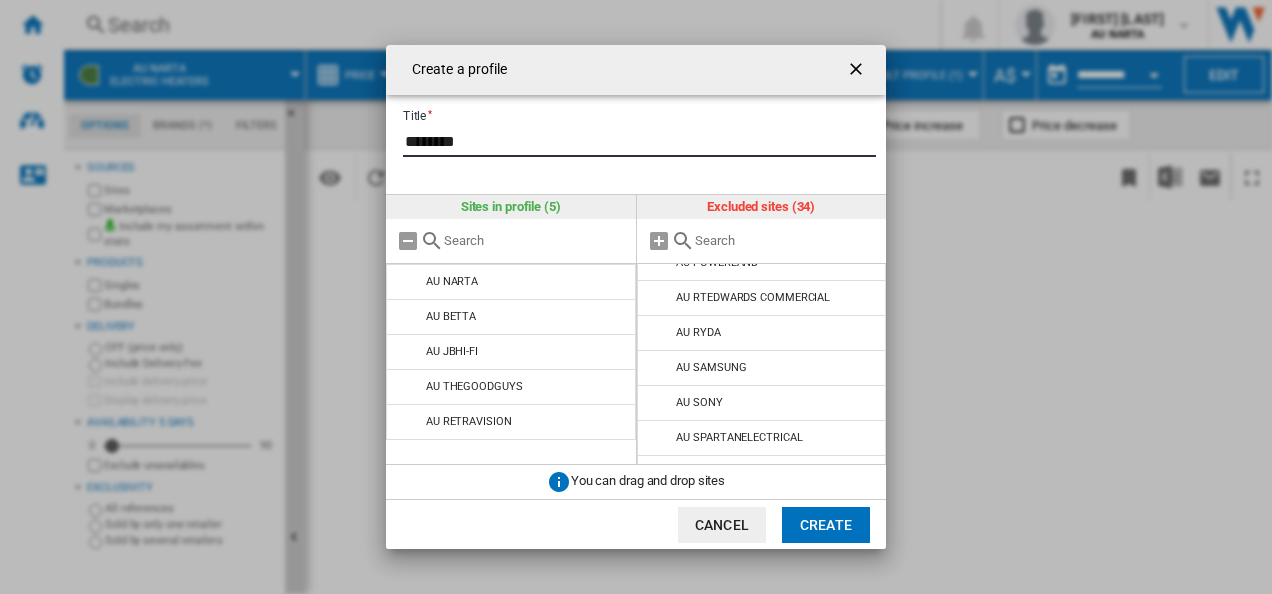 type on "********" 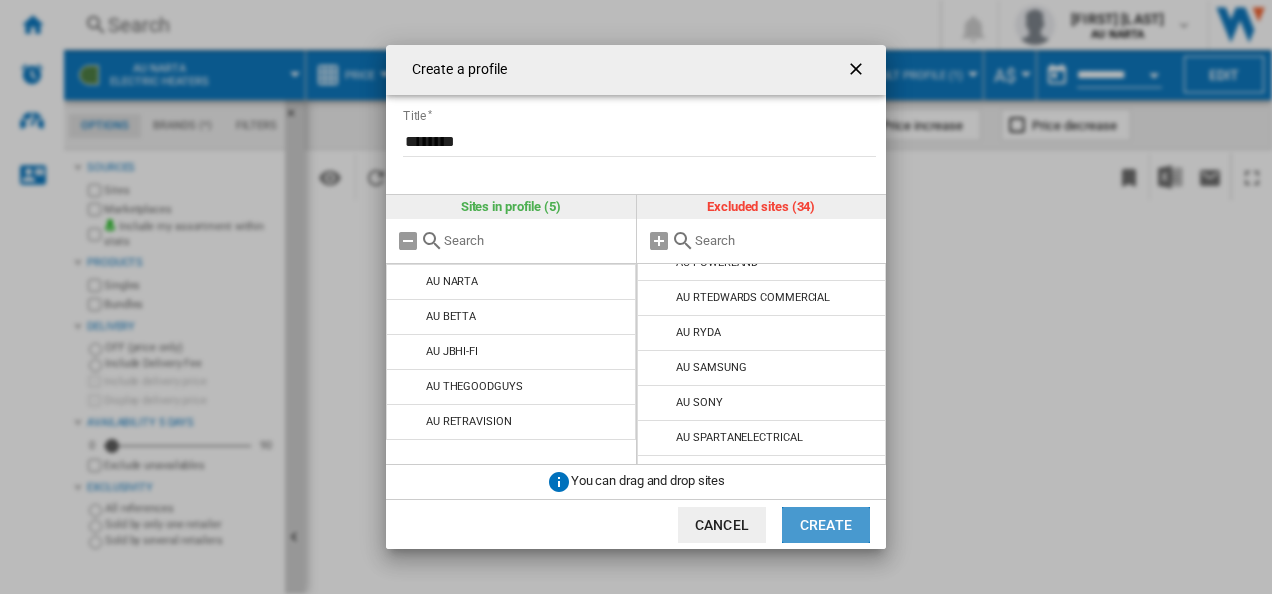 click on "Create" 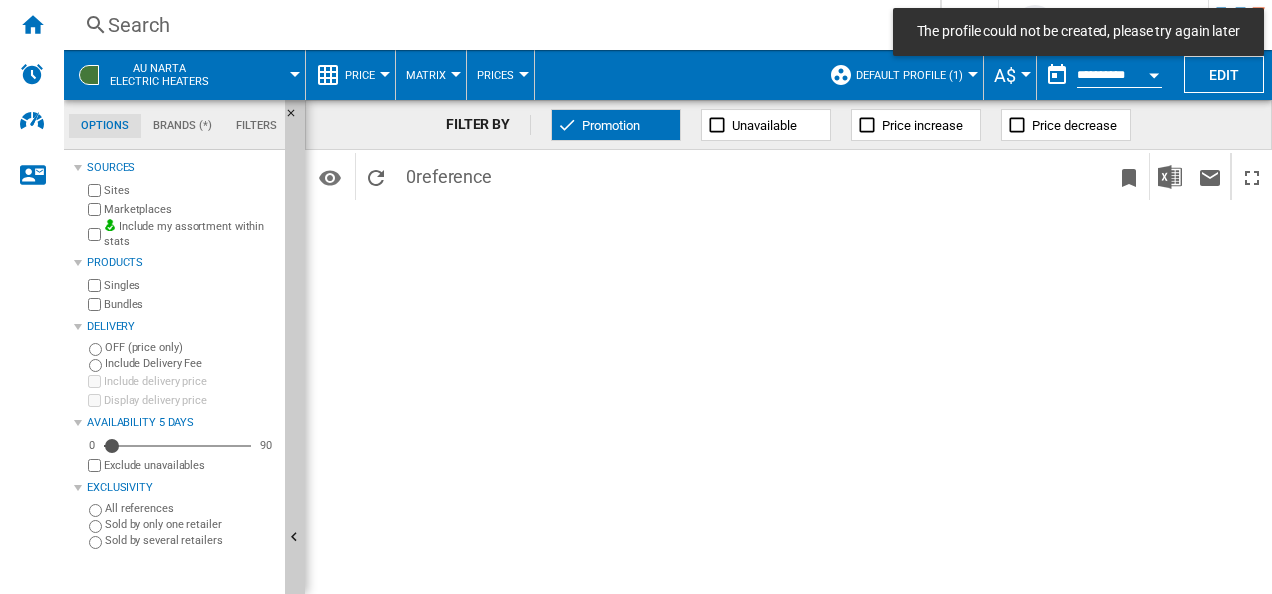 click on "Default profile (1)" at bounding box center (901, 75) 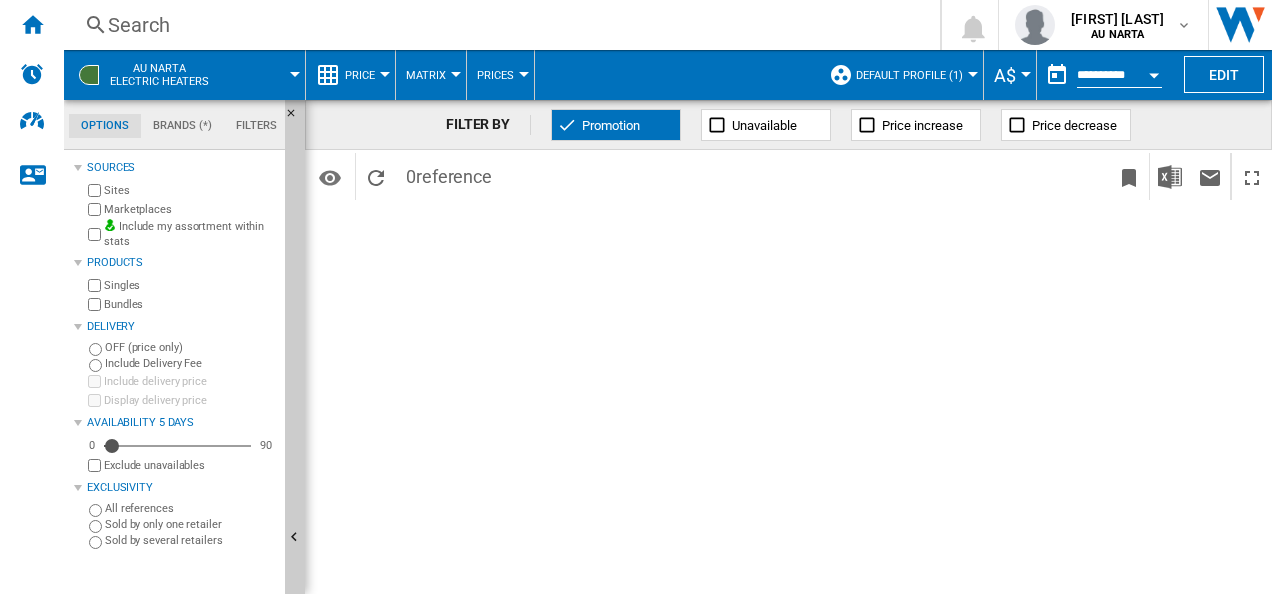 click at bounding box center [973, 74] 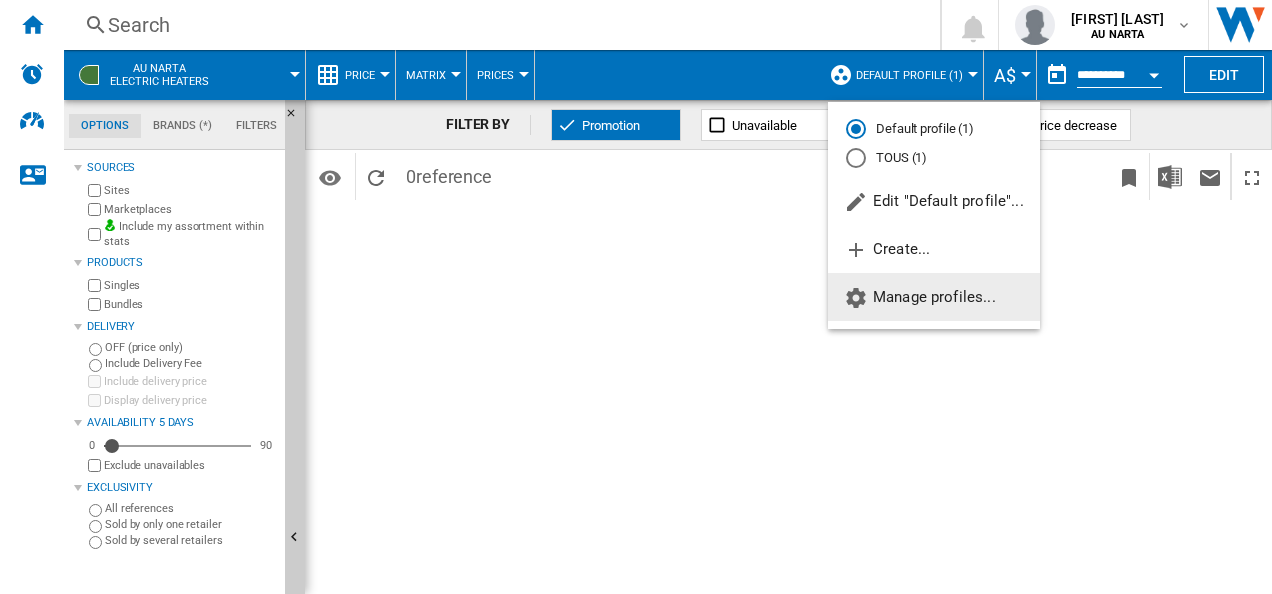 click on "Manage profiles..." 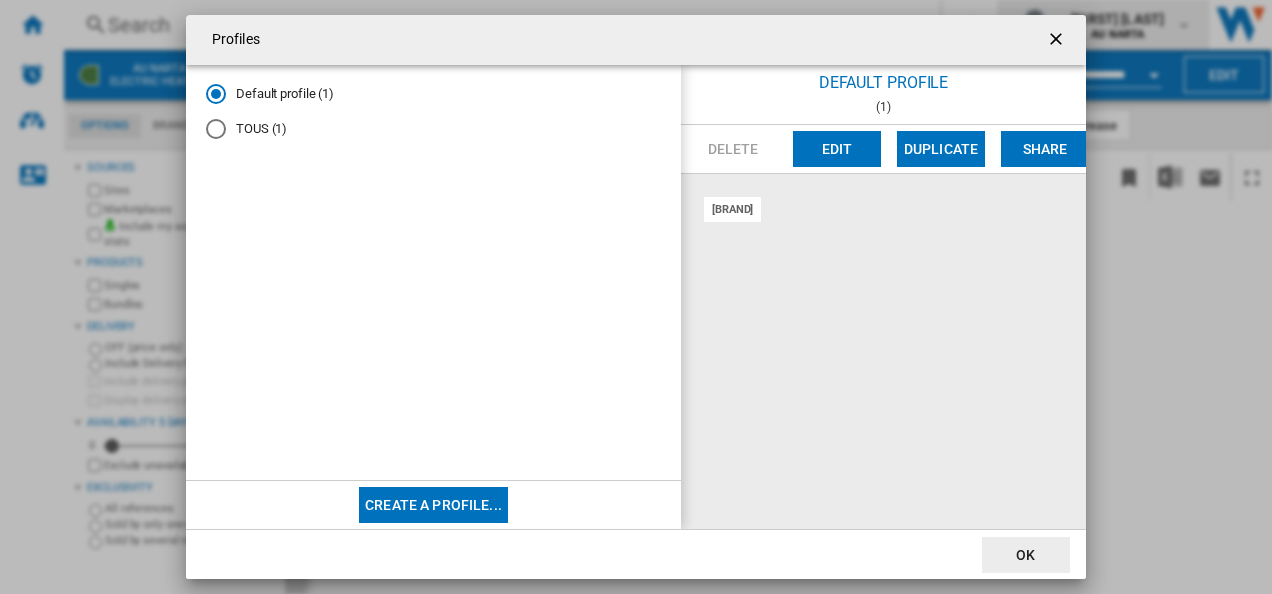 click at bounding box center (1058, 41) 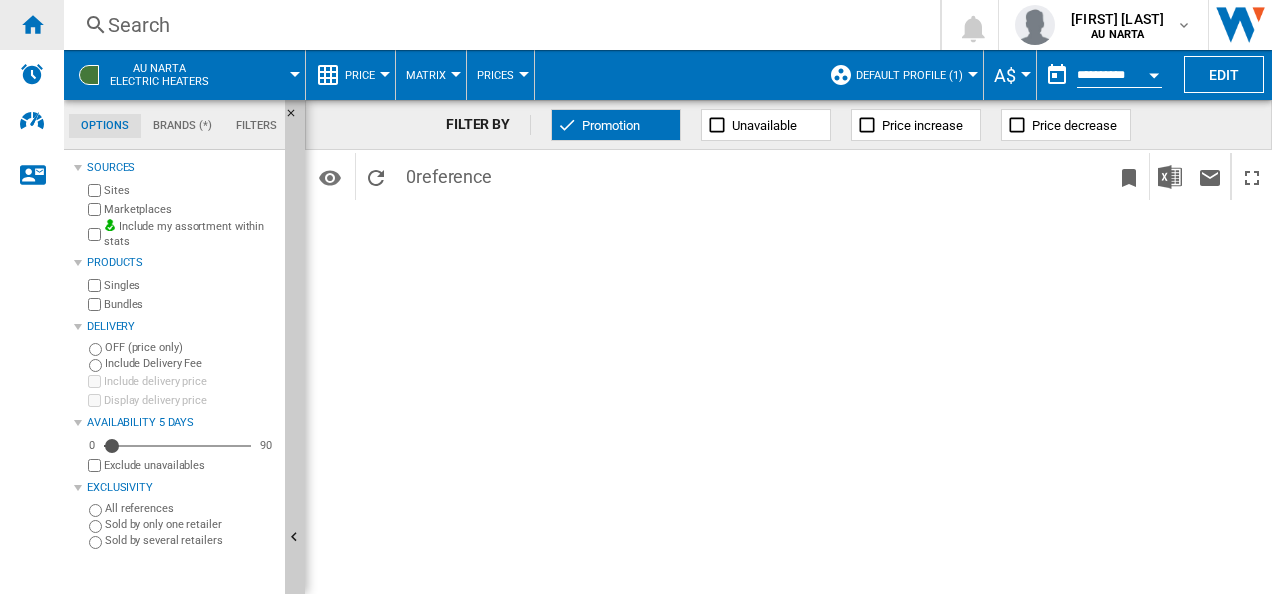 click at bounding box center [32, 25] 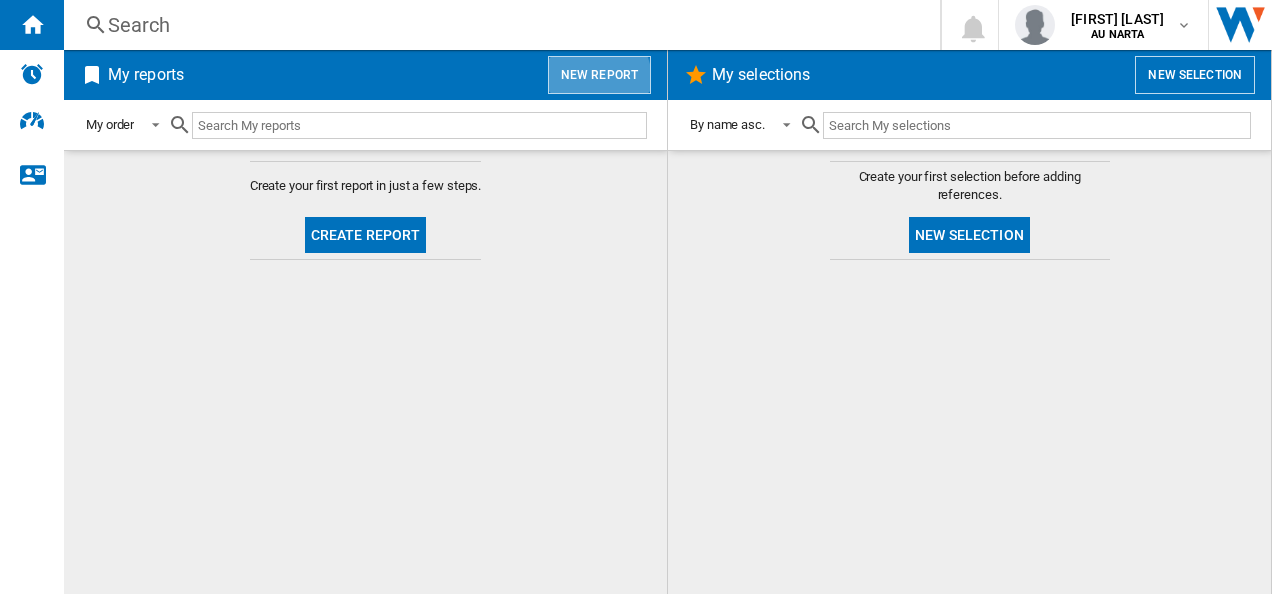 click on "New report" at bounding box center (599, 75) 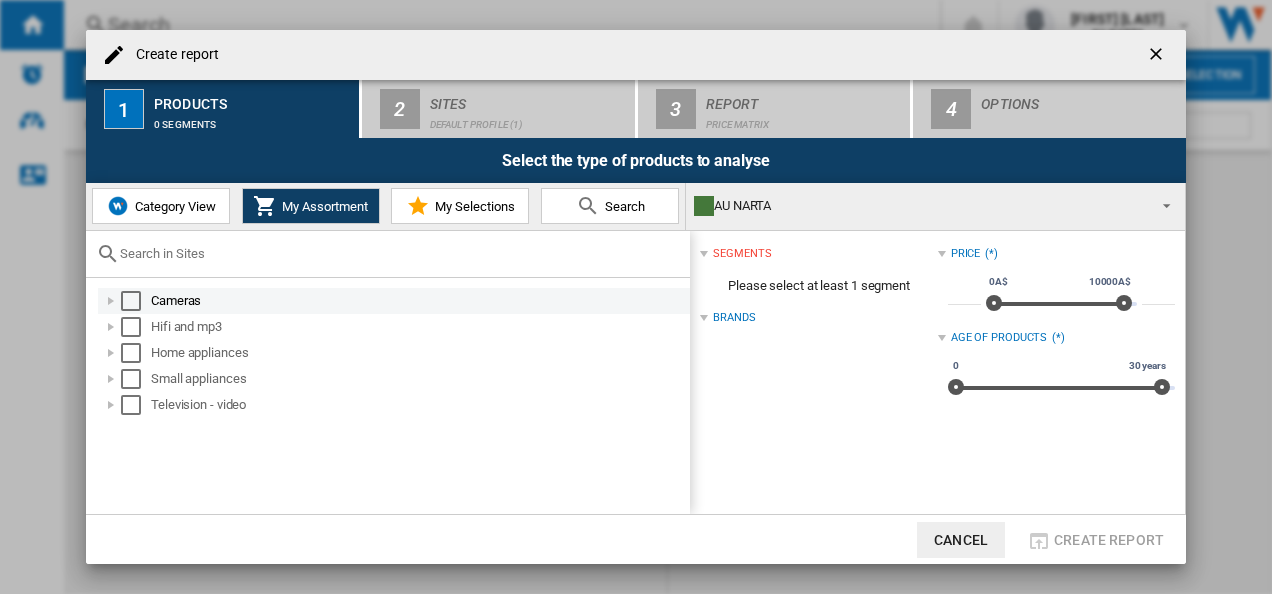 click at bounding box center (131, 301) 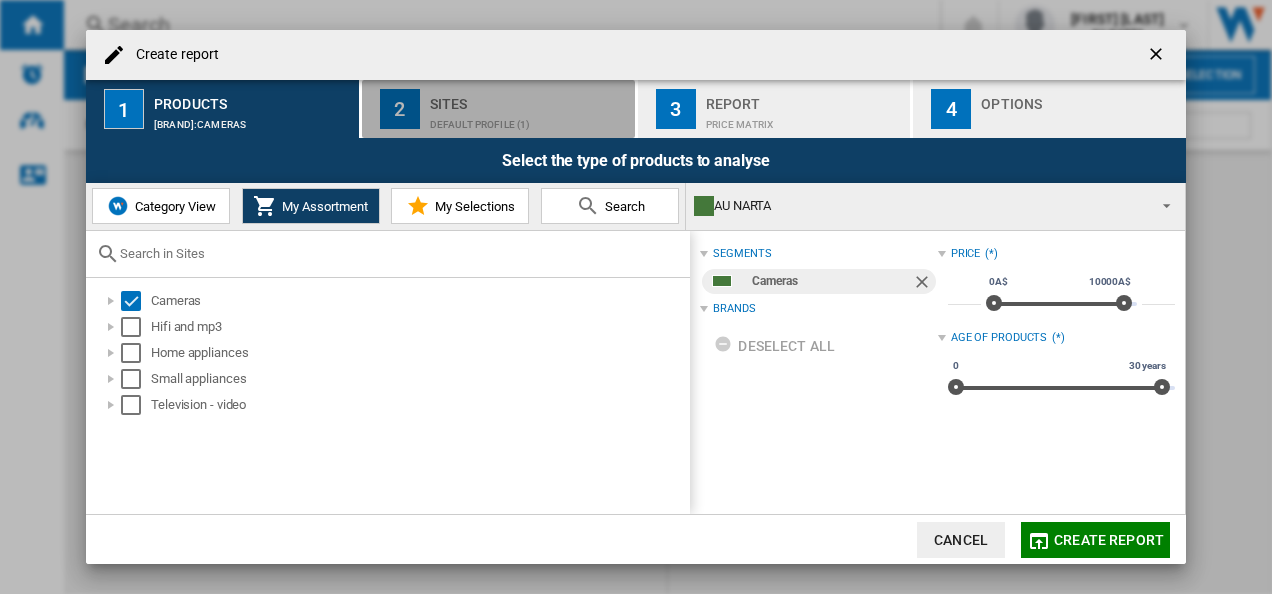 click on "Default profile (1)" at bounding box center [528, 119] 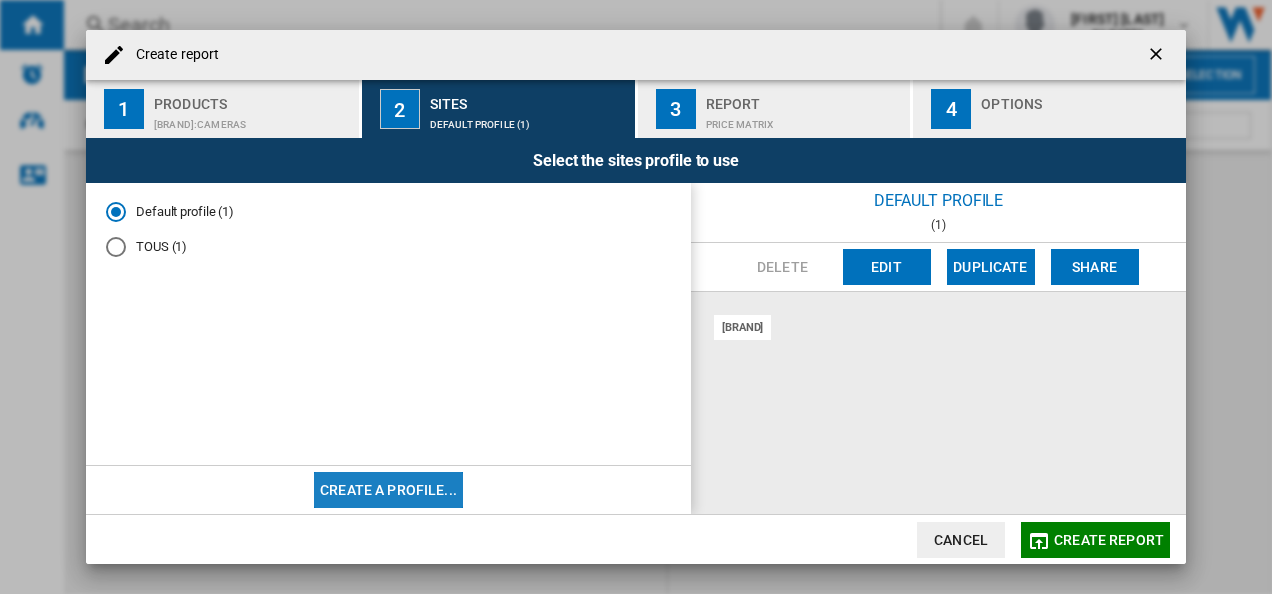 click on "Create a profile..." at bounding box center (388, 490) 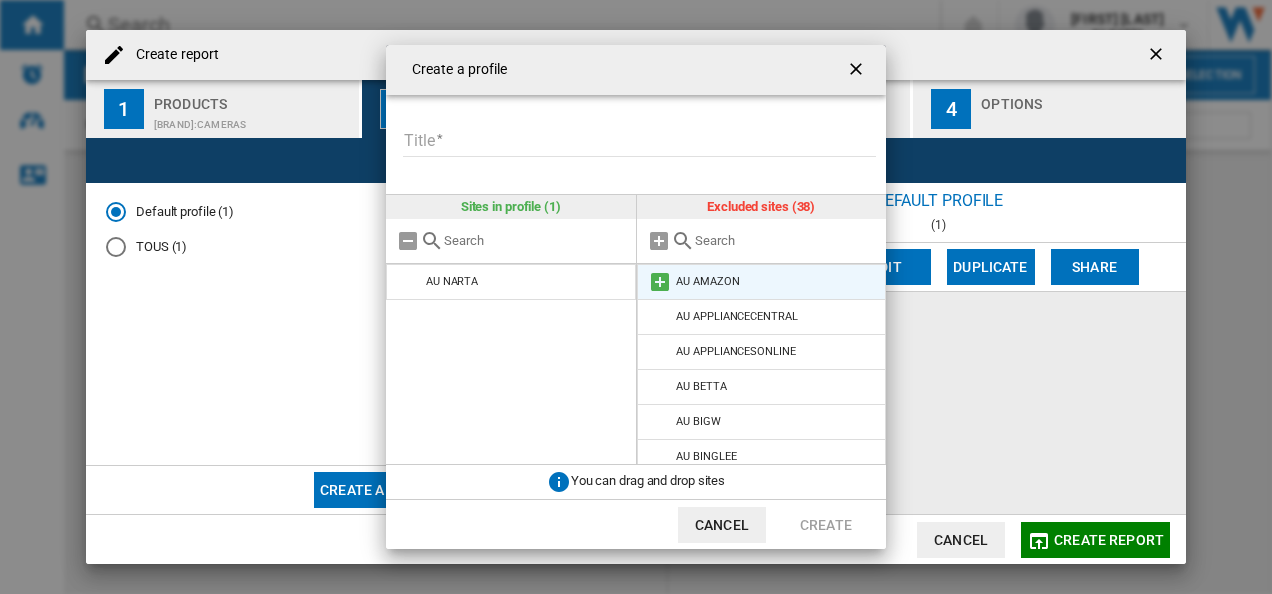 click at bounding box center [660, 282] 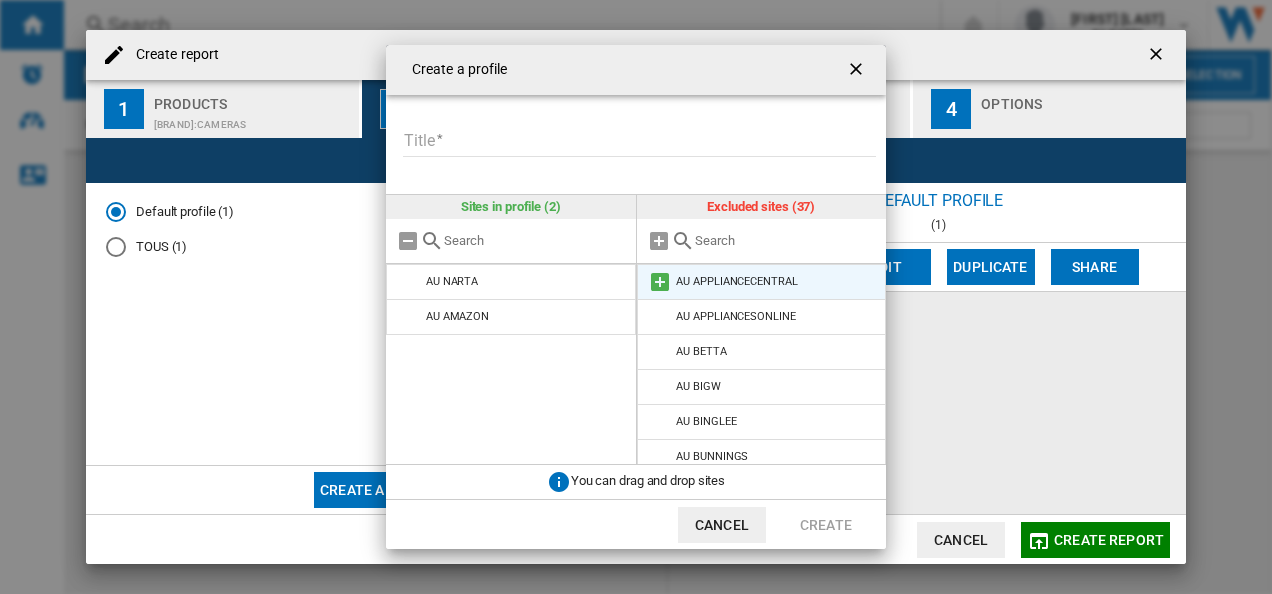 click at bounding box center (660, 282) 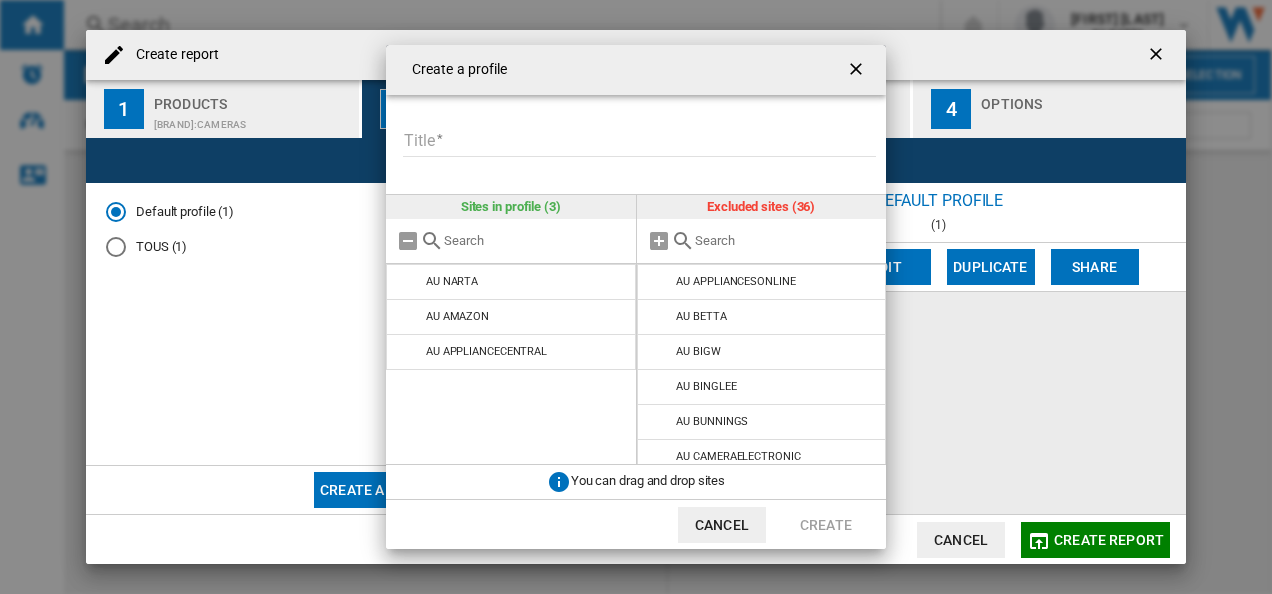 click at bounding box center (660, 282) 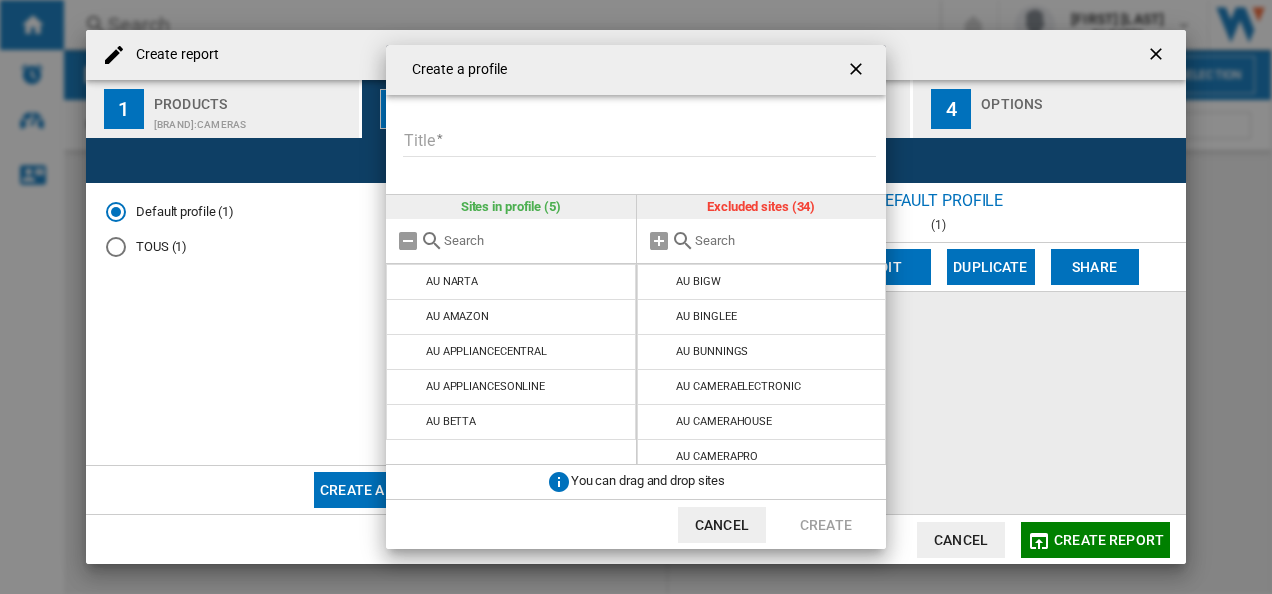 click at bounding box center (660, 282) 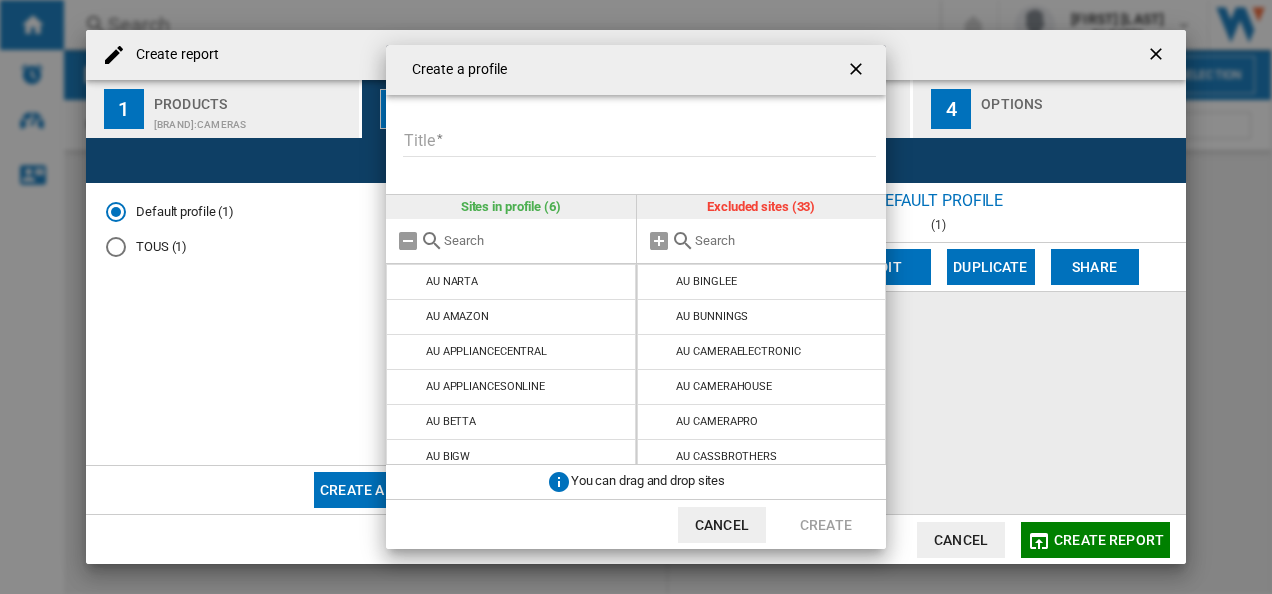 click at bounding box center [660, 282] 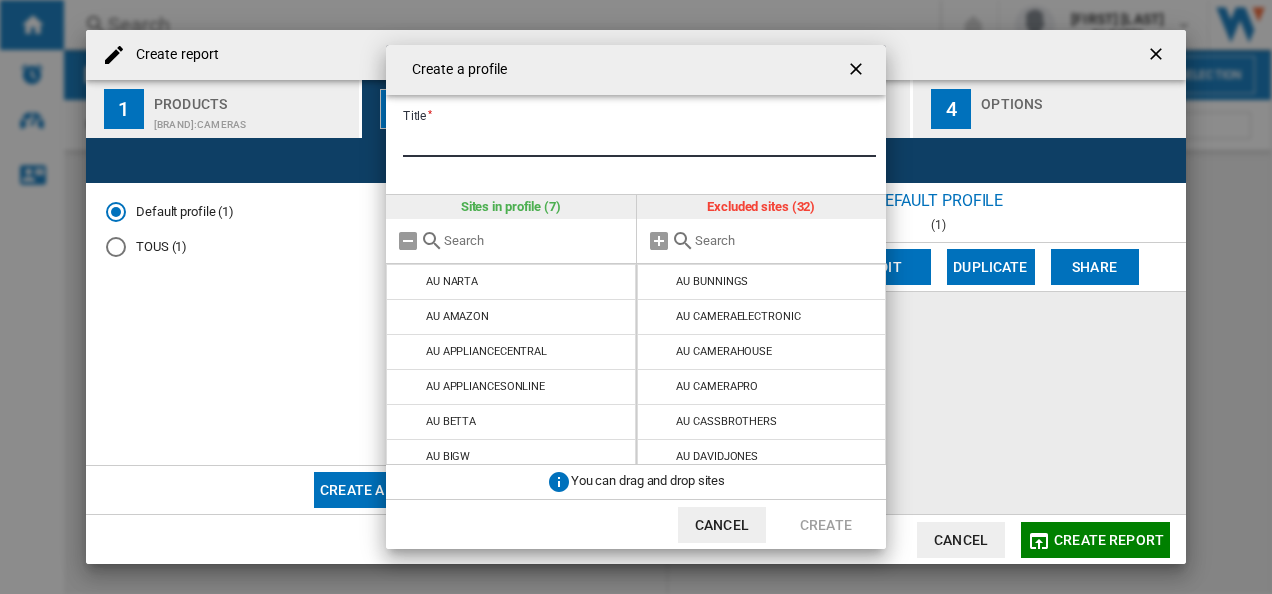 click on "Title" at bounding box center [639, 142] 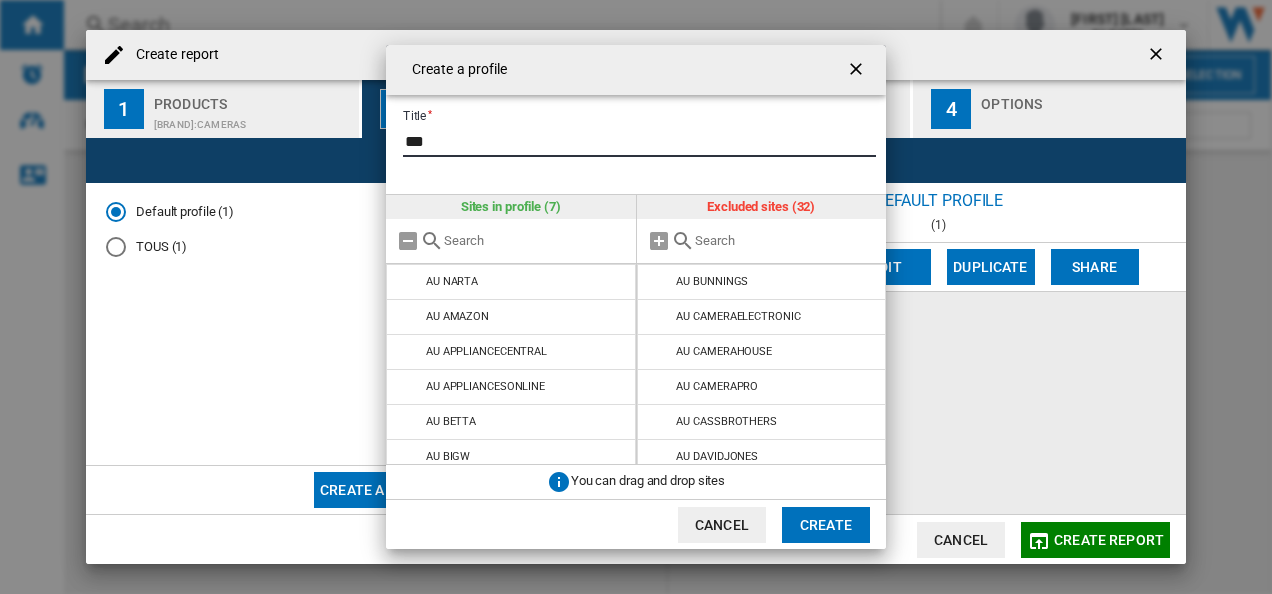type on "****" 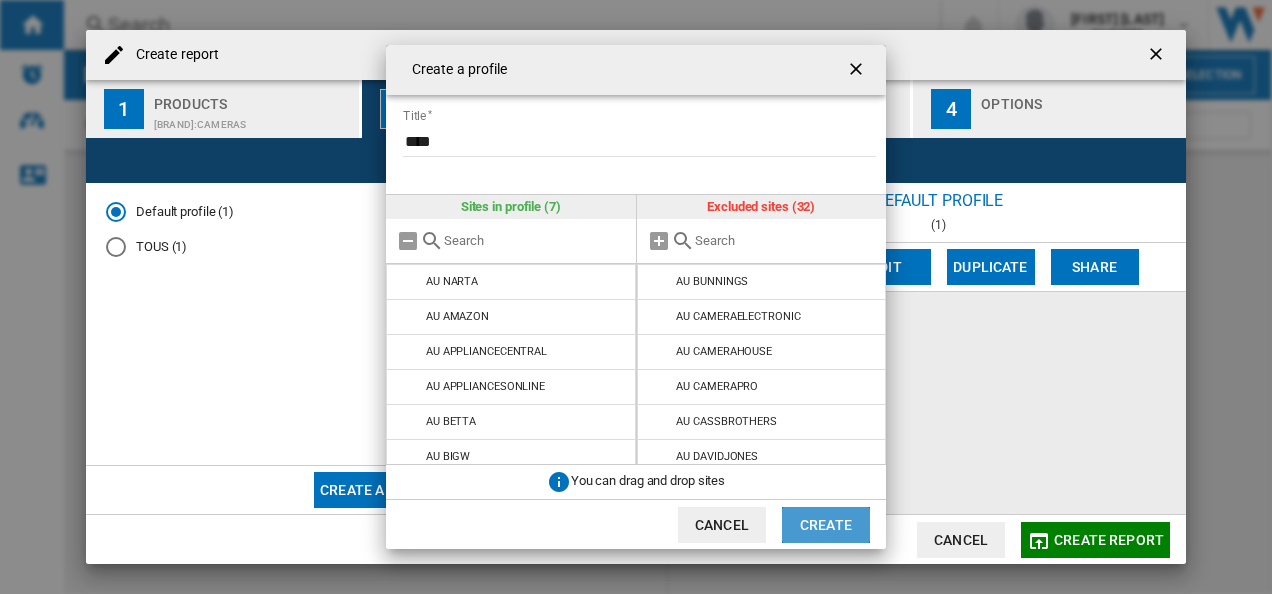 click on "Create" 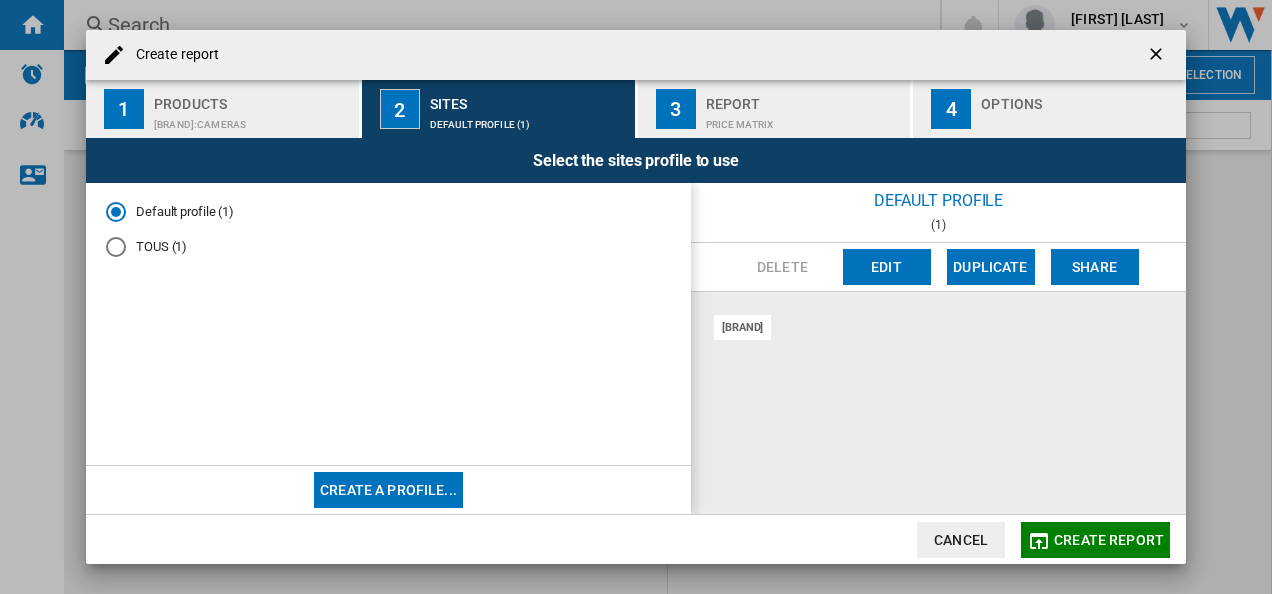 click on "Cancel" 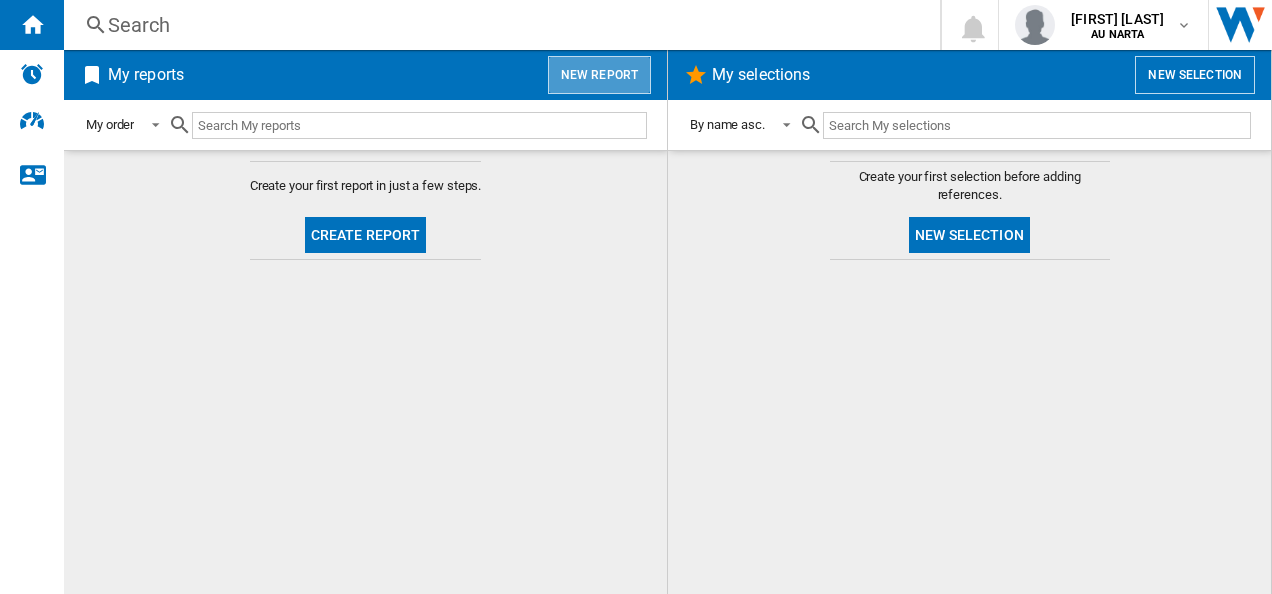 click on "New report" at bounding box center (599, 75) 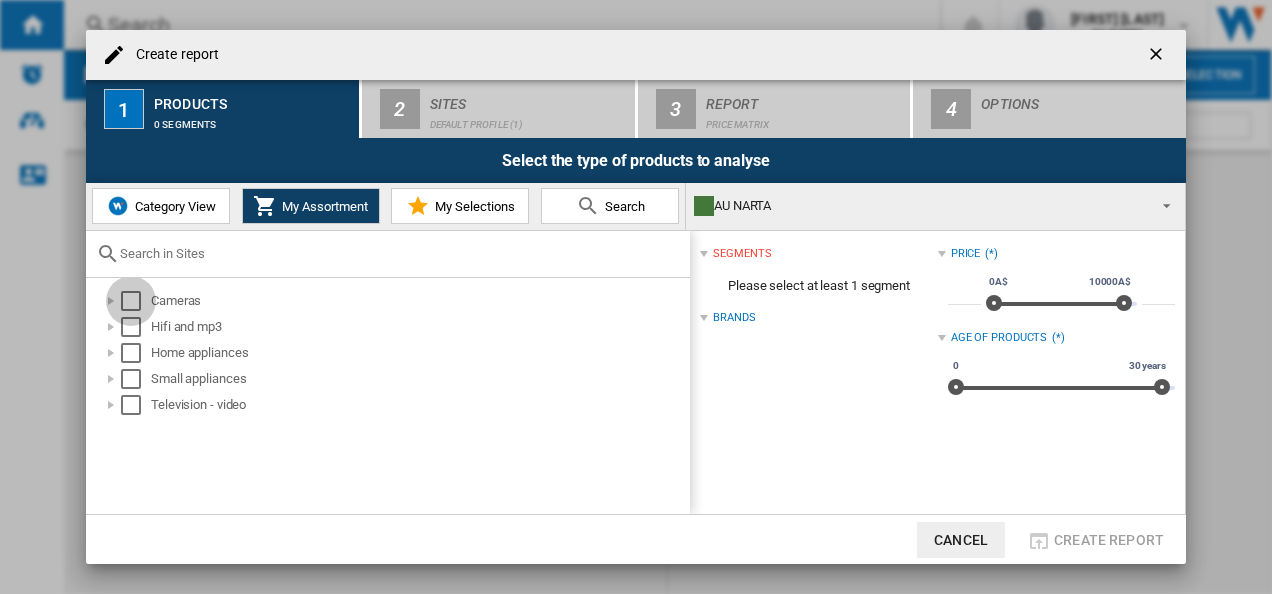 drag, startPoint x: 135, startPoint y: 293, endPoint x: 164, endPoint y: 265, distance: 40.311287 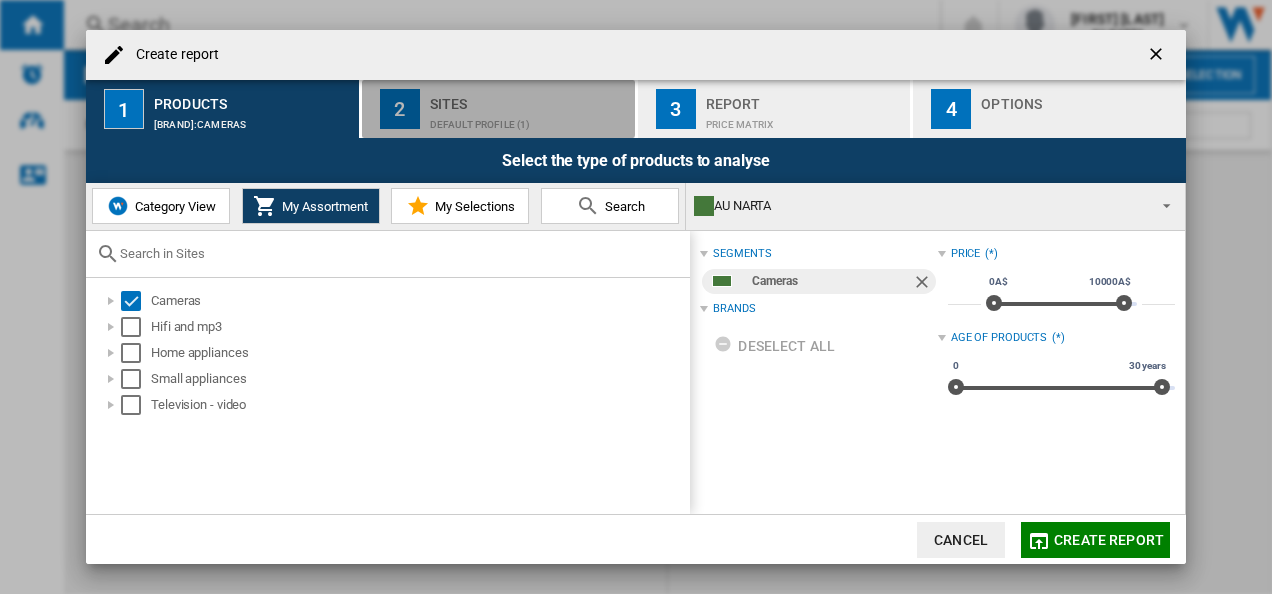 click on "Sites" at bounding box center (528, 98) 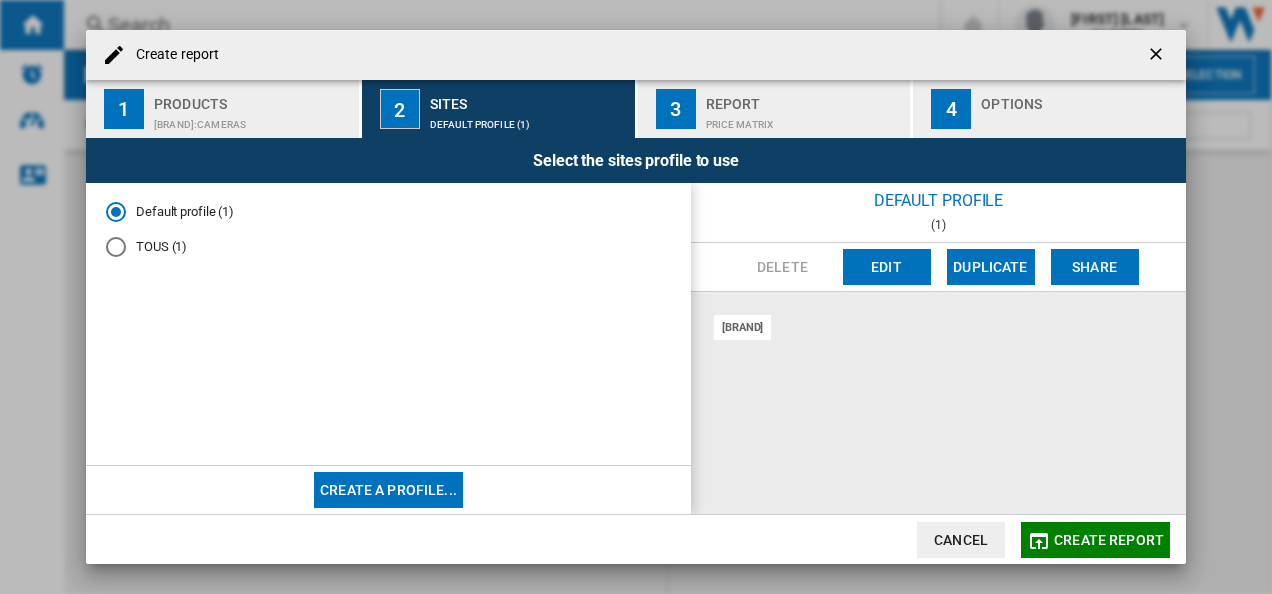 type 